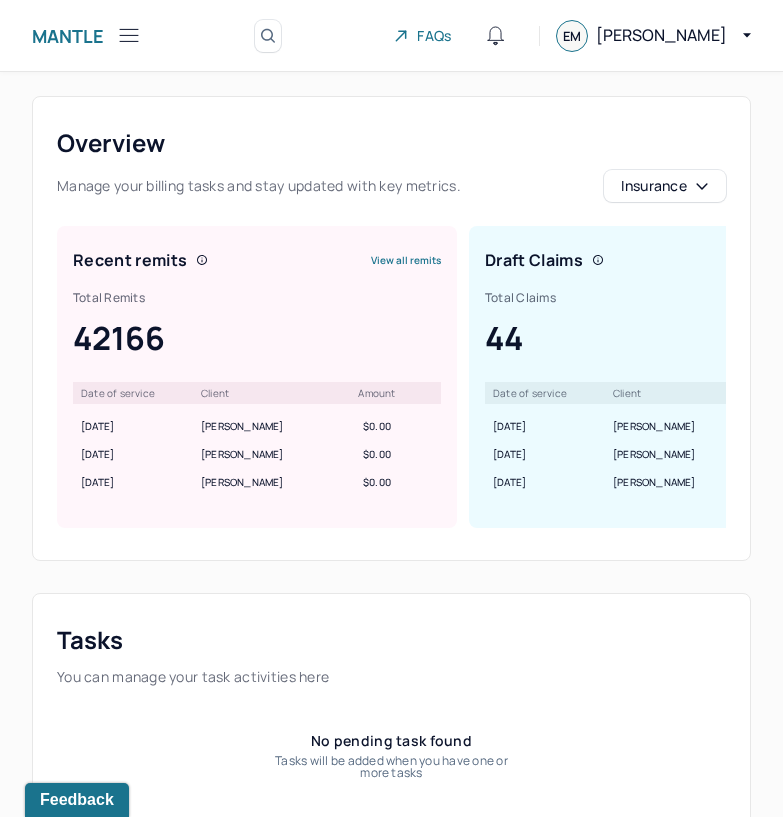 scroll, scrollTop: 0, scrollLeft: 0, axis: both 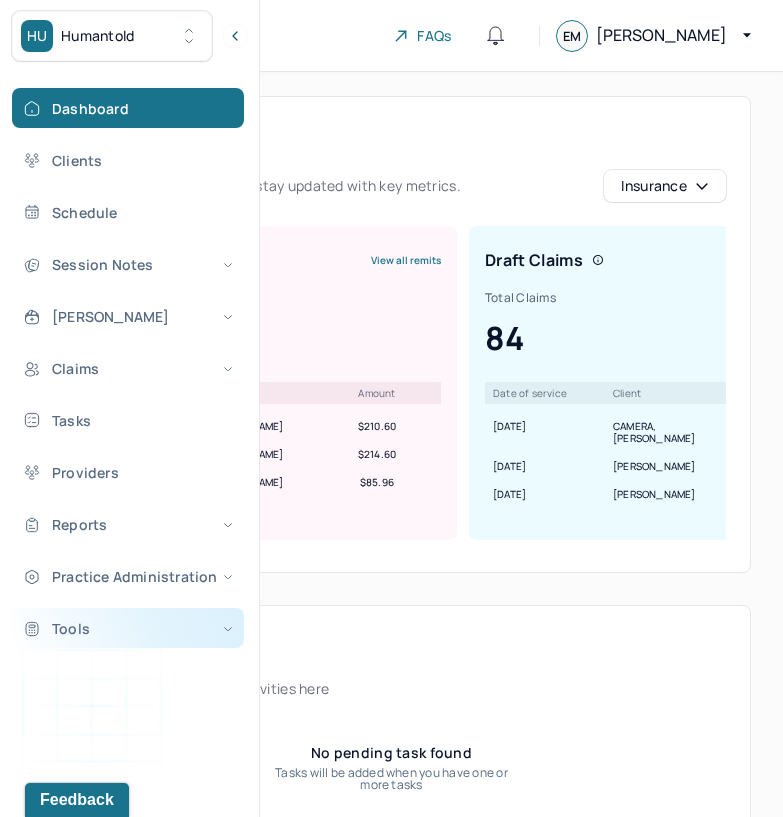 click on "Tools" at bounding box center [128, 628] 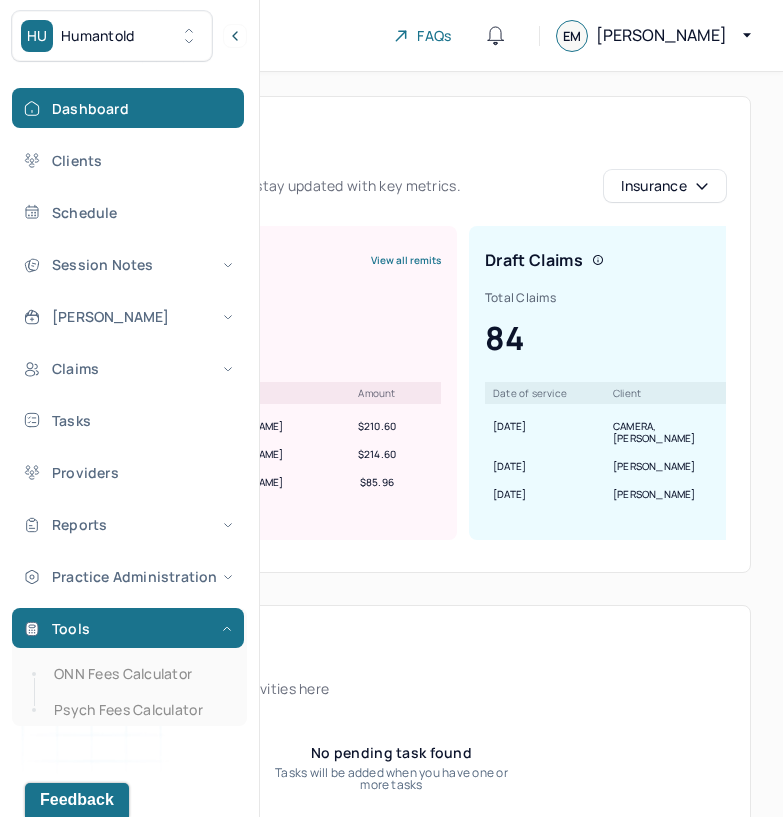 click on "ONN Fees Calculator" at bounding box center (139, 674) 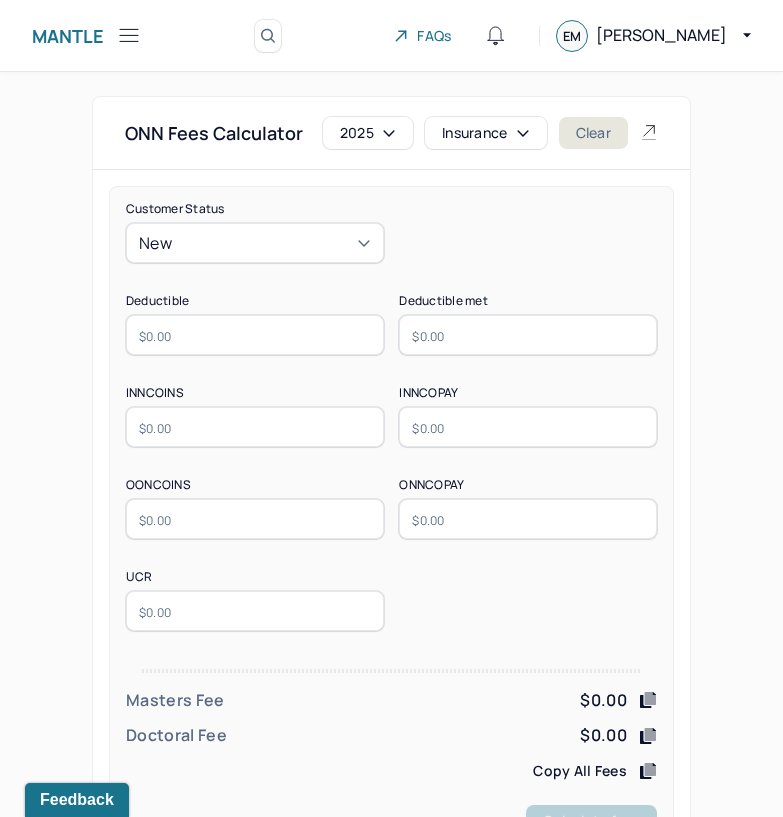 click on "Insurance" at bounding box center (486, 133) 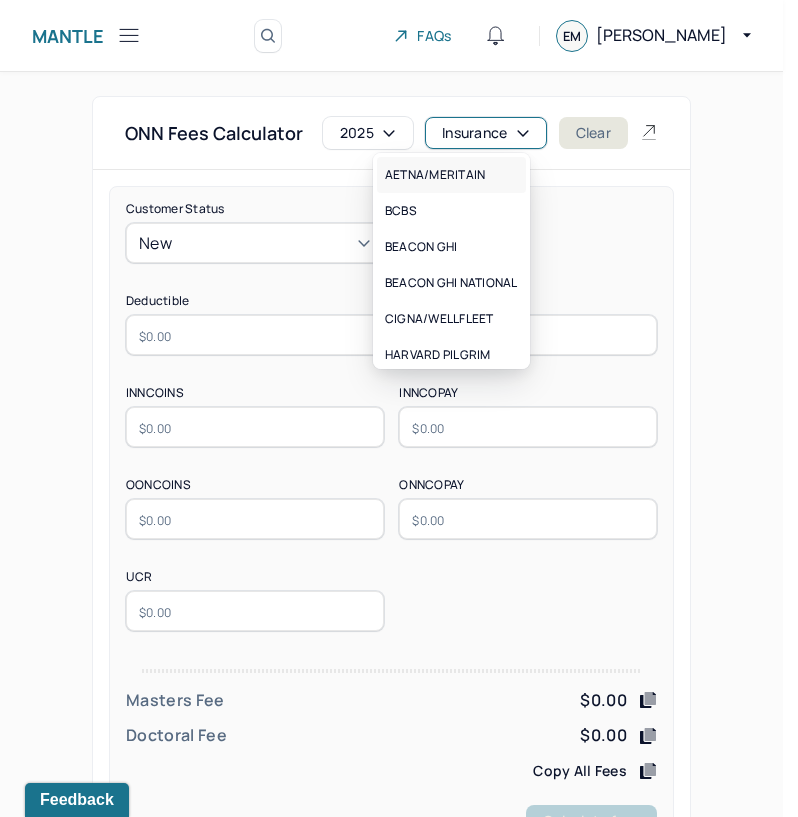 click on "AETNA/MERITAIN" at bounding box center (435, 175) 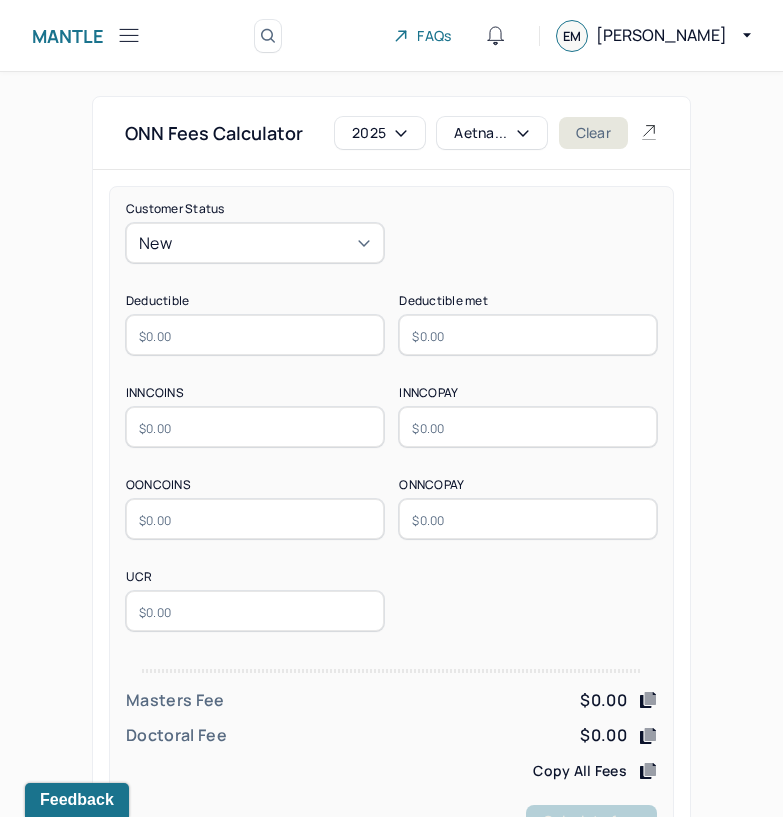click at bounding box center (255, 335) 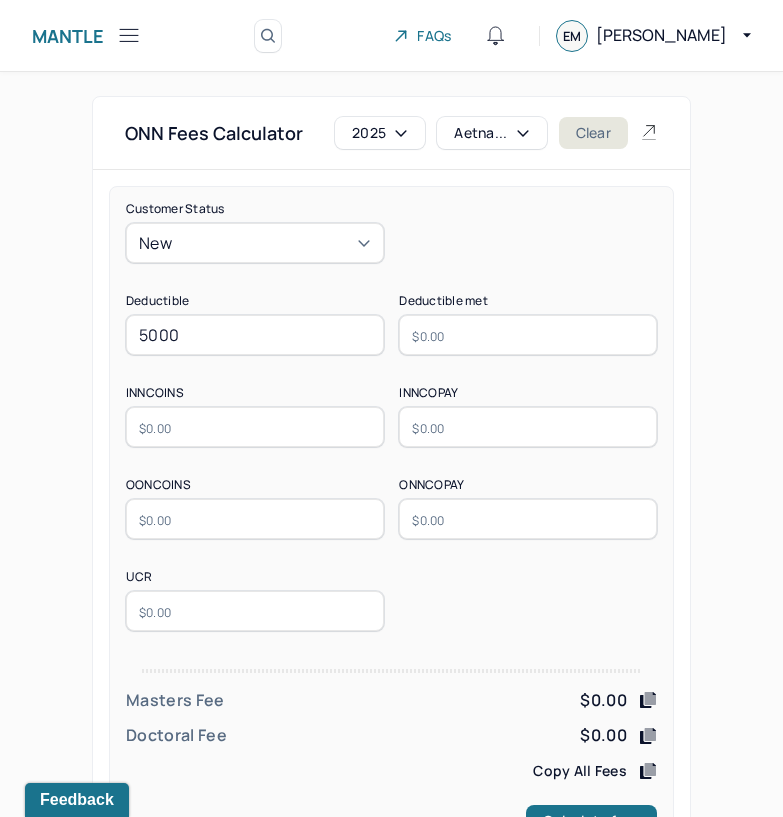 type on "5000" 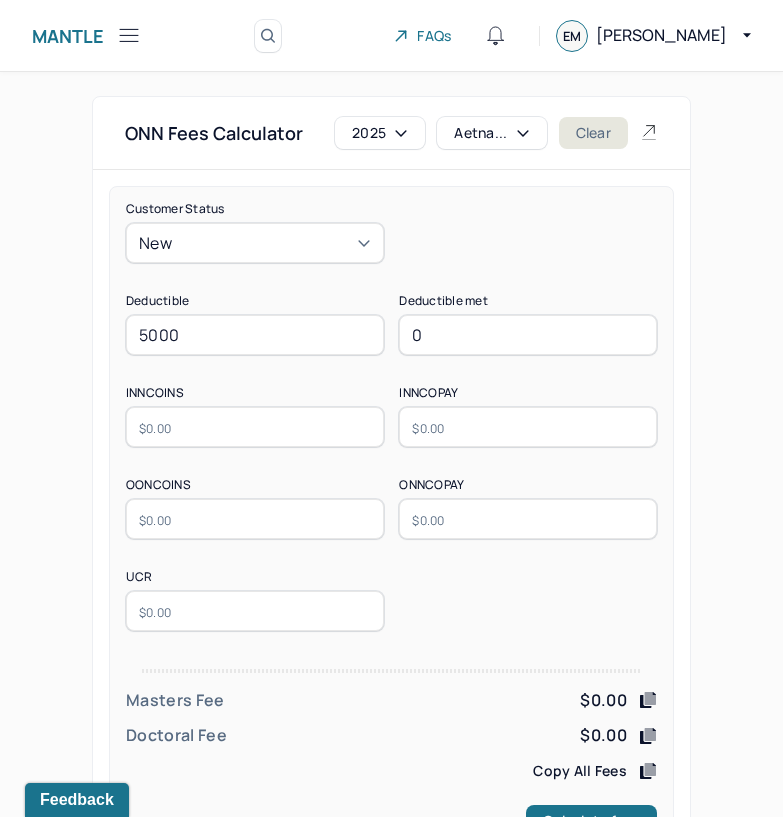 type on "0" 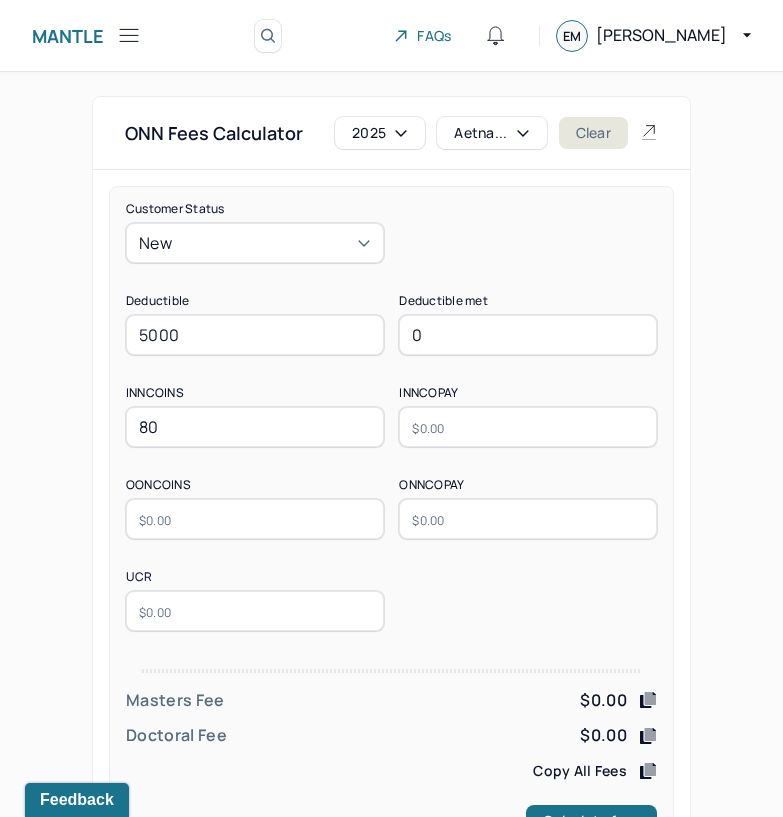 type on "80" 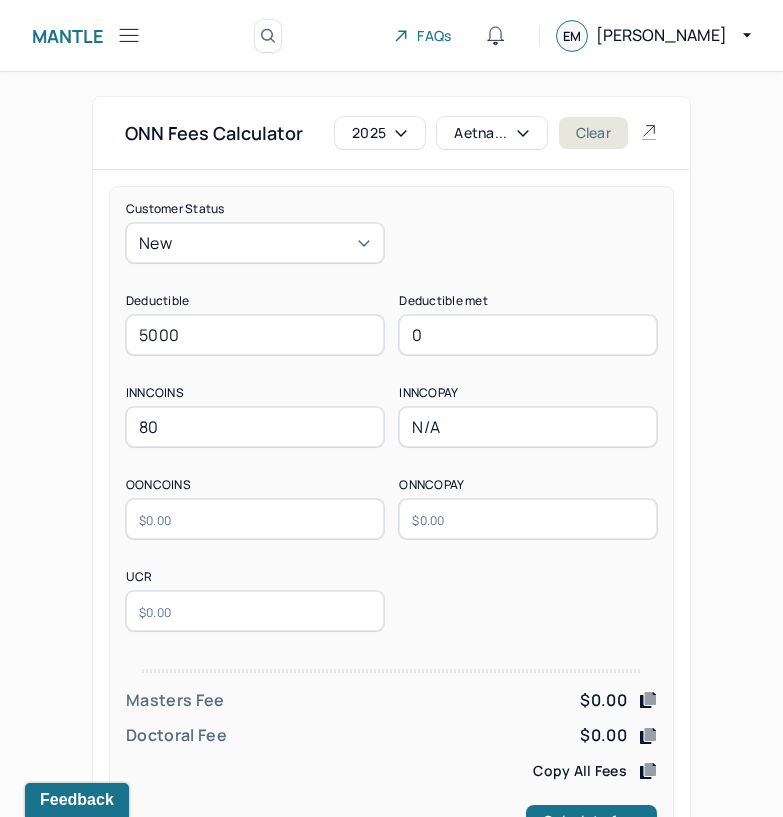 type on "N/A" 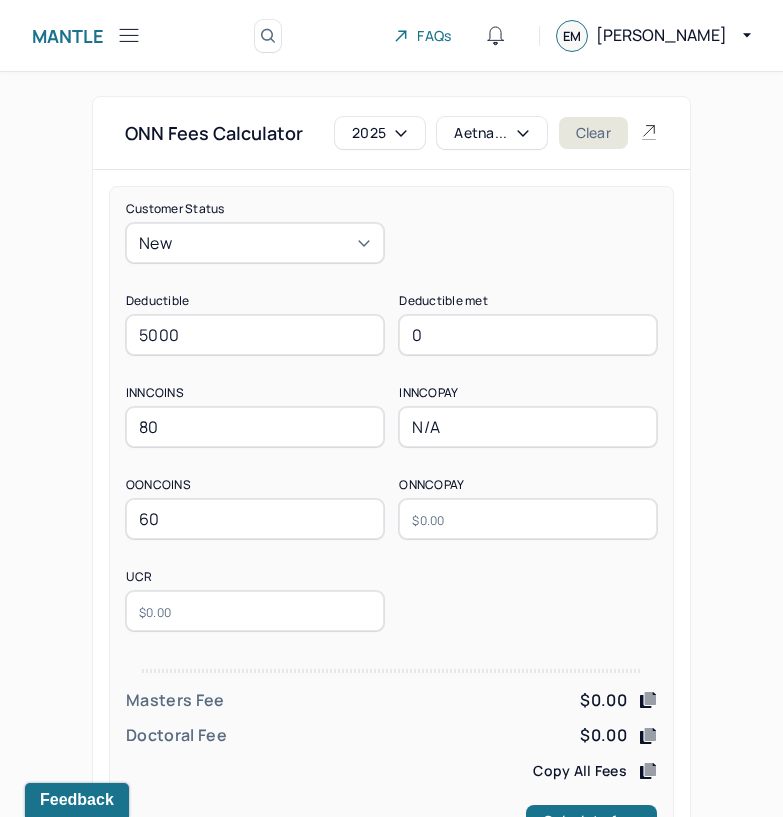 type on "60" 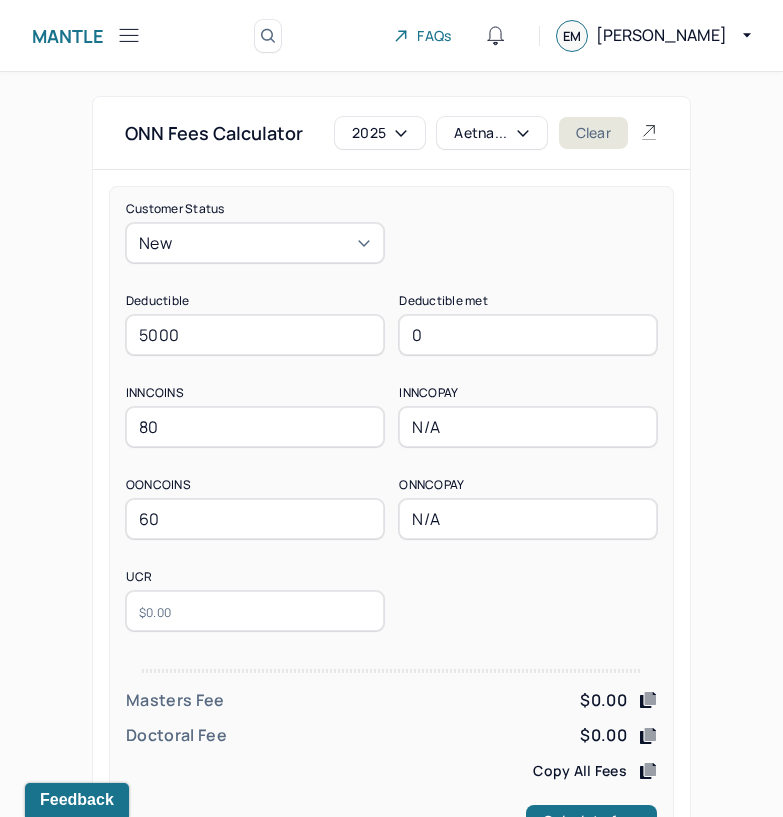 type on "N/A" 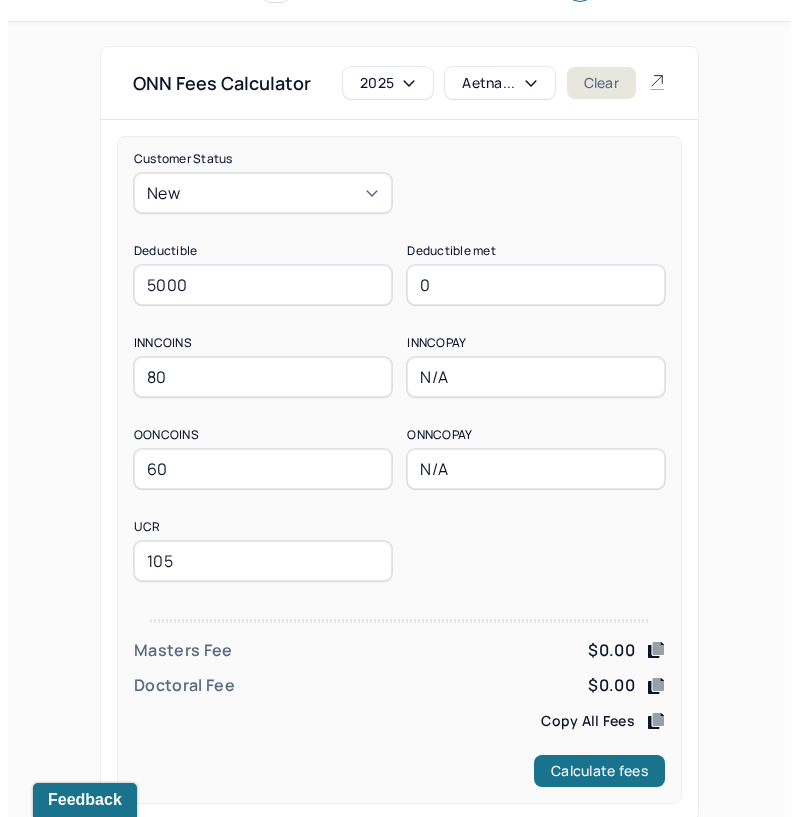 scroll, scrollTop: 78, scrollLeft: 0, axis: vertical 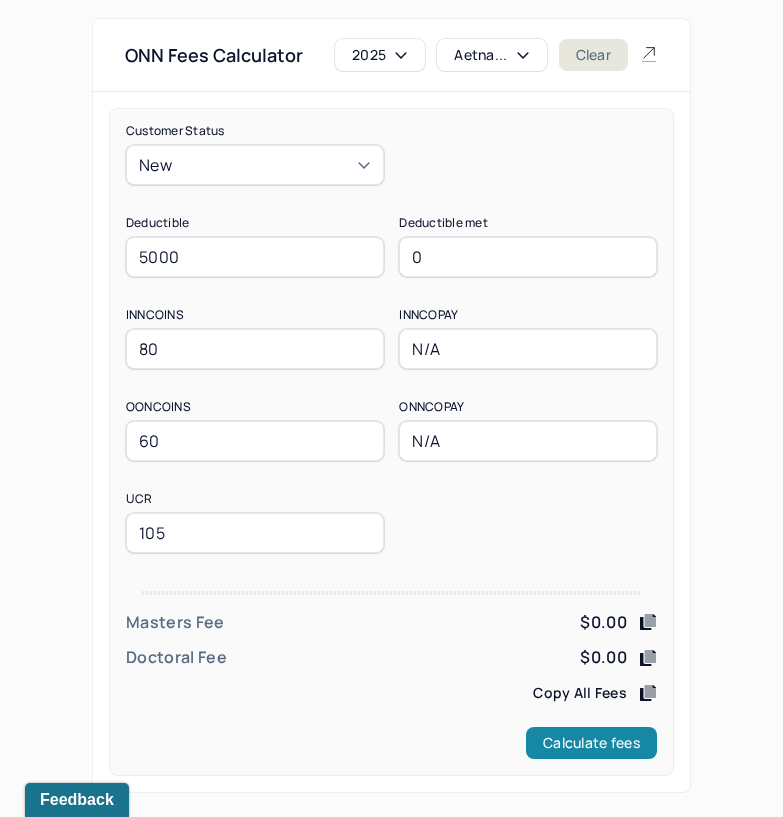type on "105" 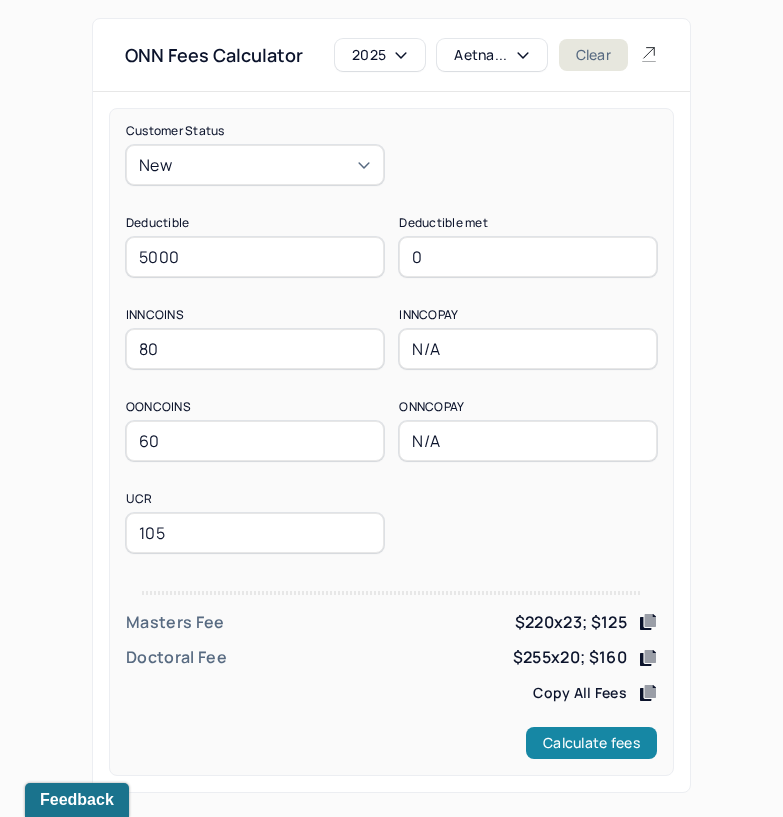 click on "Calculate fees" at bounding box center (591, 743) 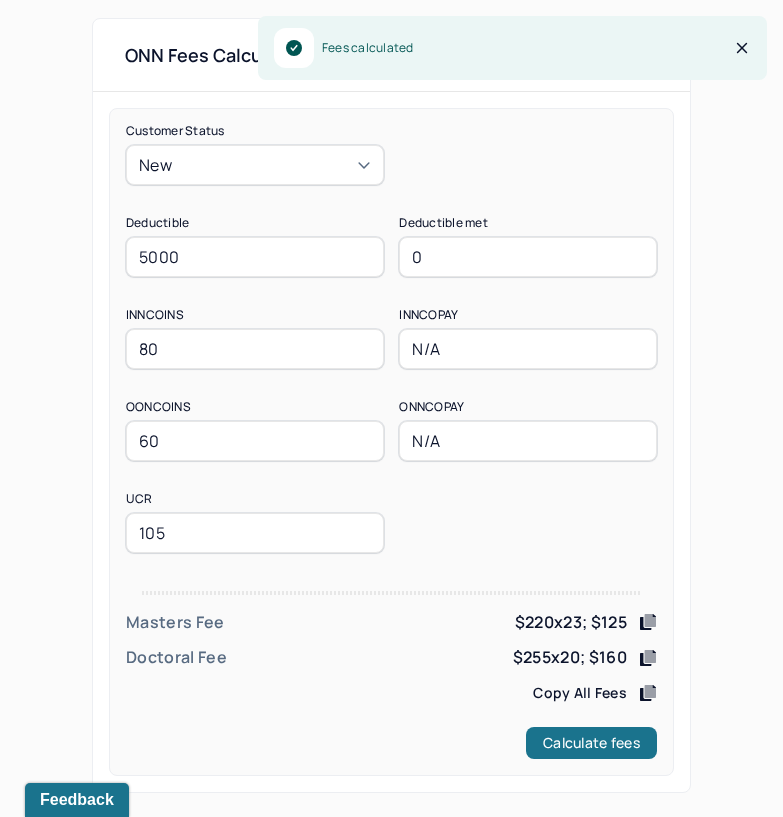click 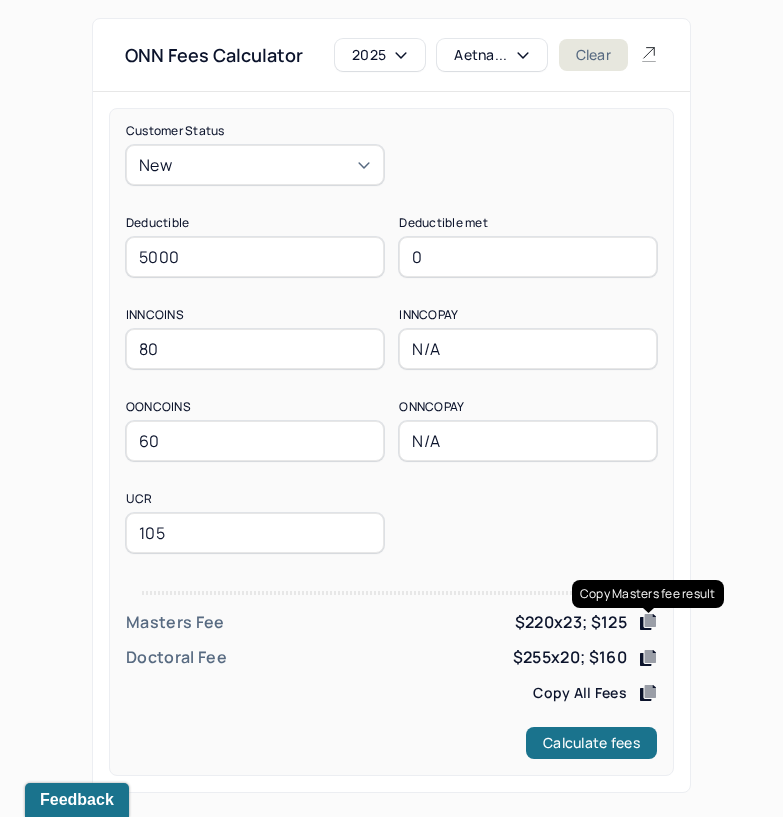 click 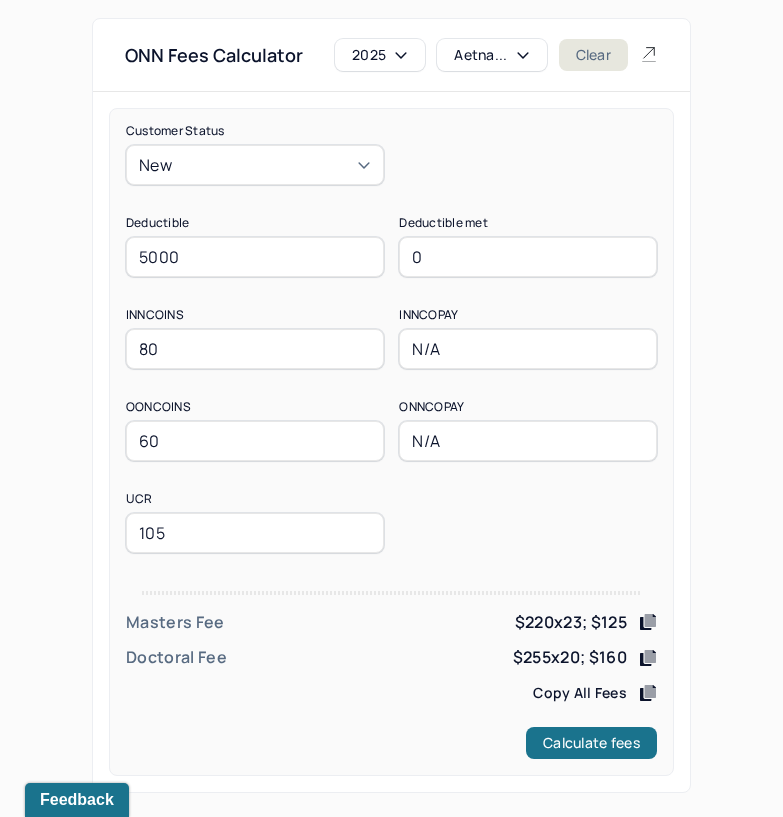 click 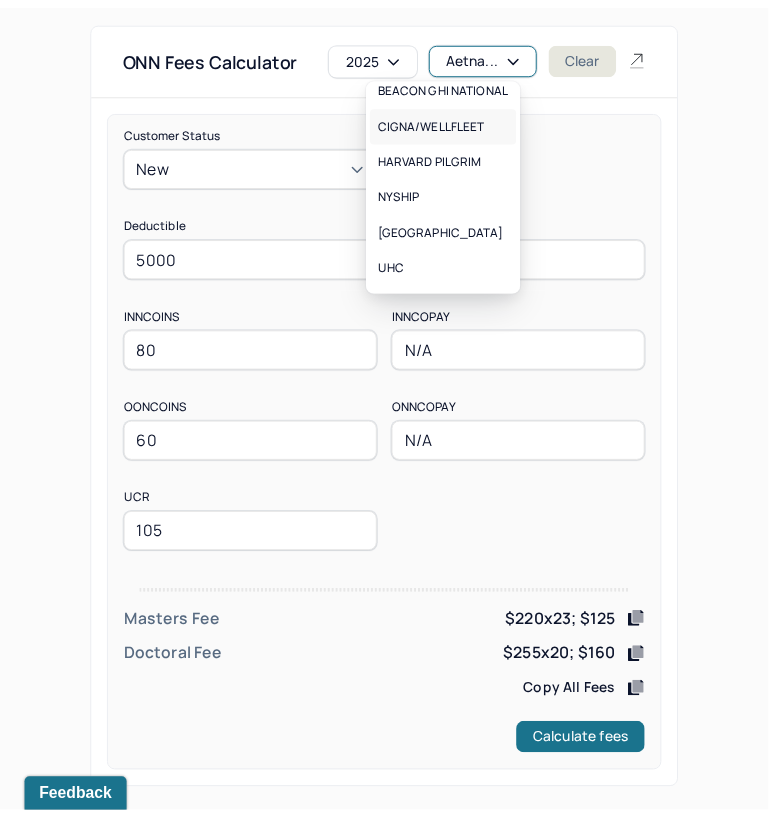 scroll, scrollTop: 188, scrollLeft: 0, axis: vertical 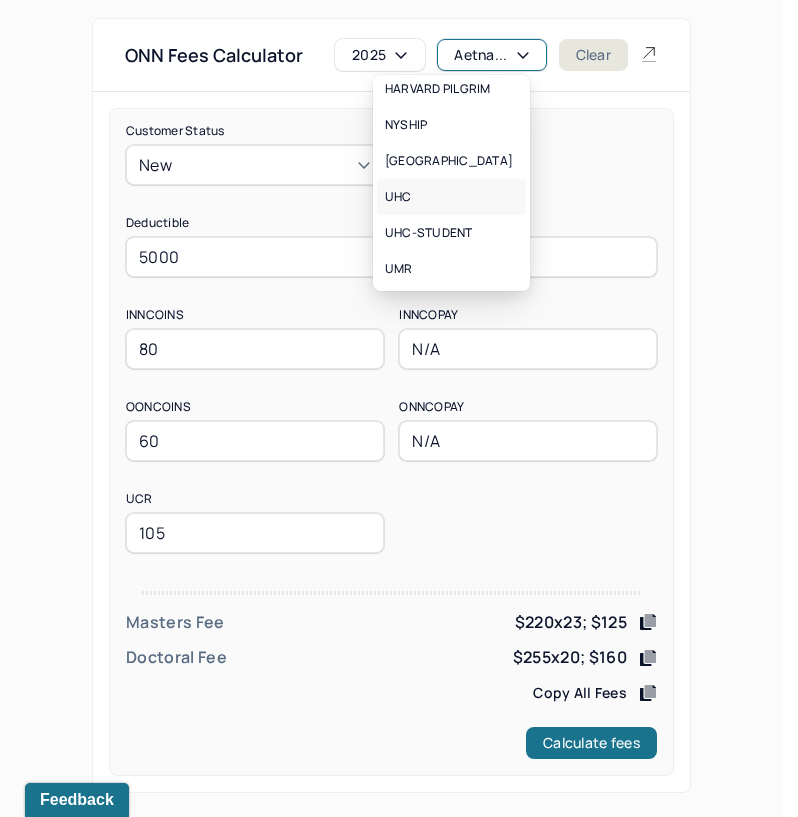 click on "UHC" at bounding box center [451, 197] 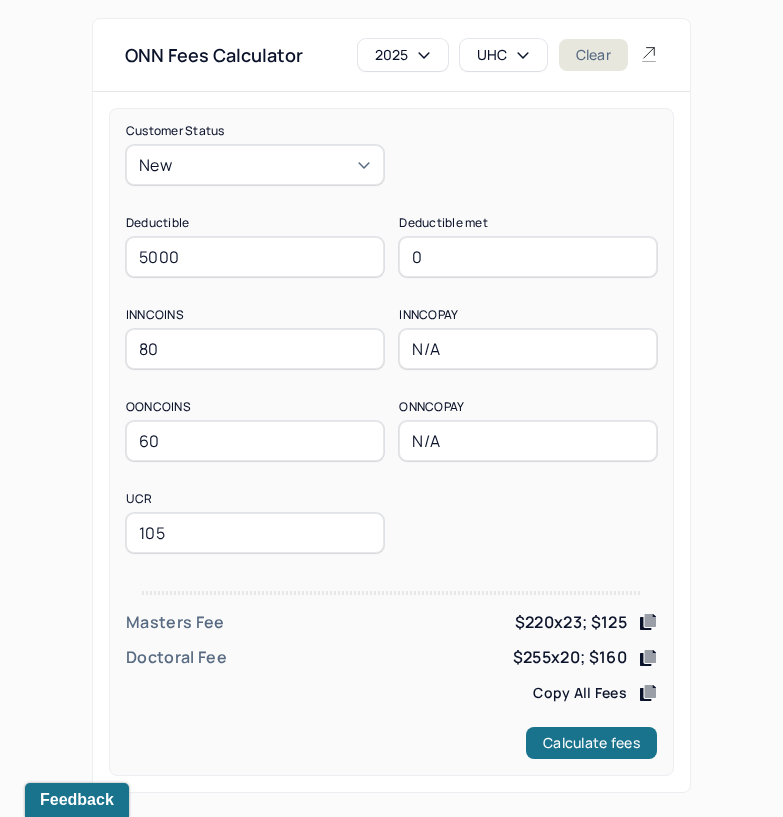 drag, startPoint x: 220, startPoint y: 252, endPoint x: 21, endPoint y: 259, distance: 199.12308 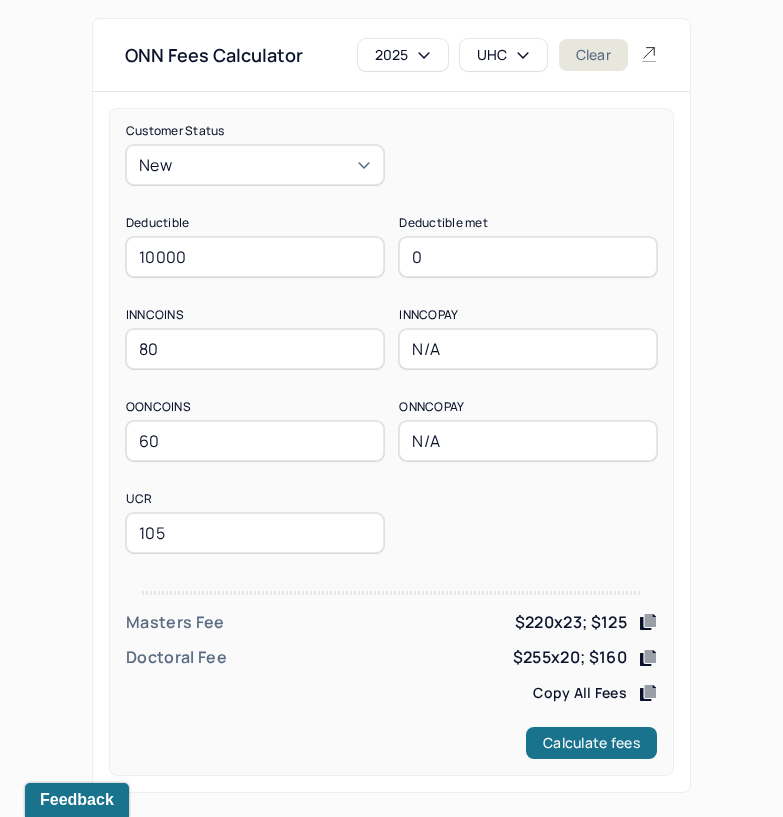type on "10000" 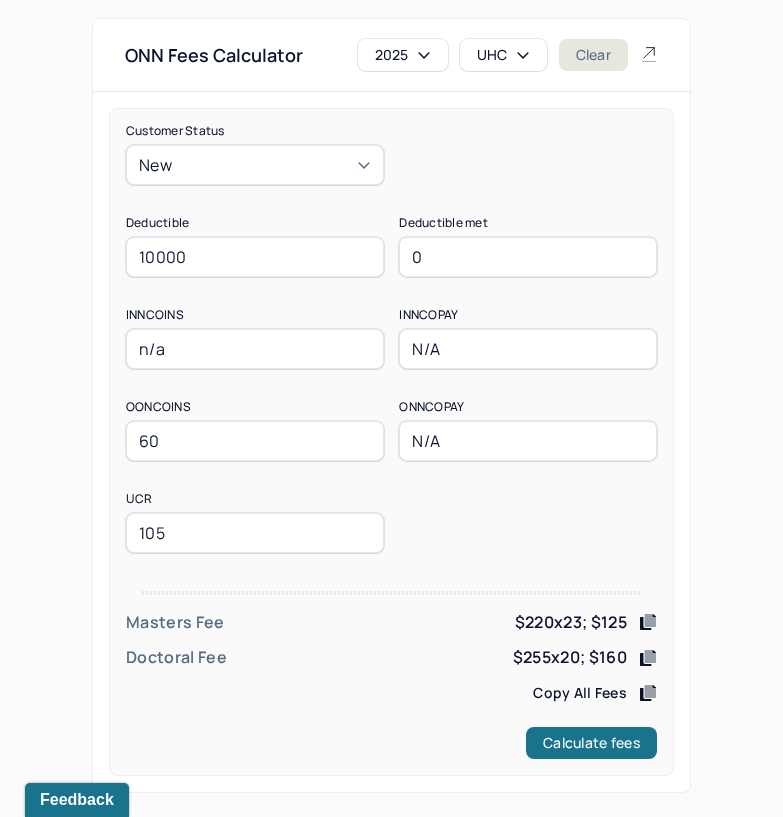 type on "n/a" 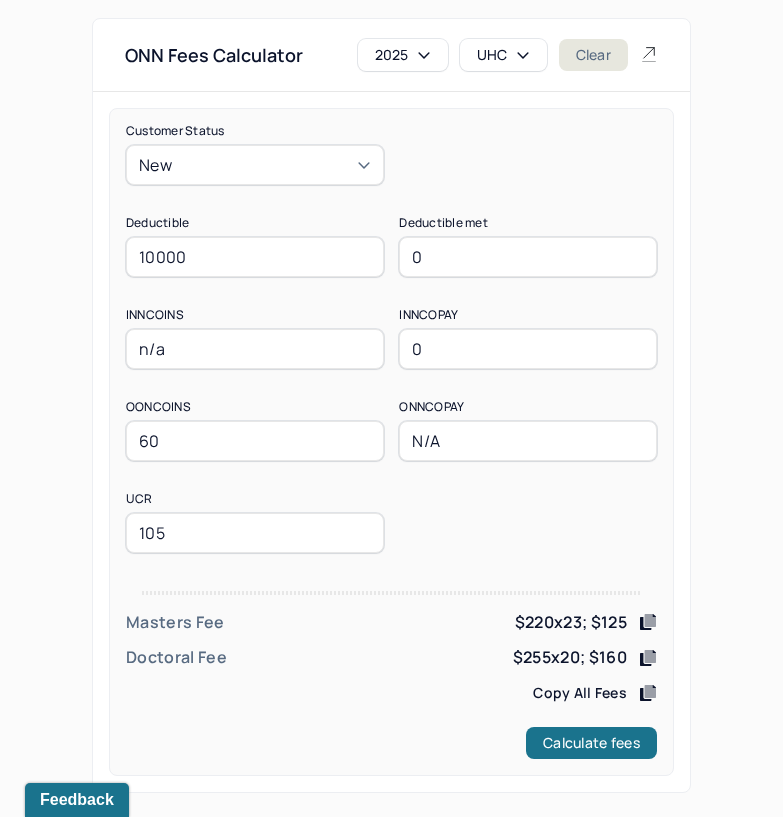 type on "0" 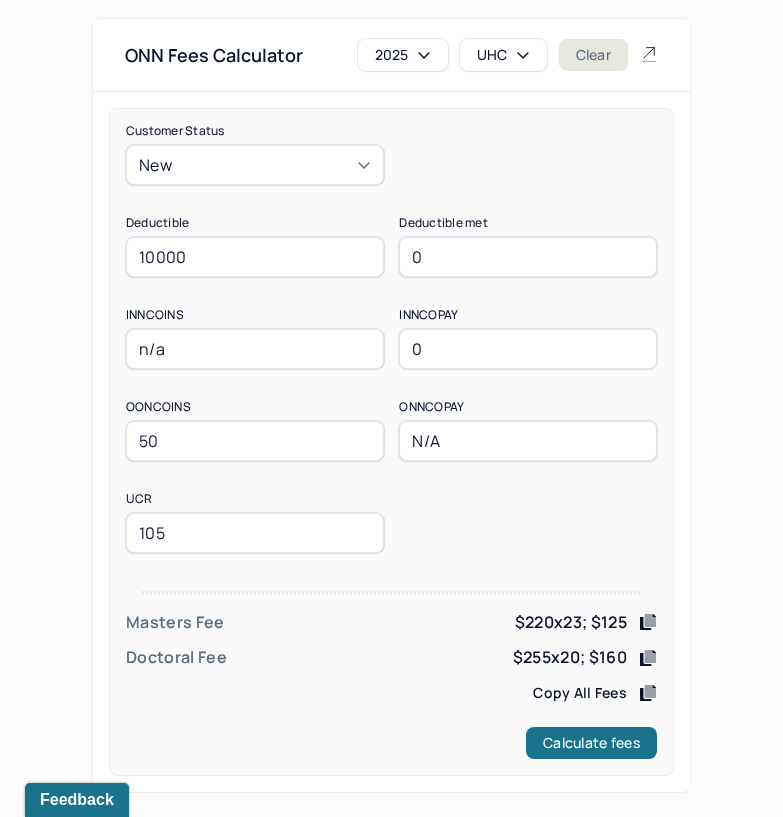 type on "50" 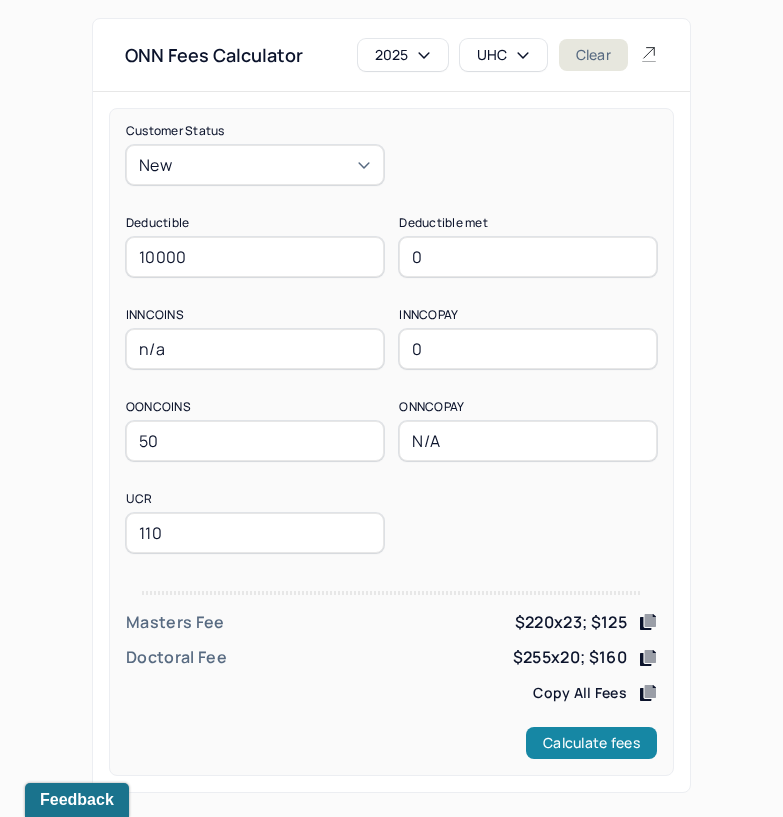 type on "110" 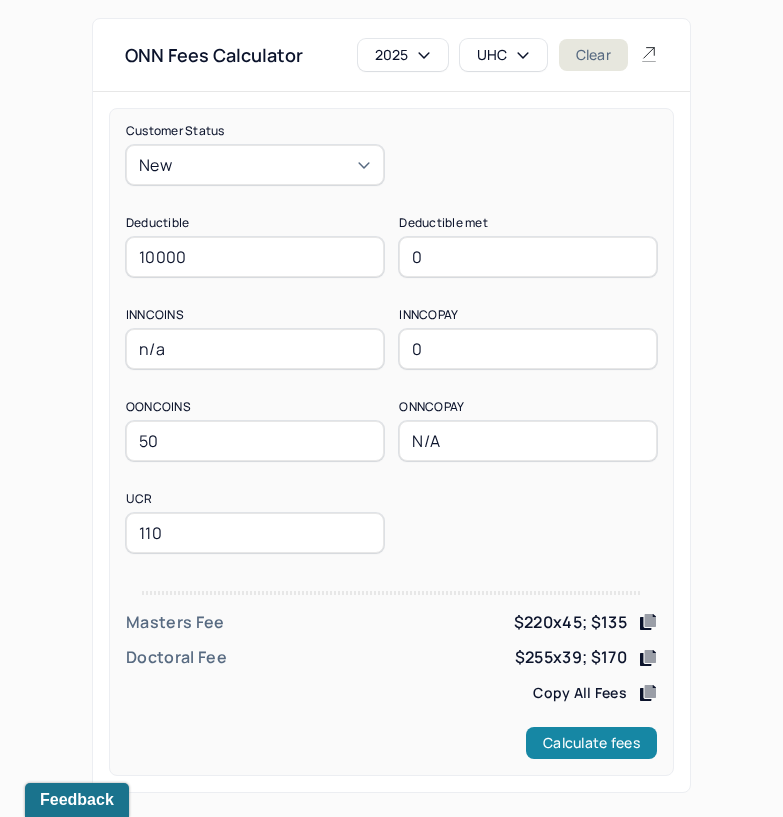 click on "Calculate fees" at bounding box center [591, 743] 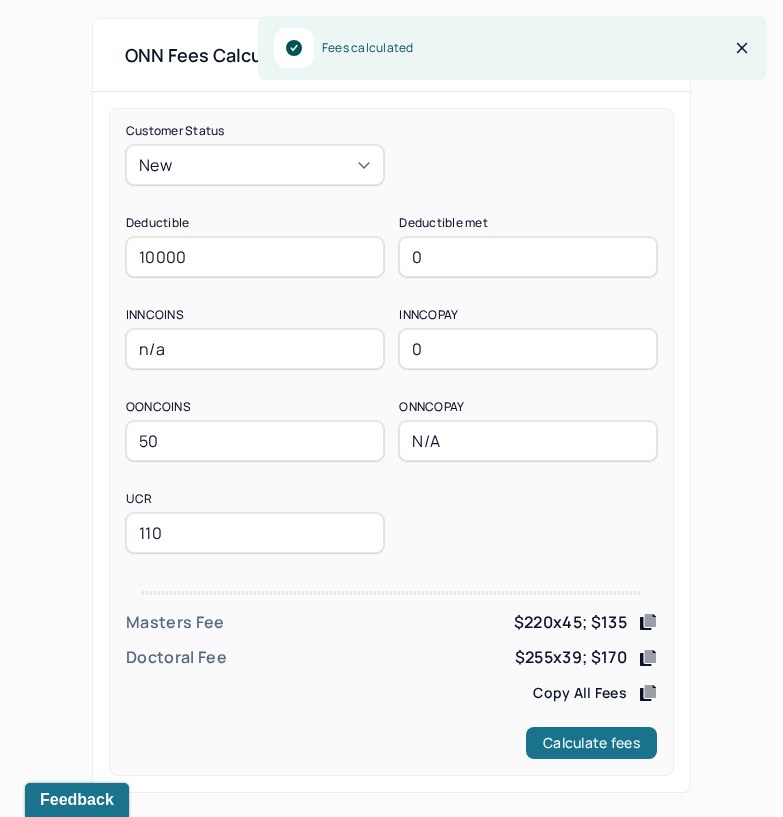 click 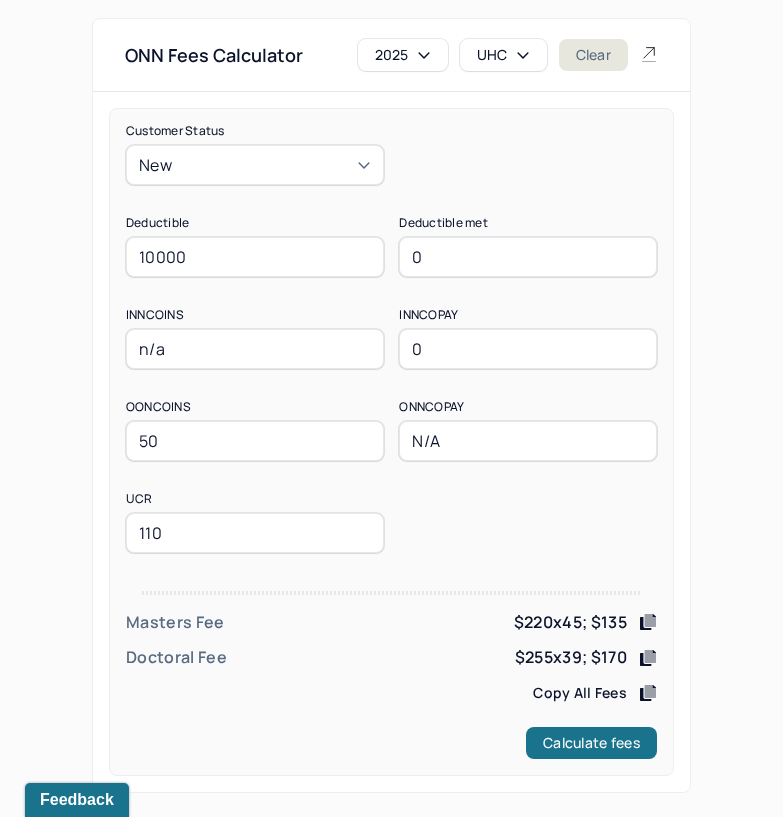 click 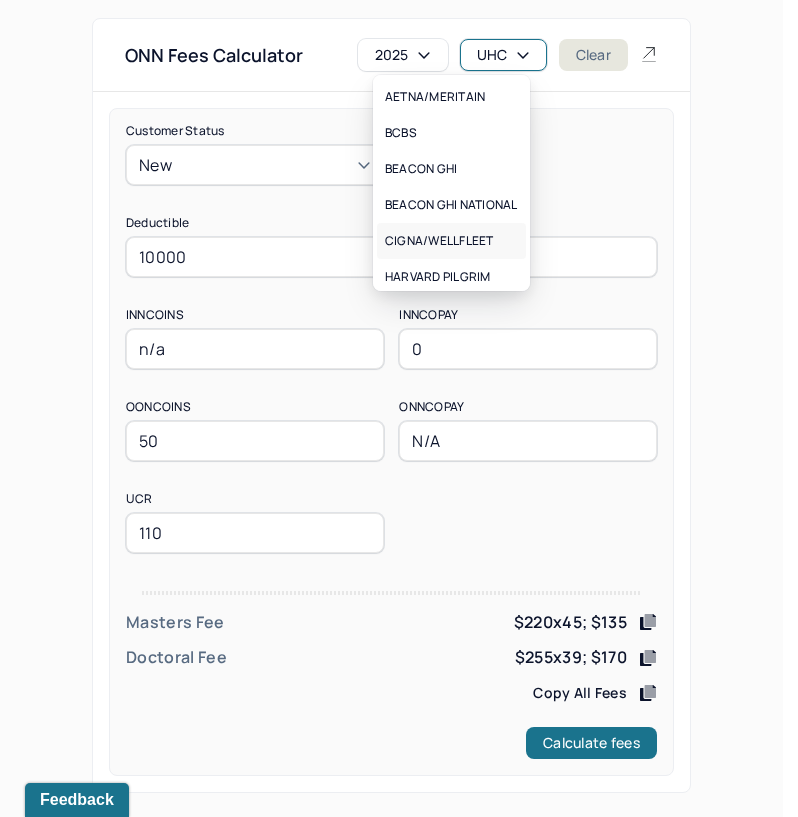click on "CIGNA/WELLFLEET" at bounding box center (451, 241) 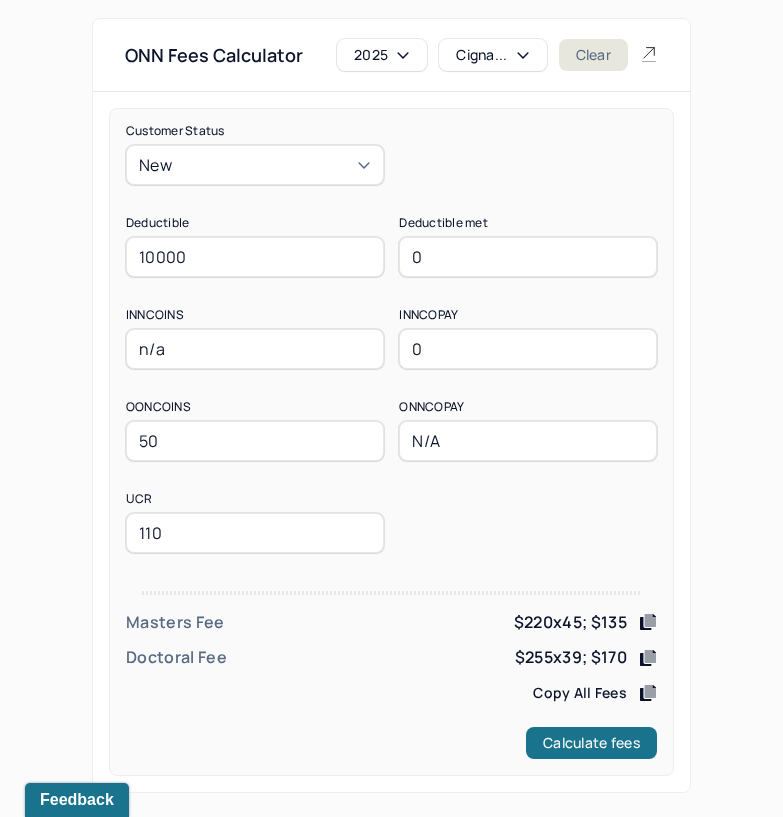 drag, startPoint x: 222, startPoint y: 253, endPoint x: 76, endPoint y: 269, distance: 146.8741 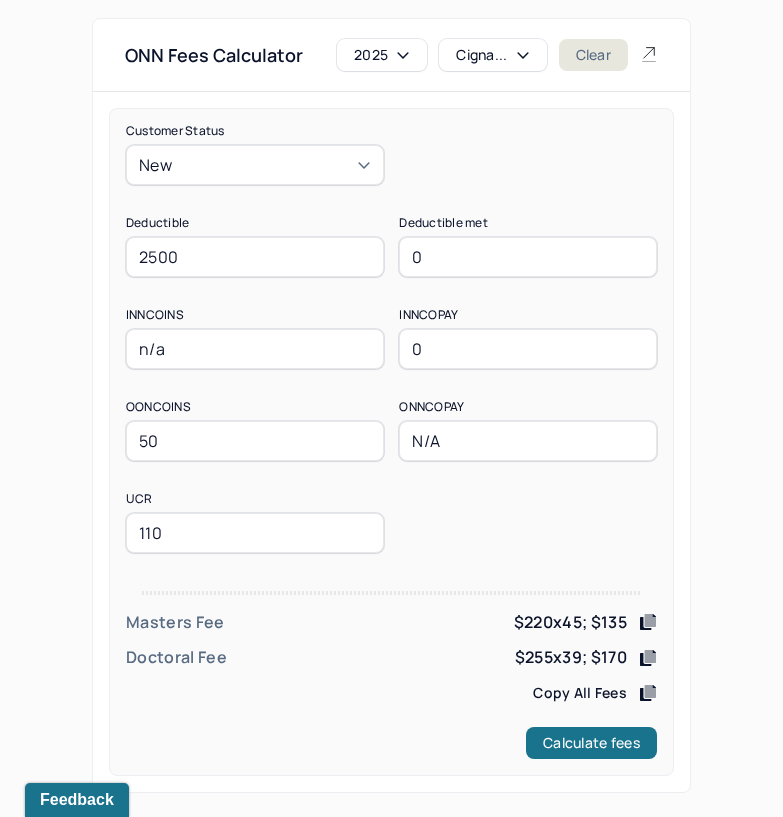 type on "2500" 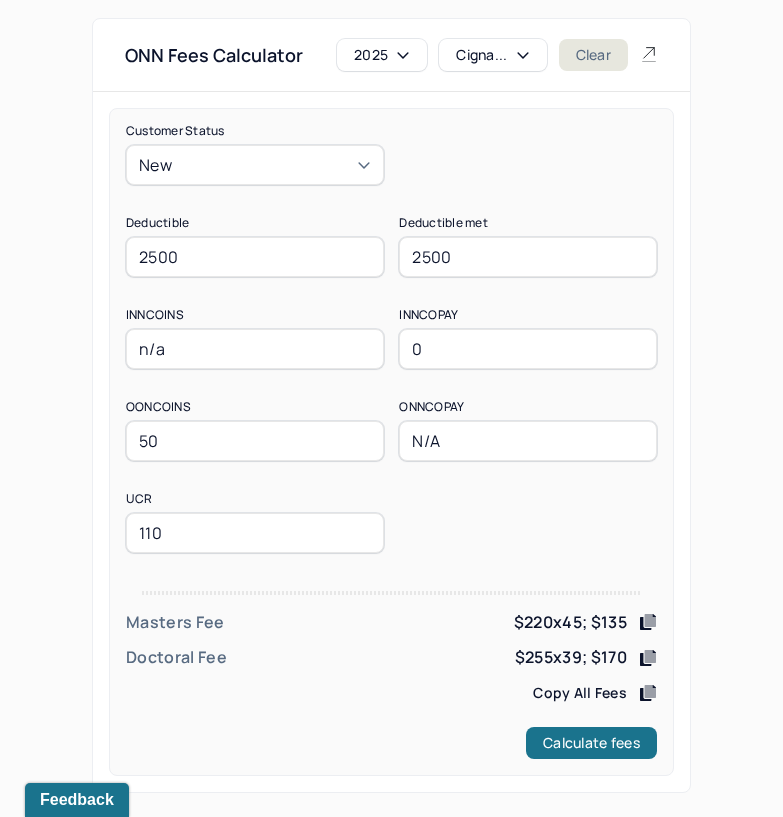 type on "2500" 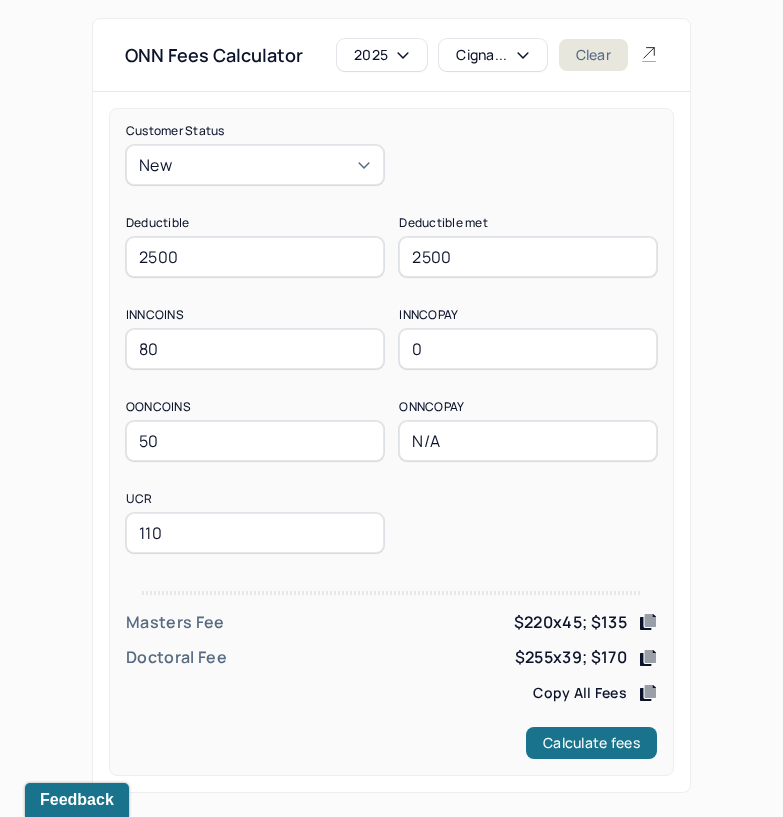type on "80" 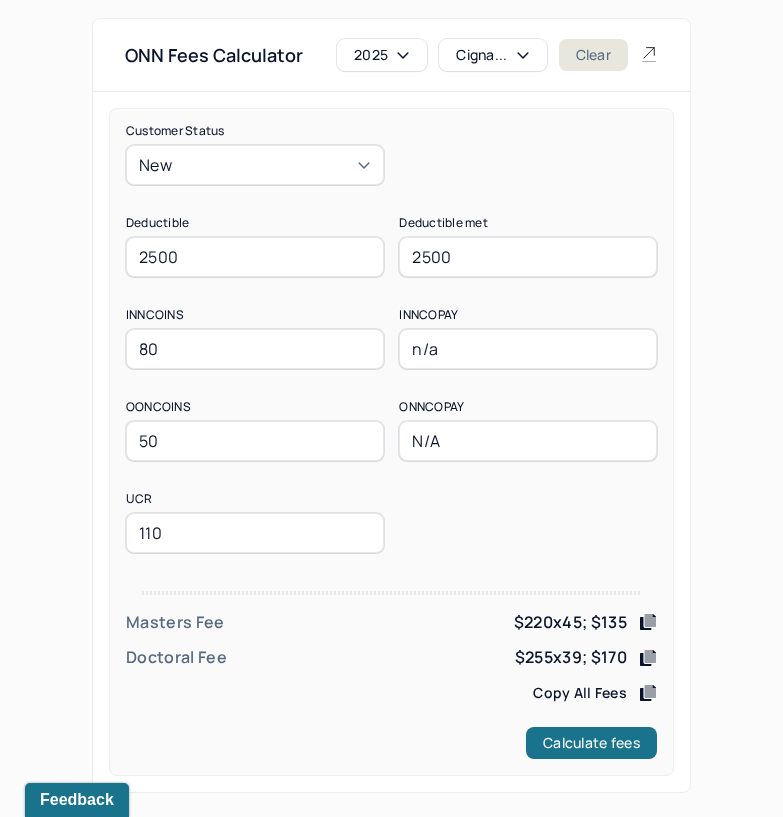 type on "n/a" 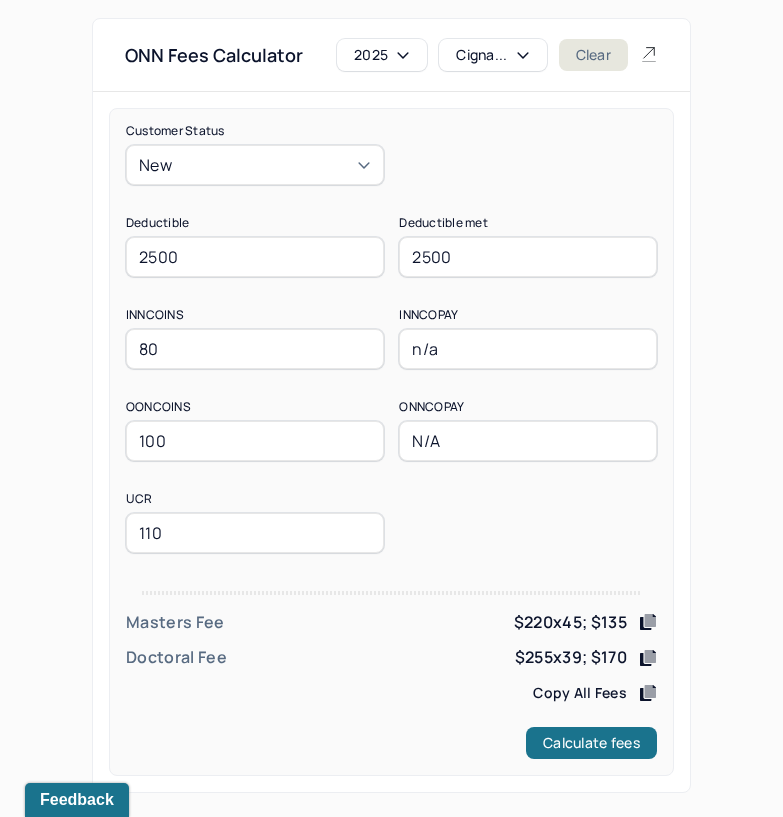 type on "100" 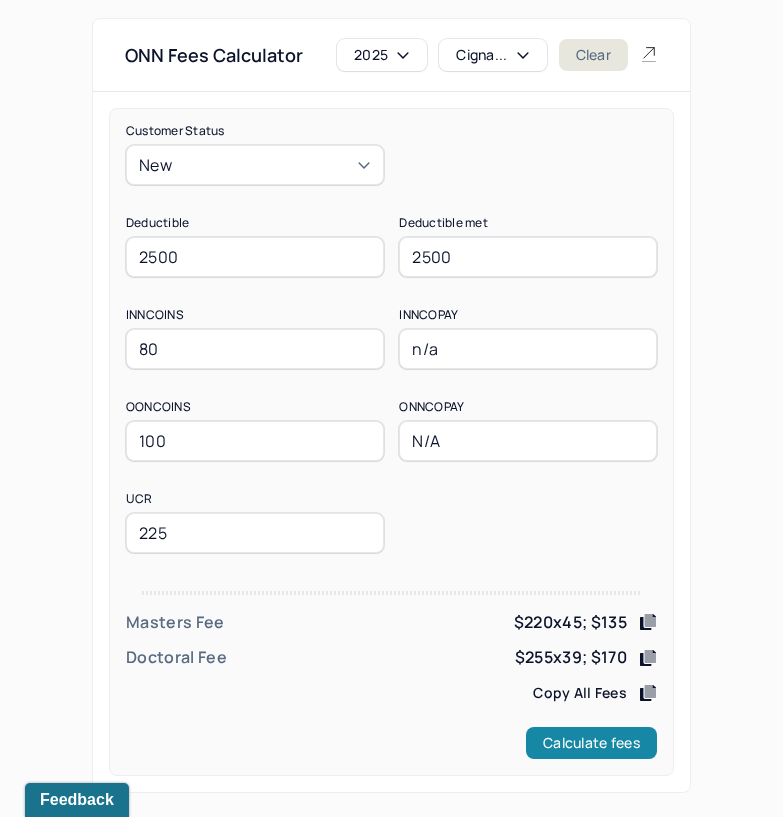 type on "225" 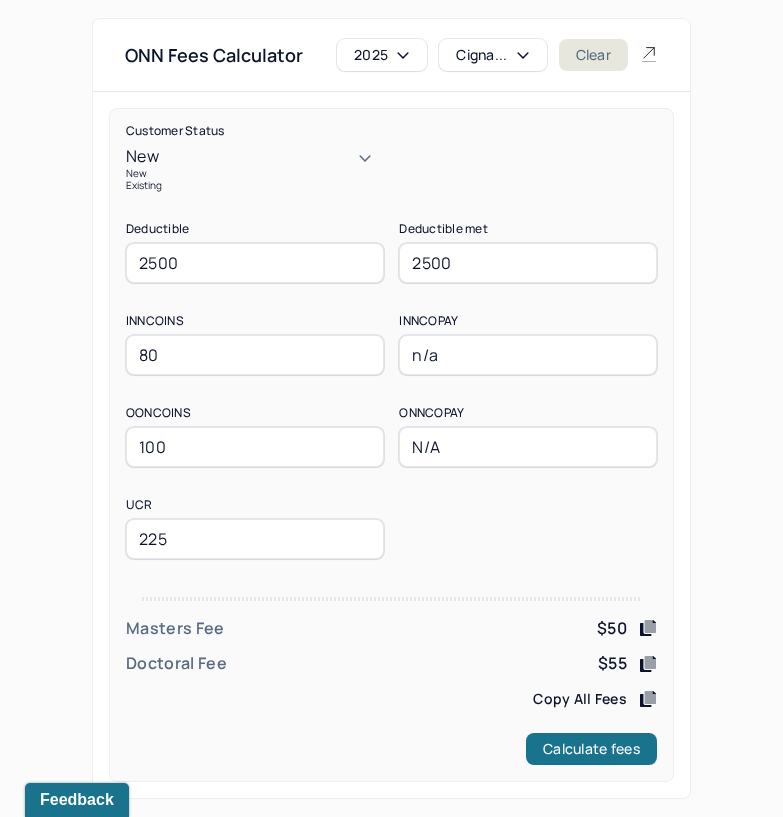 click on "New" at bounding box center [255, 156] 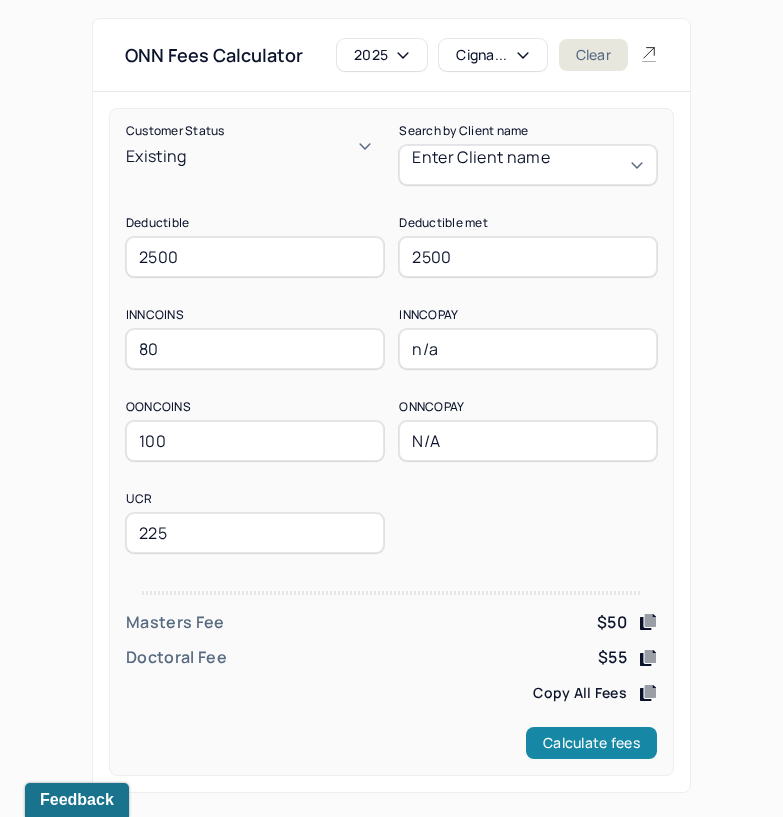 click on "Calculate fees" at bounding box center (591, 743) 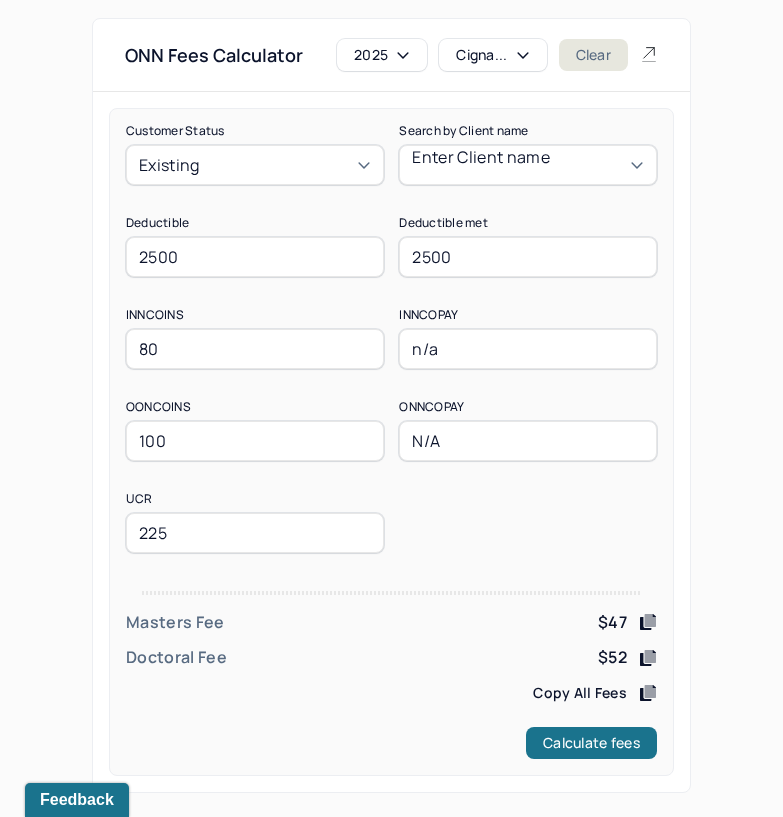drag, startPoint x: 210, startPoint y: 350, endPoint x: 52, endPoint y: 351, distance: 158.00316 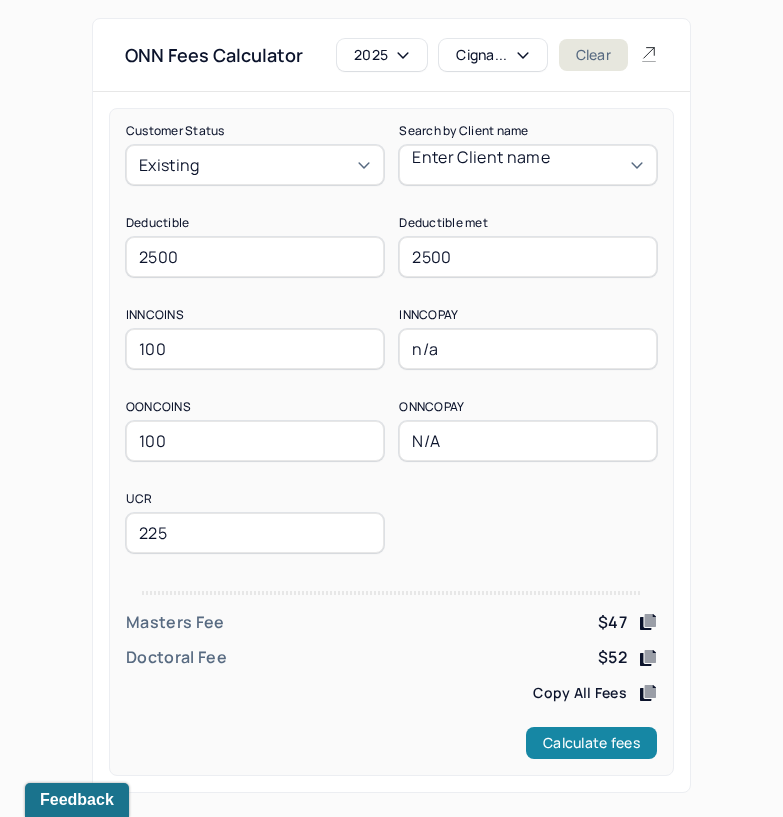 type on "100" 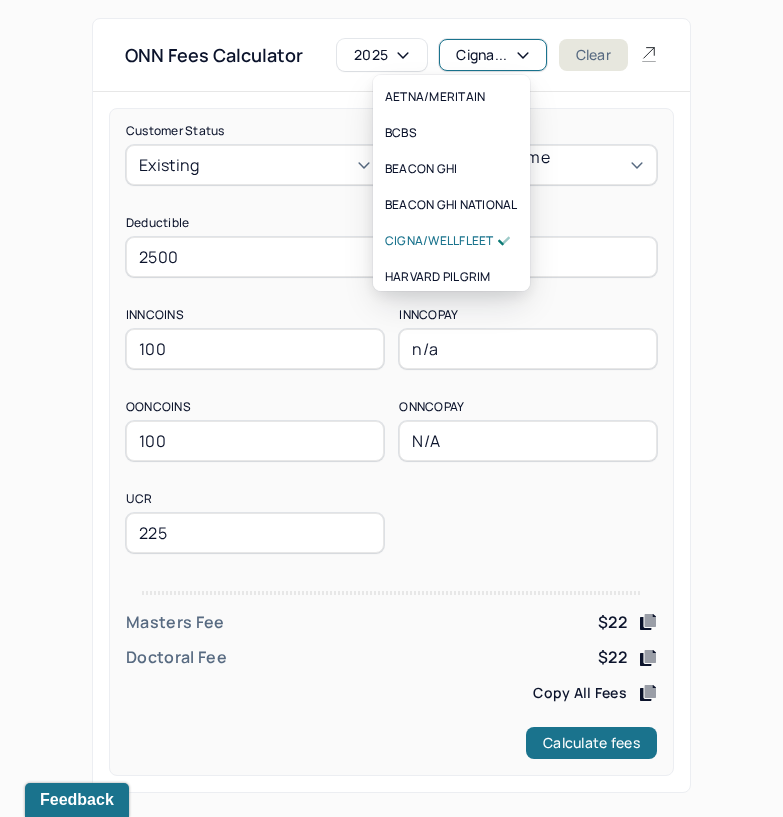 click on "Cigna..." at bounding box center [492, 55] 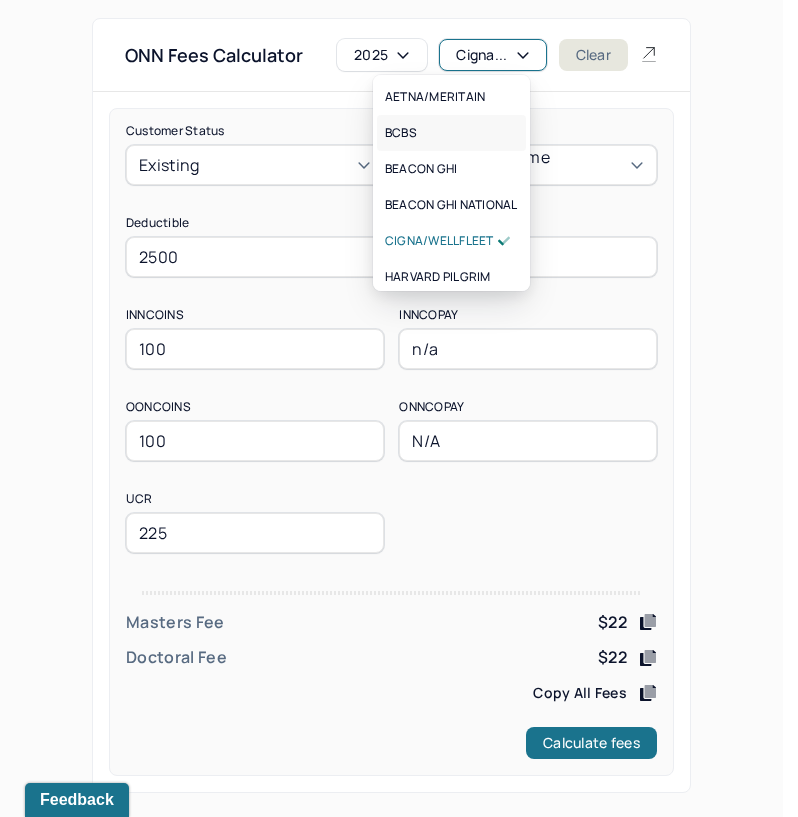 click on "BCBS" at bounding box center [451, 133] 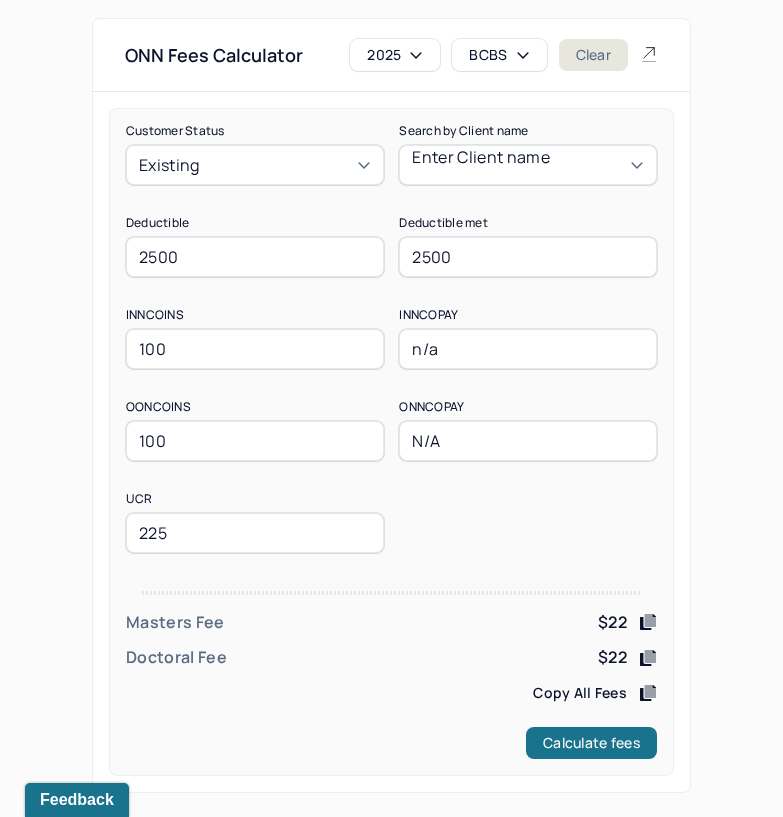 drag, startPoint x: 237, startPoint y: 160, endPoint x: 203, endPoint y: 191, distance: 46.010868 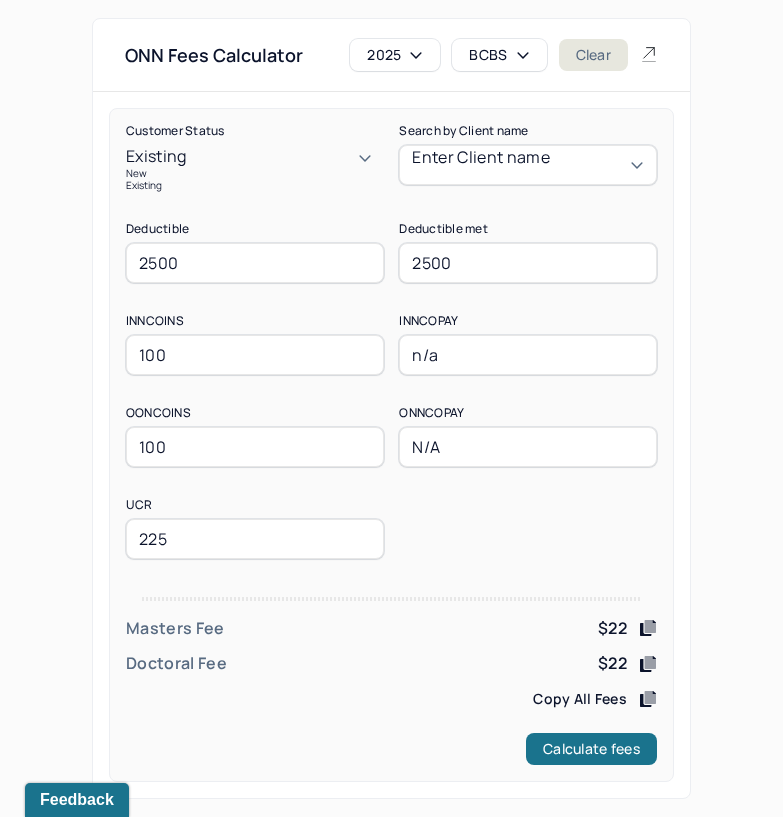 click on "New" at bounding box center (255, 173) 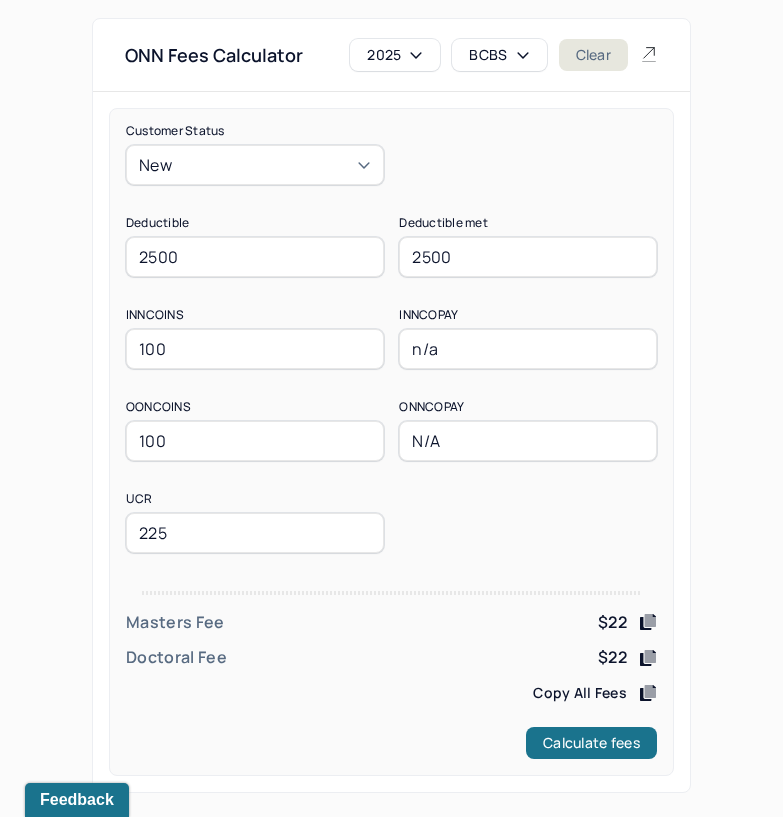 drag, startPoint x: 189, startPoint y: 259, endPoint x: 35, endPoint y: 274, distance: 154.72879 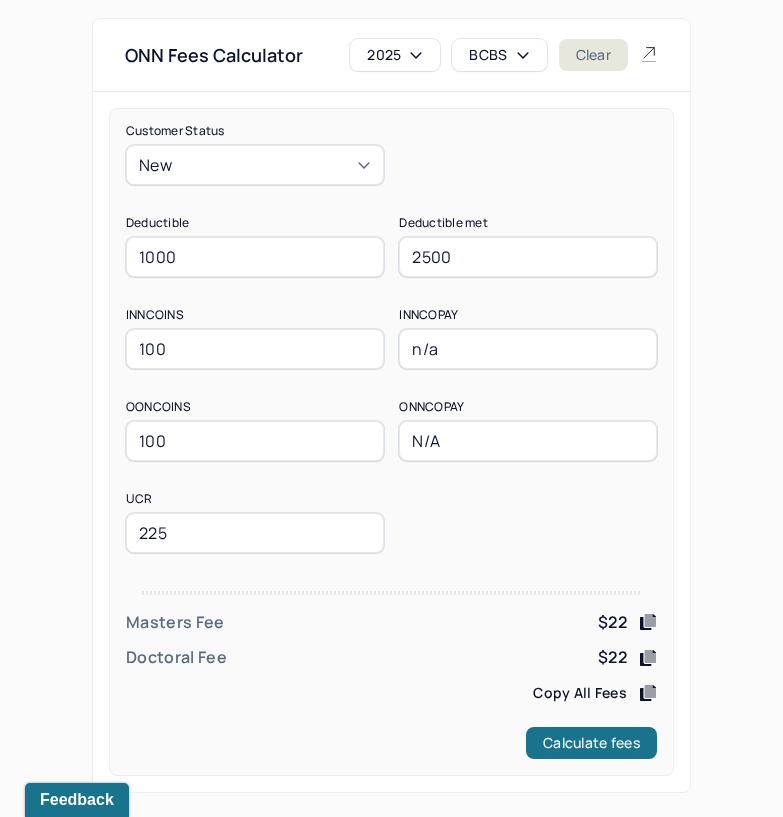 type on "1000" 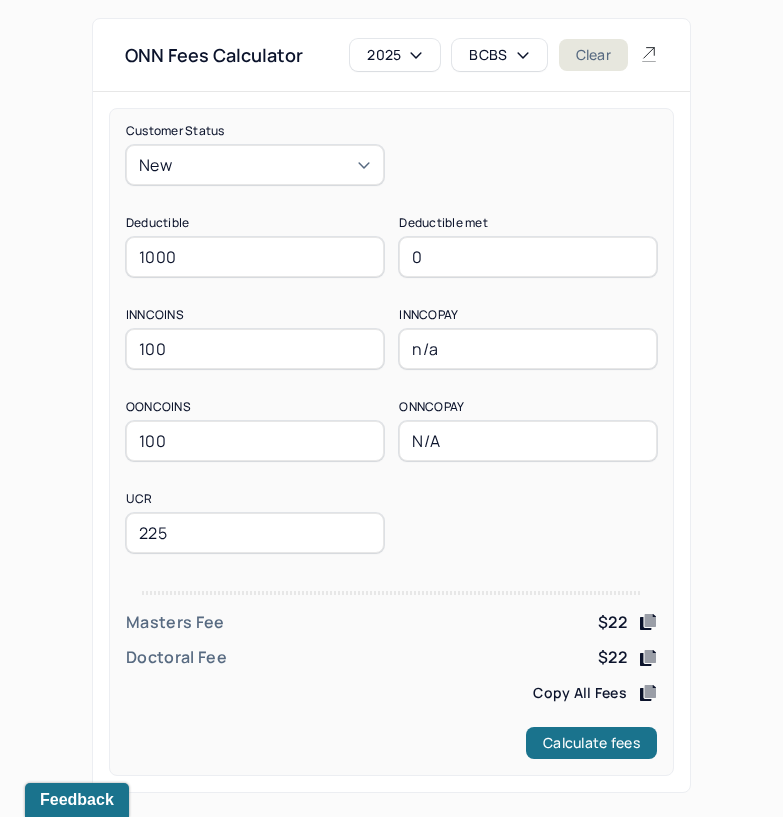 type on "0" 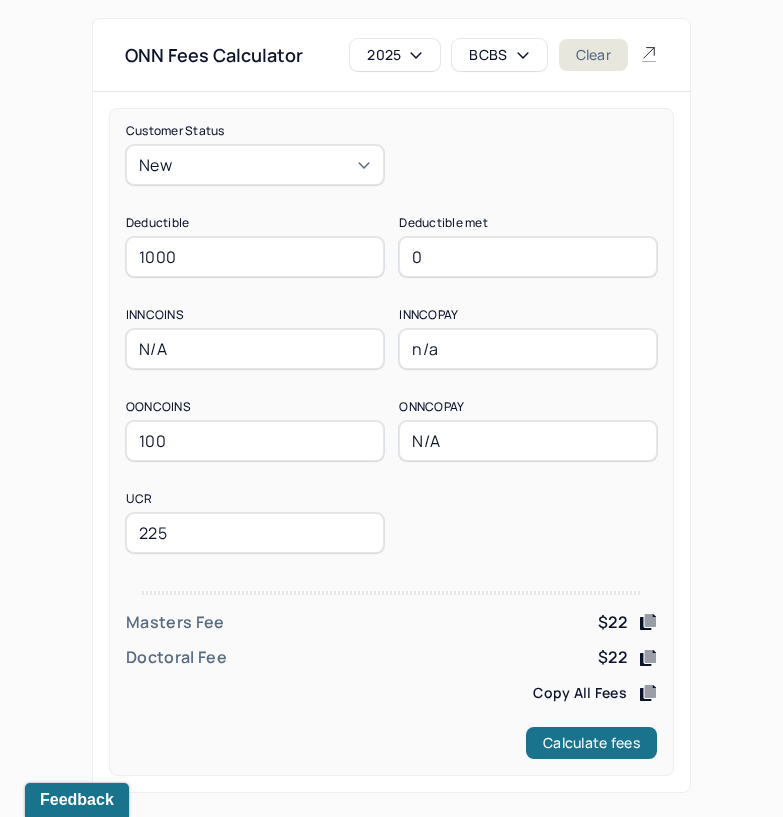 type on "N/A" 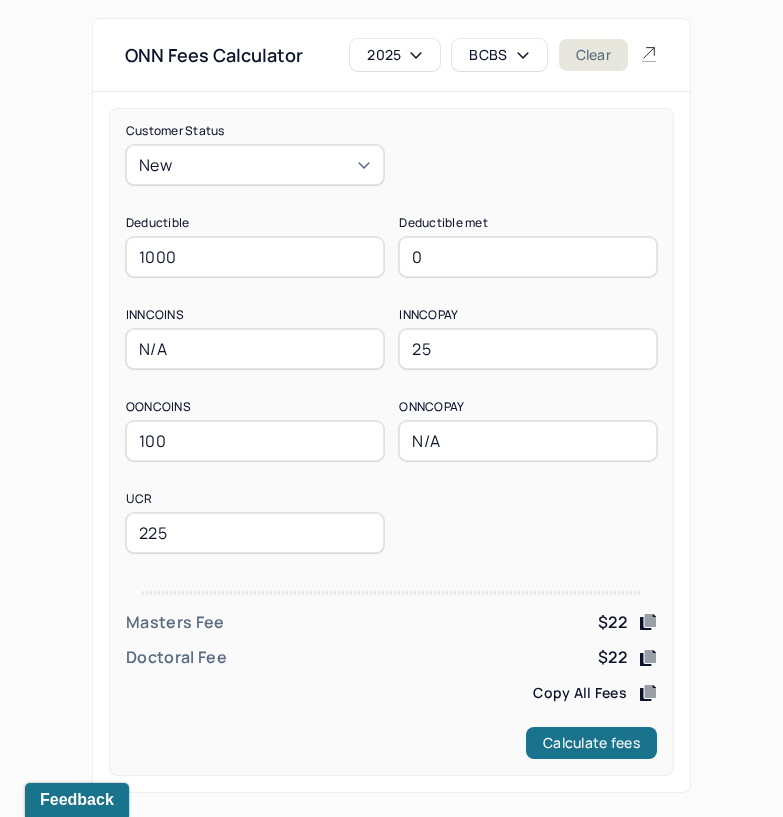type on "25" 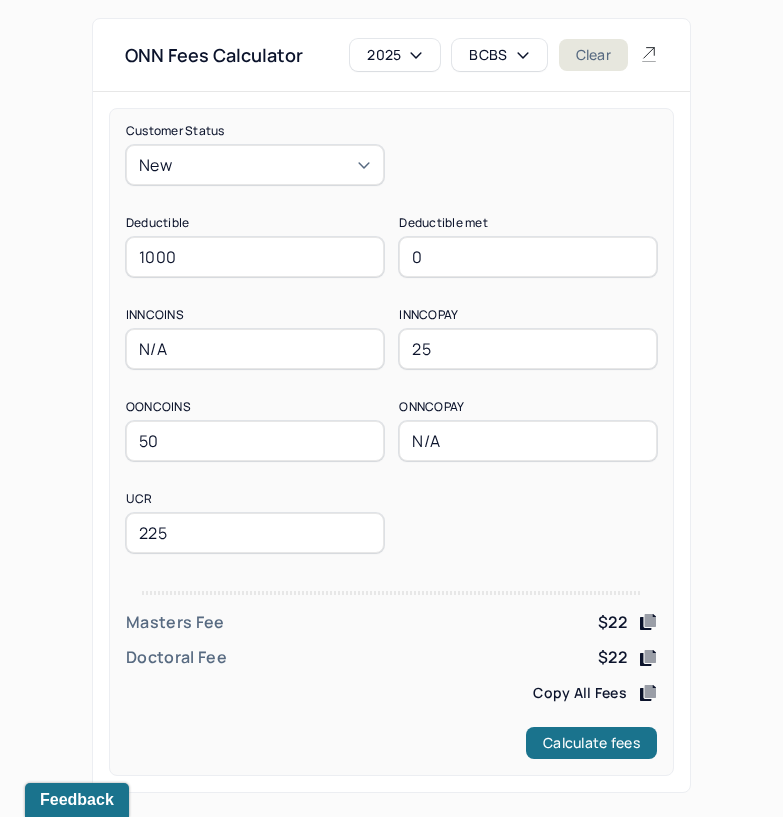 type on "50" 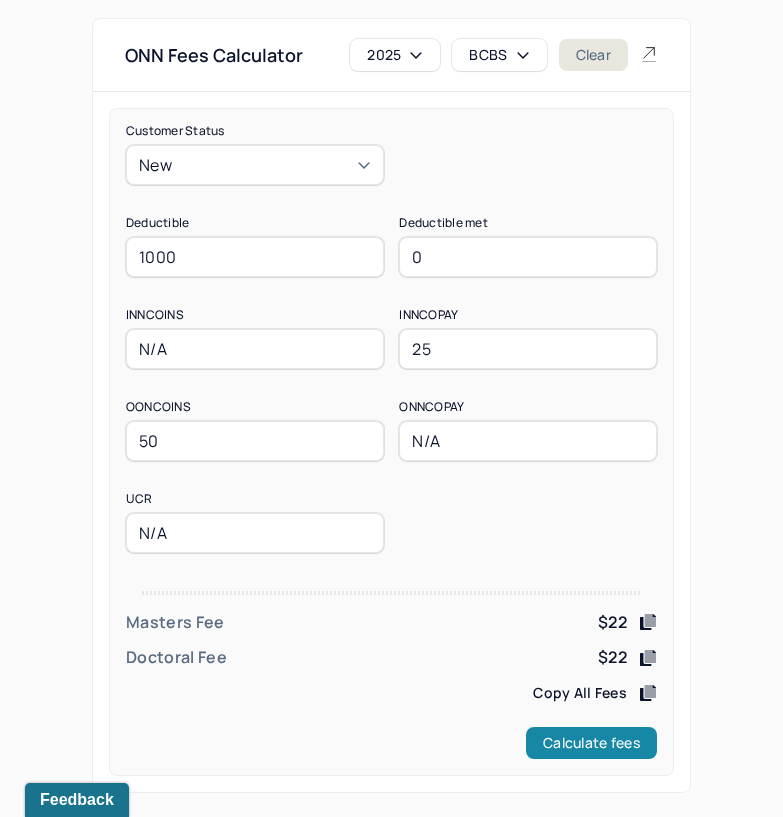 type on "N/A" 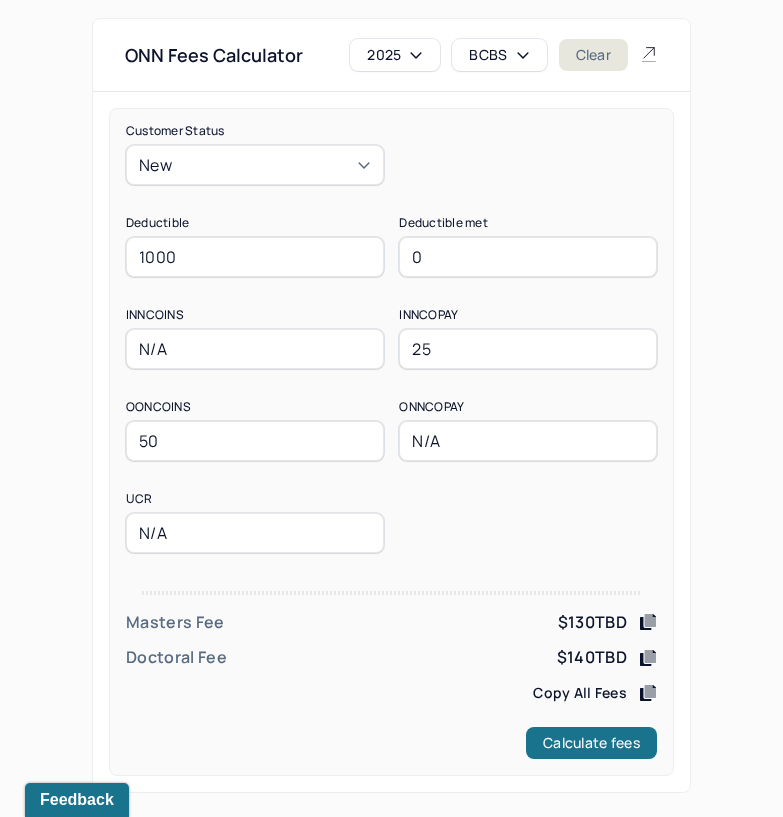 drag, startPoint x: 256, startPoint y: 267, endPoint x: 23, endPoint y: 281, distance: 233.42023 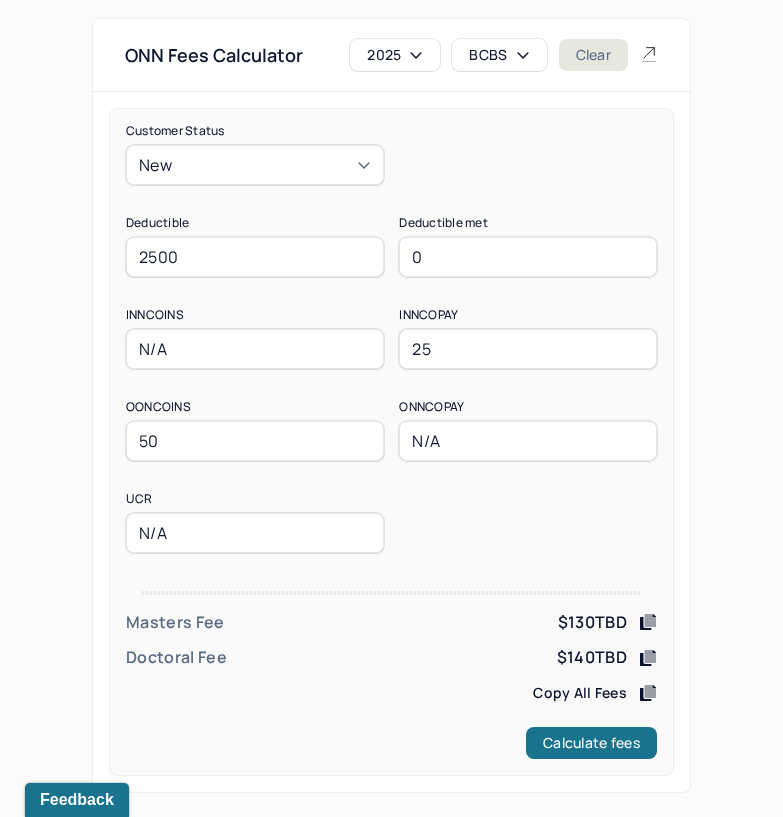 type on "2500" 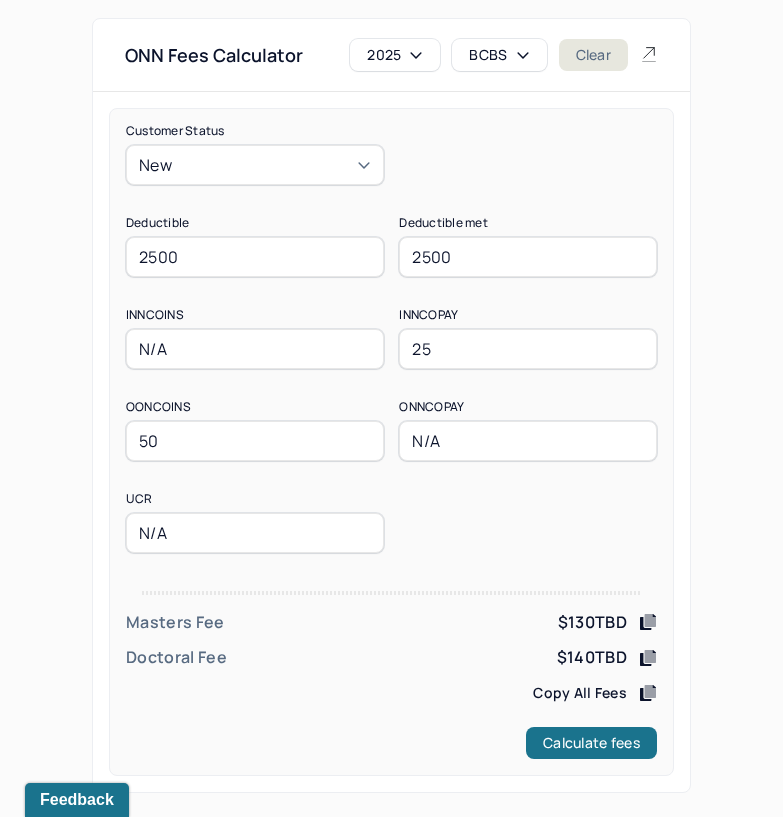 type on "2500" 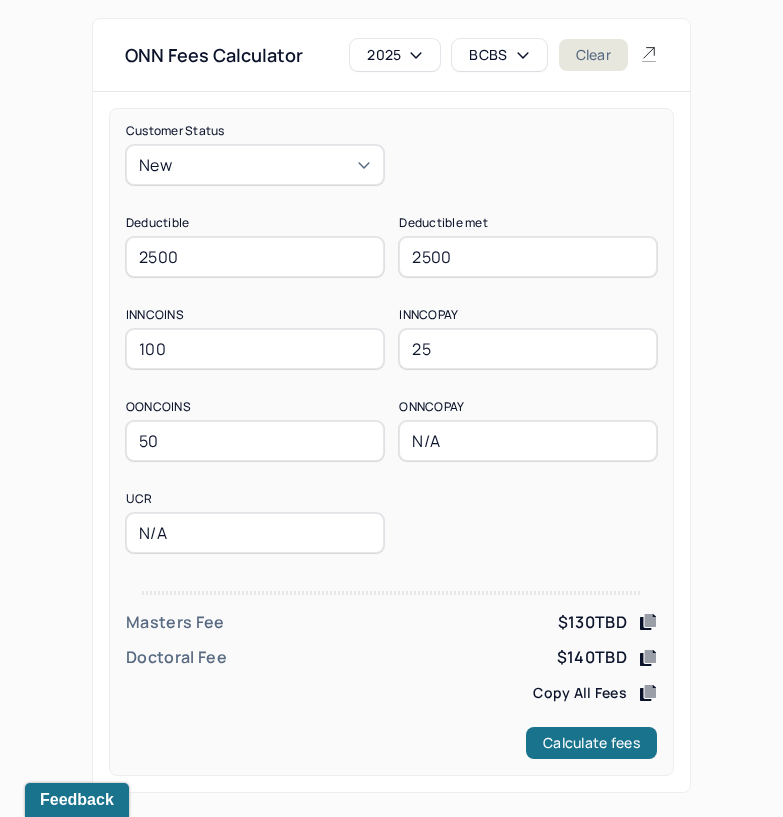 type on "100" 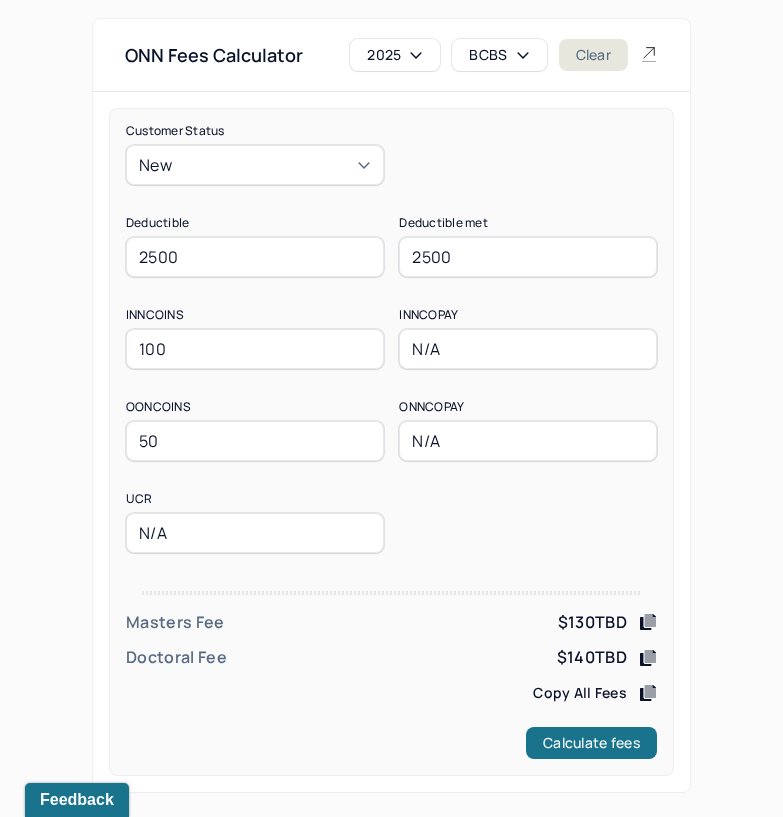 type on "N/A" 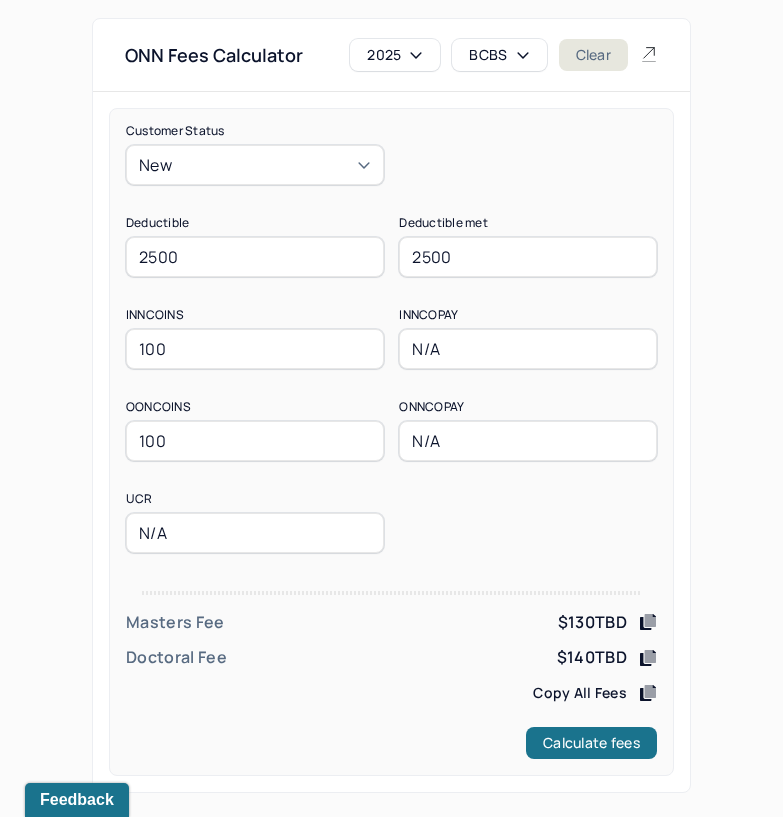 type on "100" 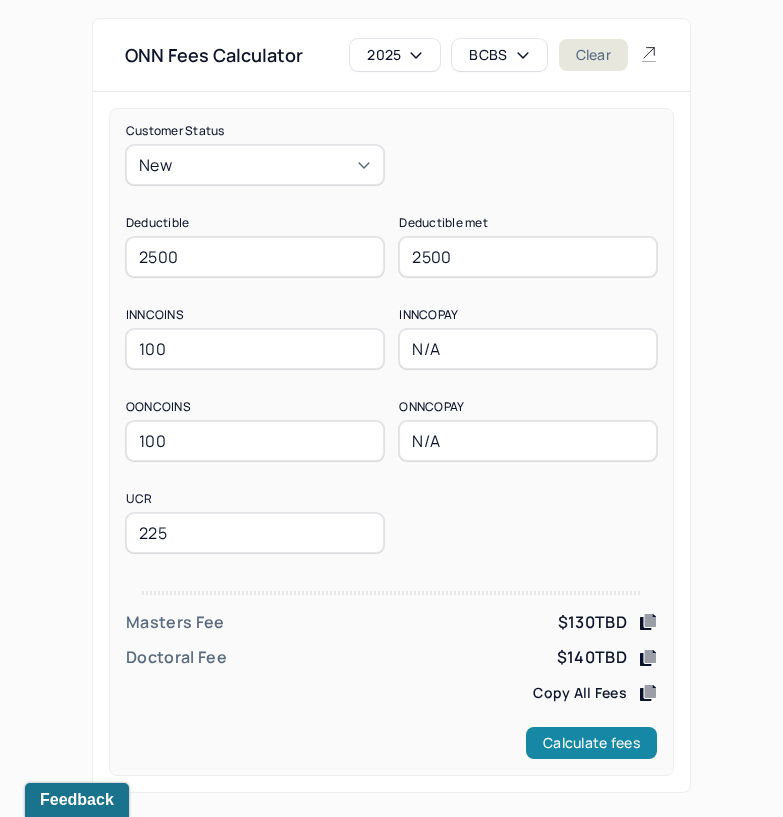 type on "225" 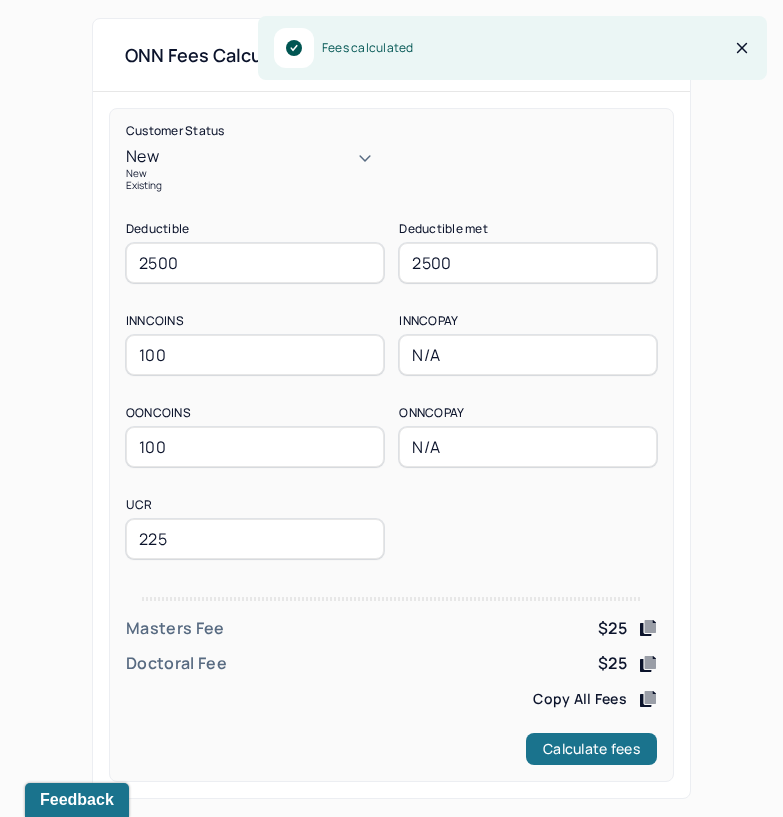 click on "New" at bounding box center [255, 156] 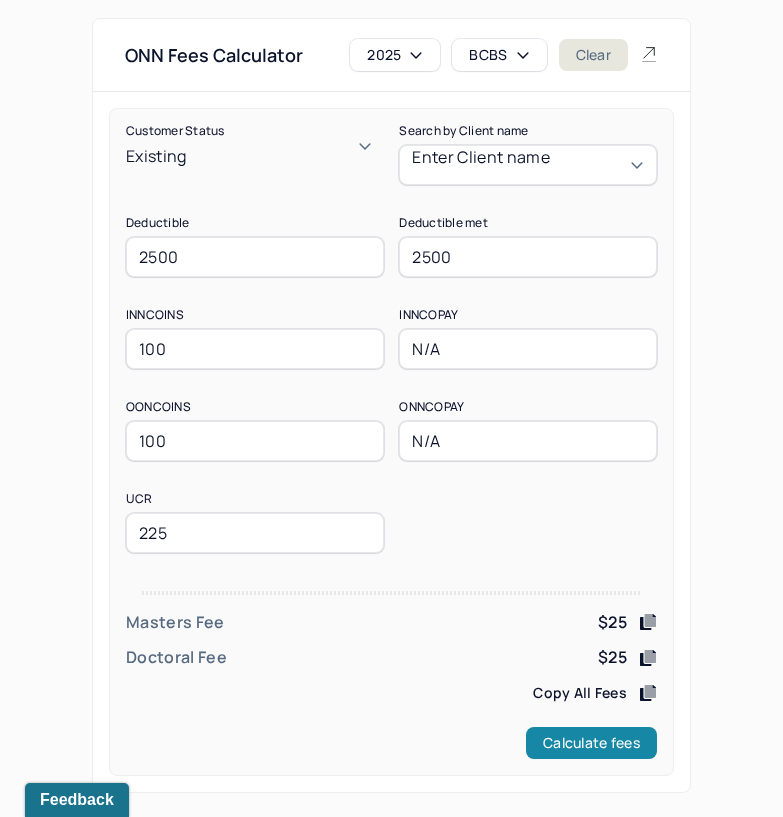 click on "Calculate fees" at bounding box center (591, 743) 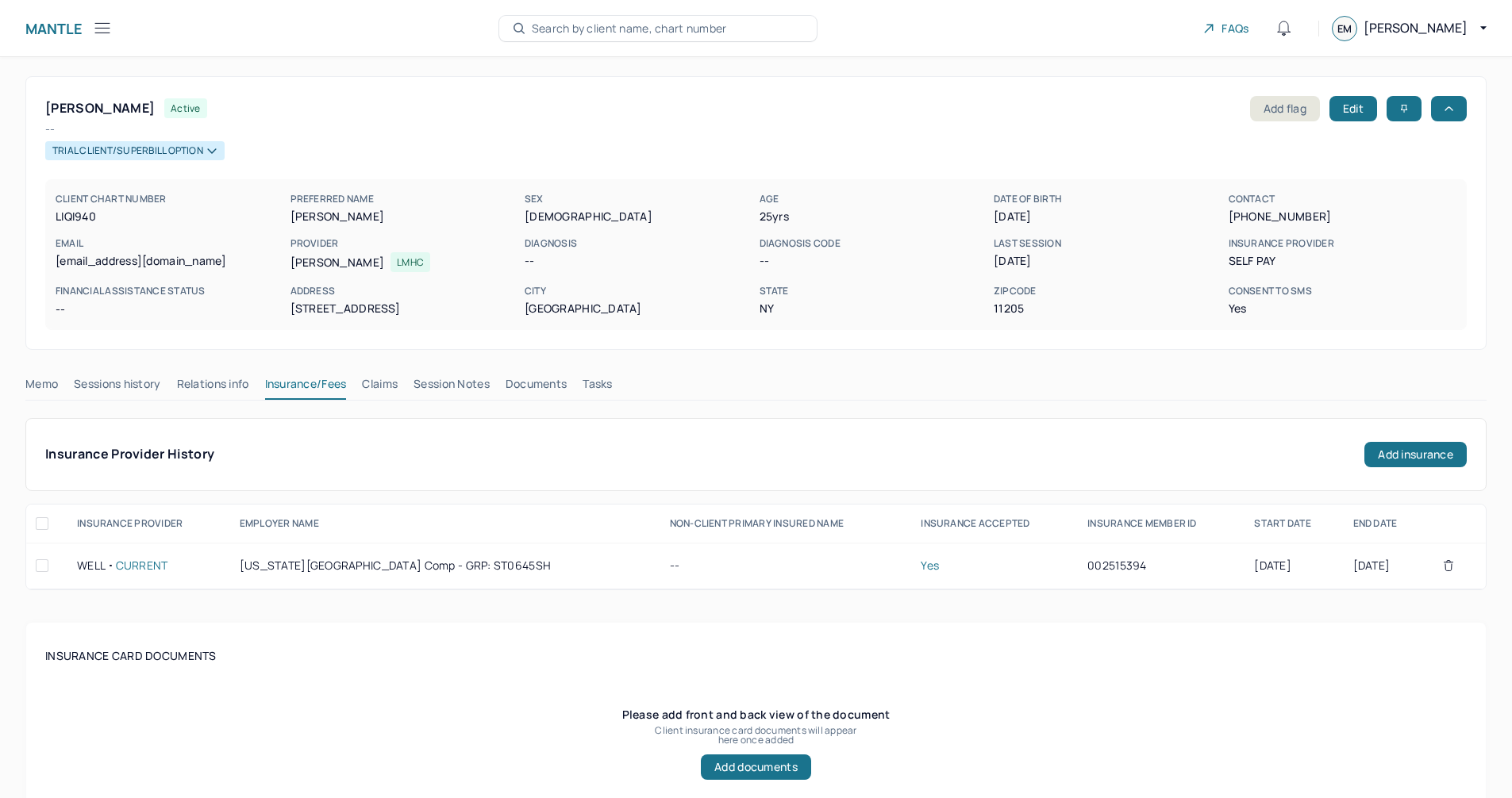 scroll, scrollTop: 0, scrollLeft: 0, axis: both 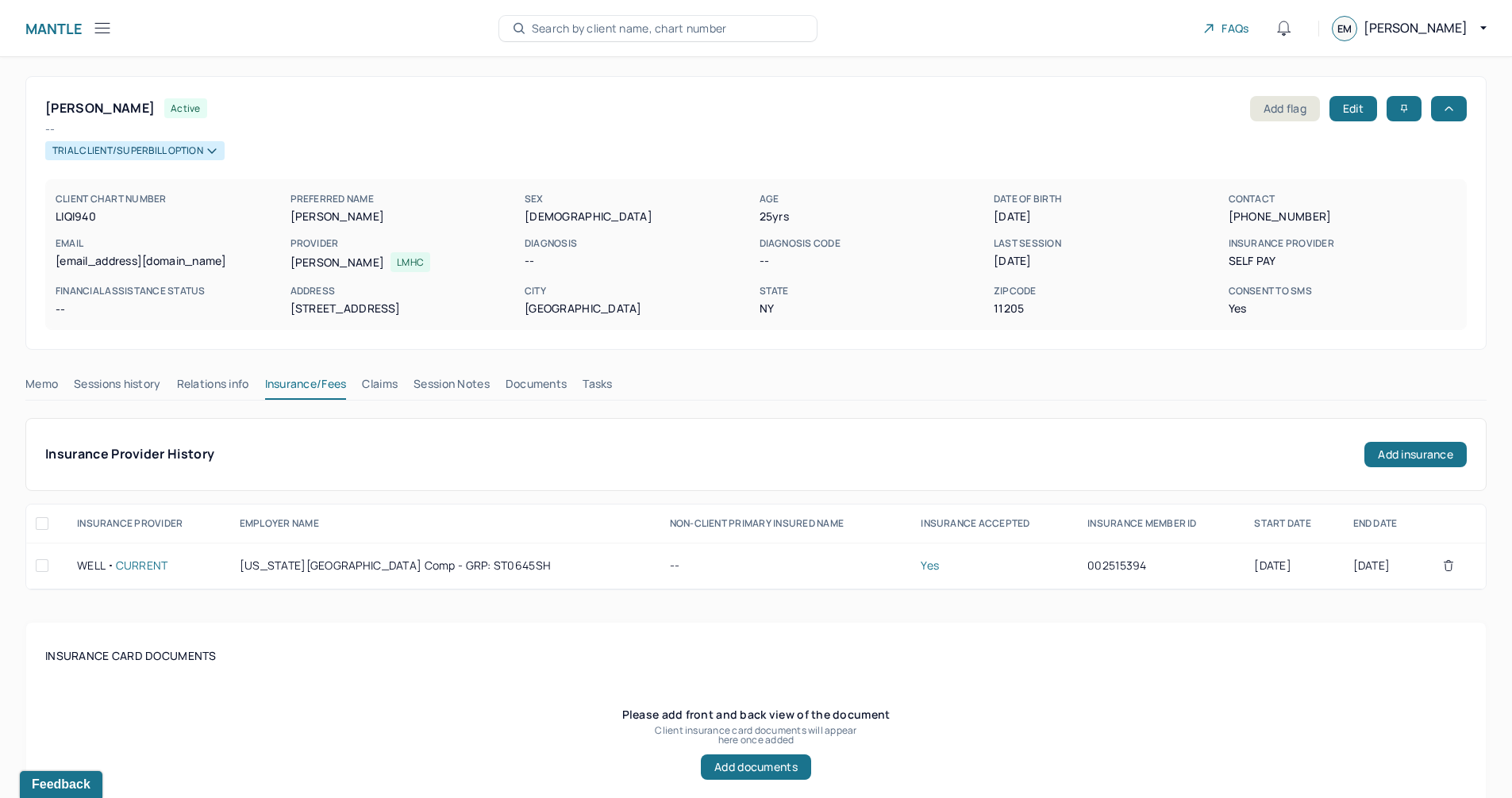 click on "Search by client name, chart number" at bounding box center [658, 29] 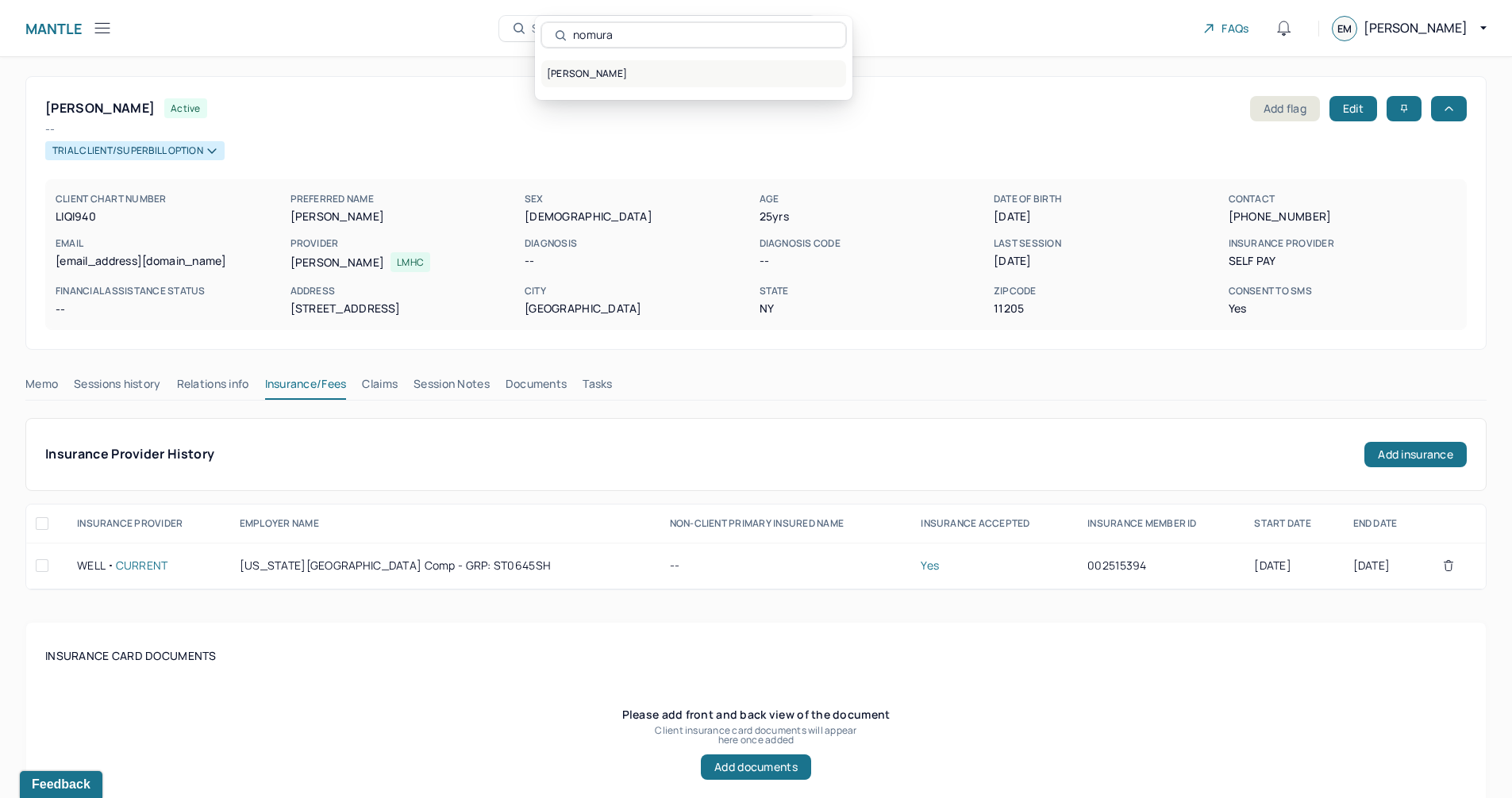 type on "nomura" 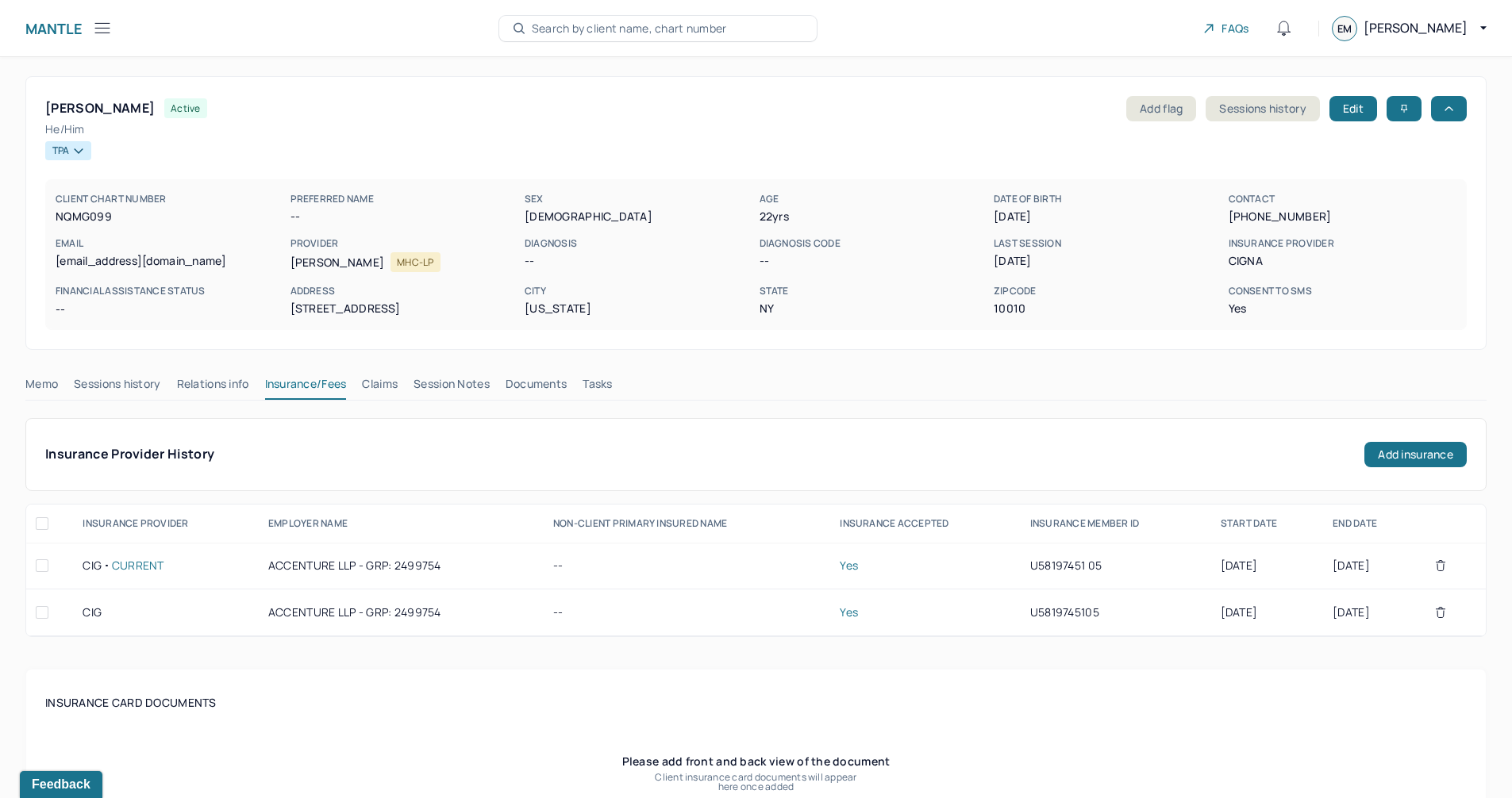 click on "Claims" at bounding box center (379, 387) 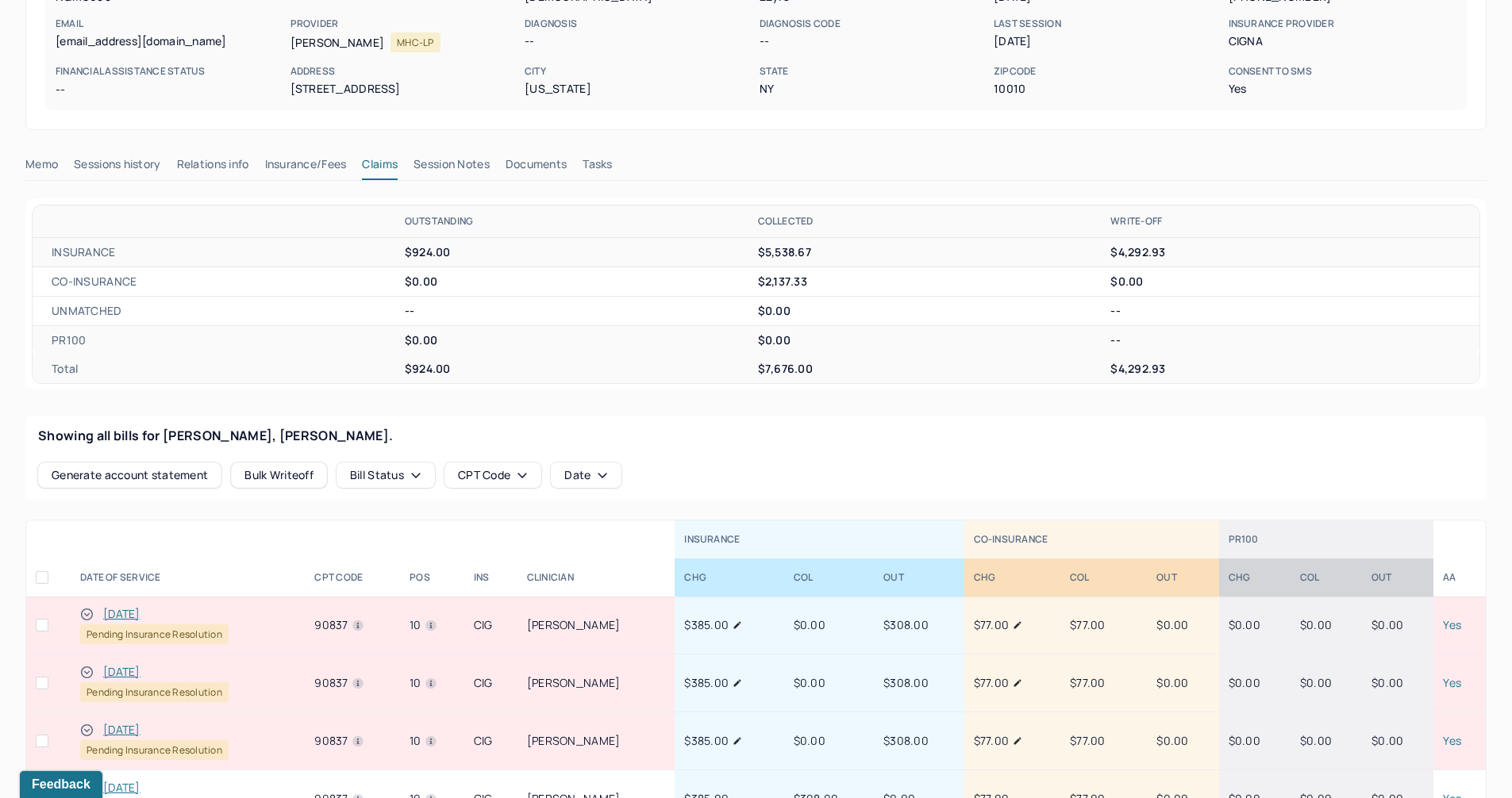 scroll, scrollTop: 397, scrollLeft: 0, axis: vertical 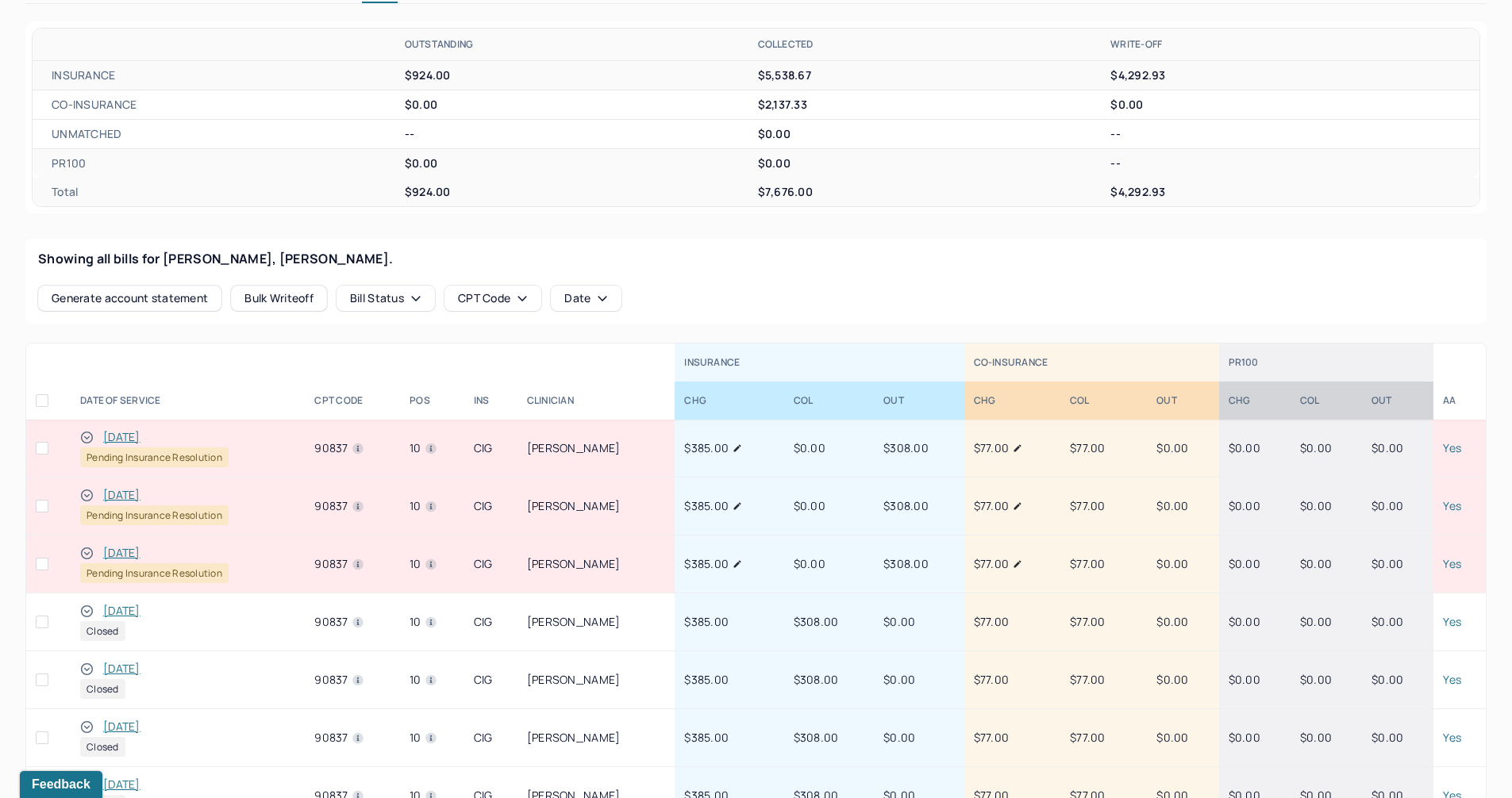 click on "[DATE]" at bounding box center [121, 611] 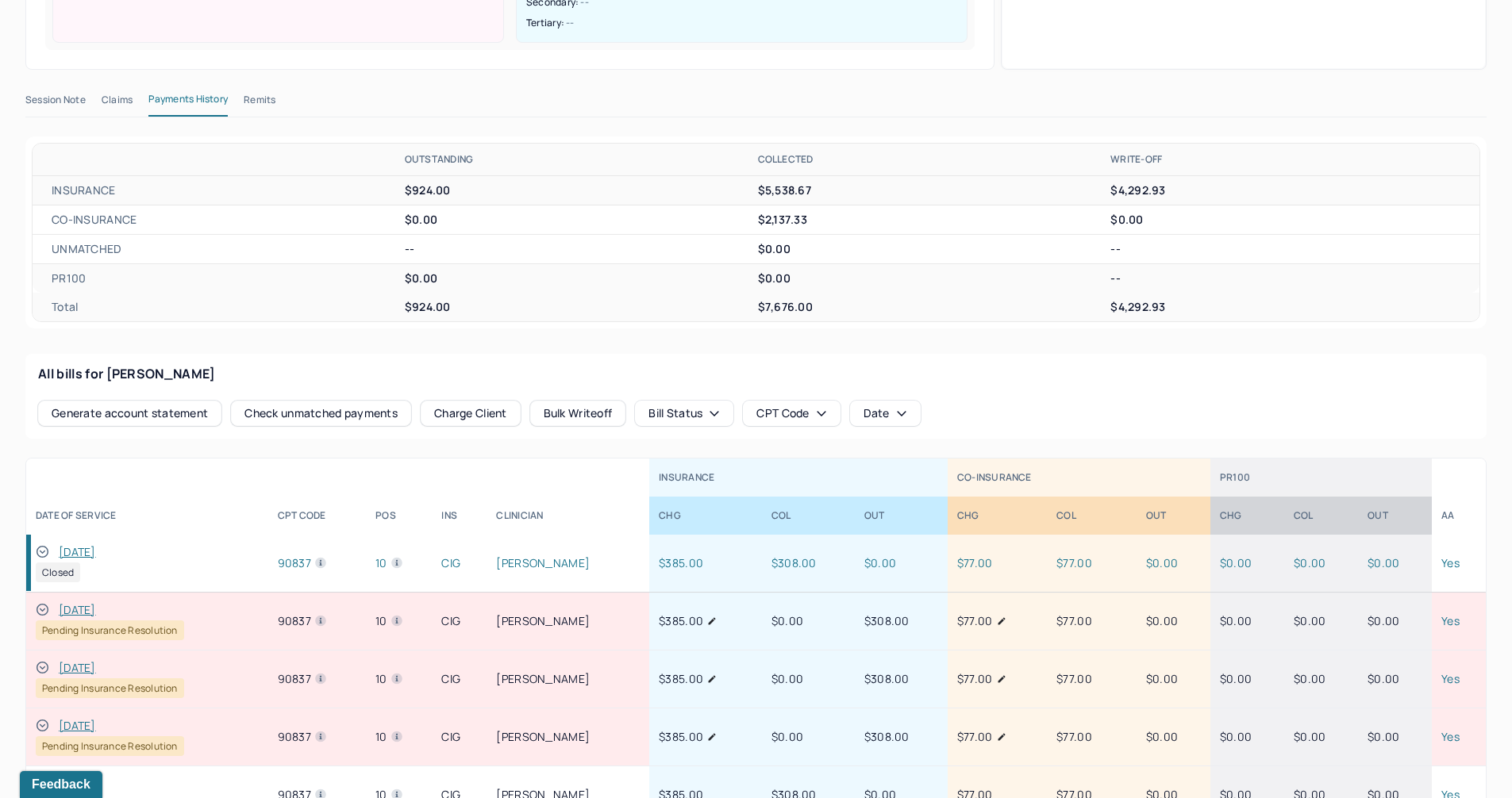 scroll, scrollTop: 476, scrollLeft: 0, axis: vertical 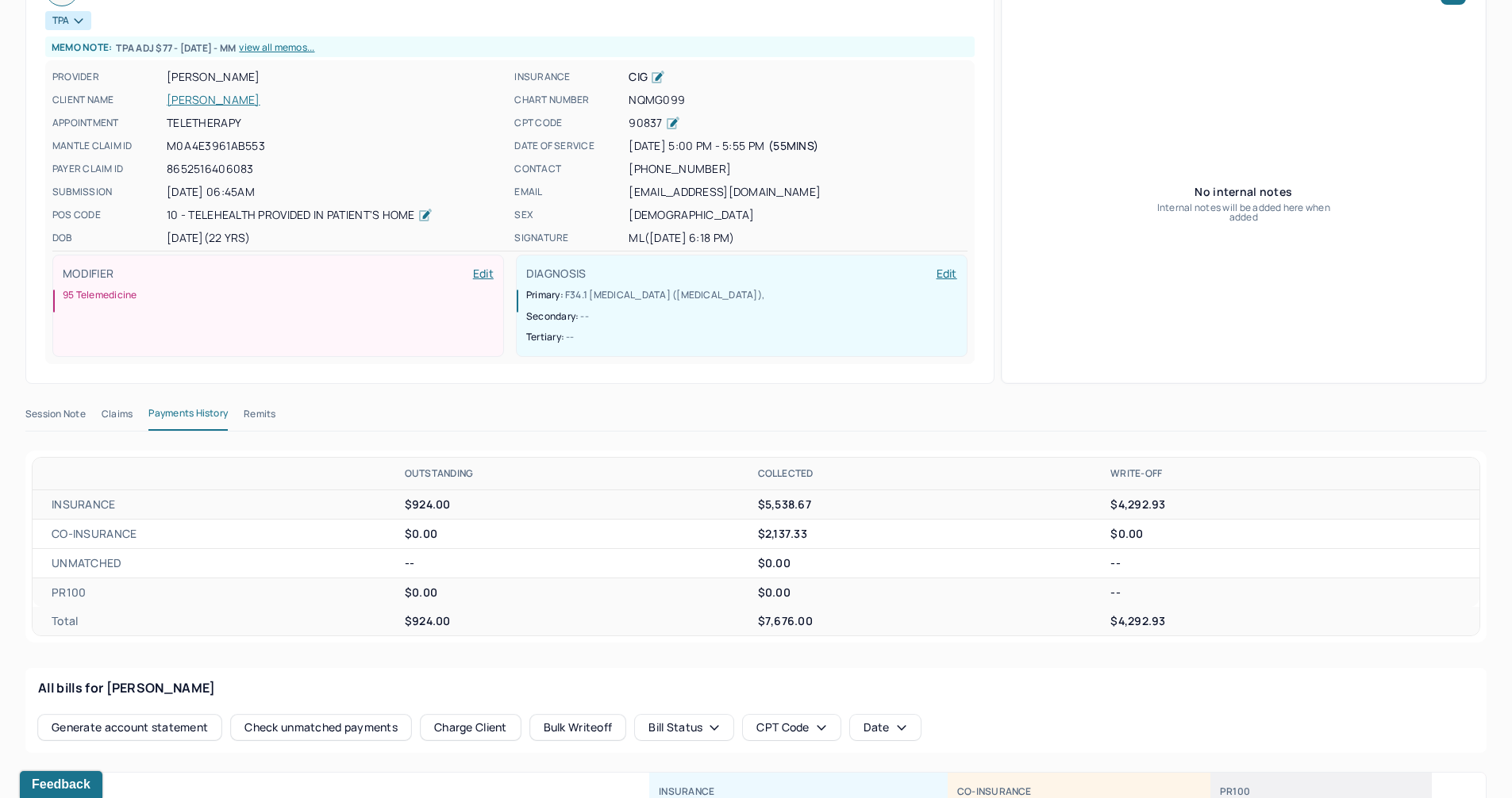 click on "Remits" at bounding box center [260, 417] 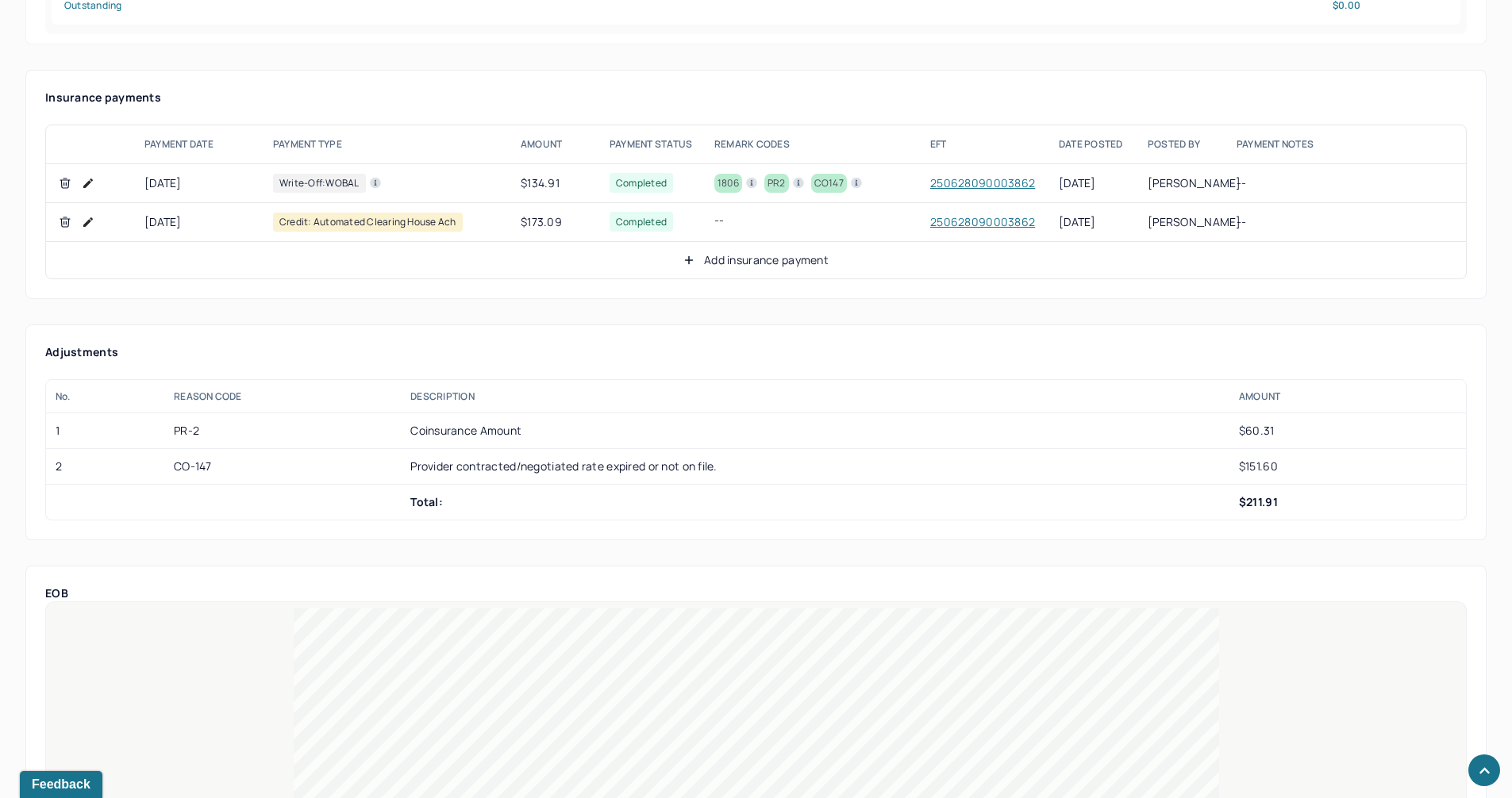 scroll, scrollTop: 1190, scrollLeft: 0, axis: vertical 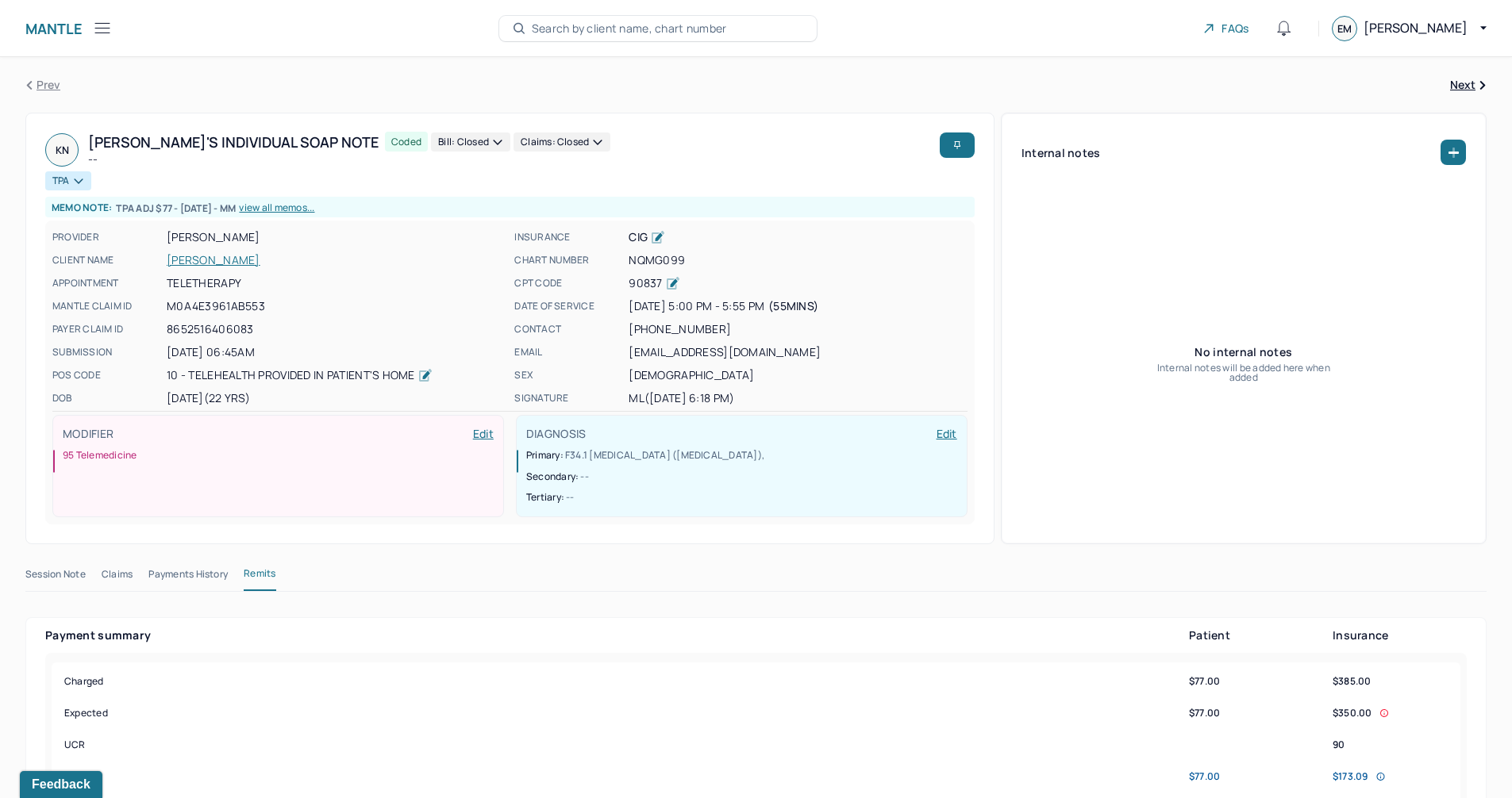 click on "NOMURA, KEI" at bounding box center [336, 260] 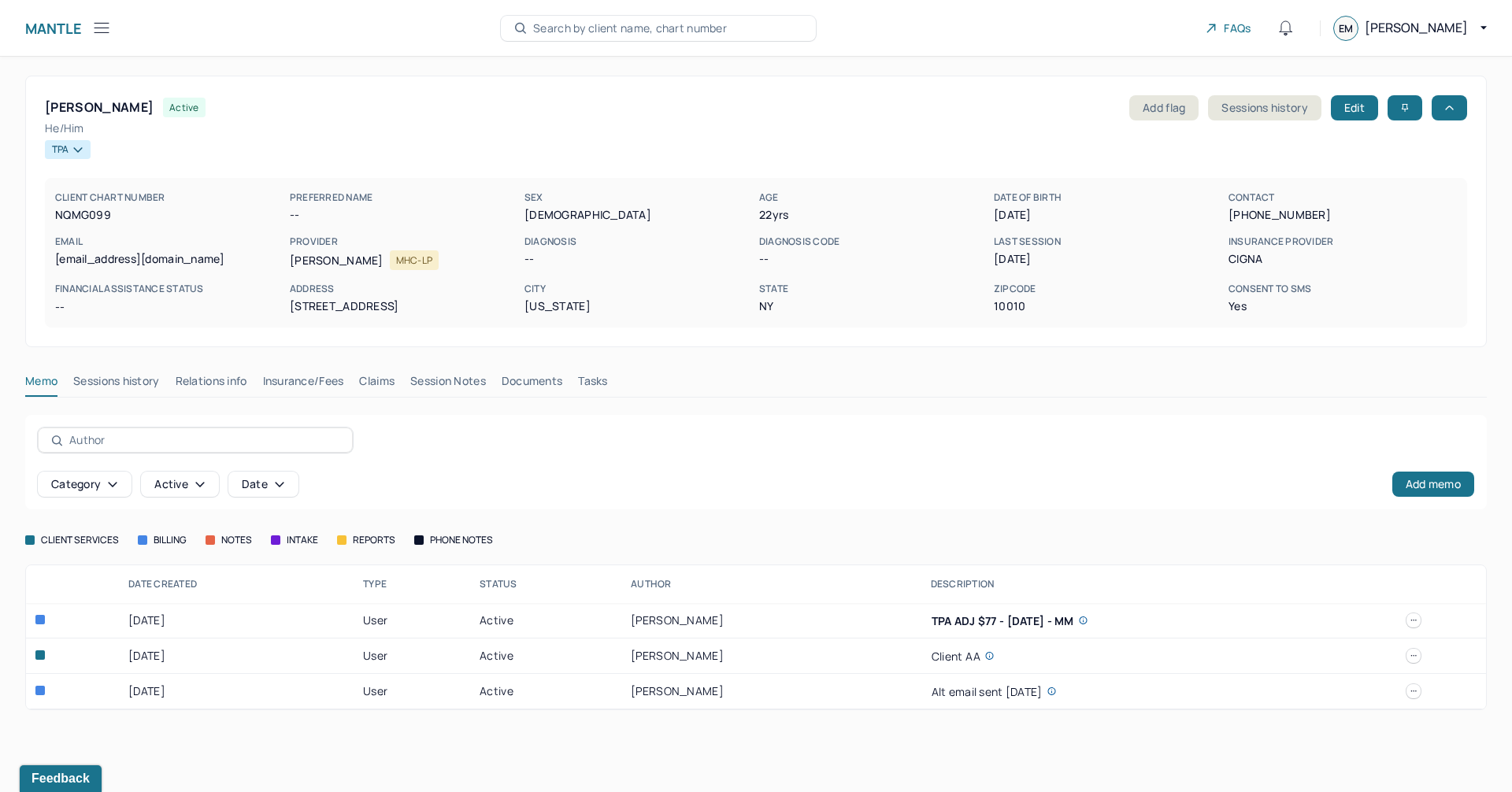 click on "Claims" at bounding box center (376, 384) 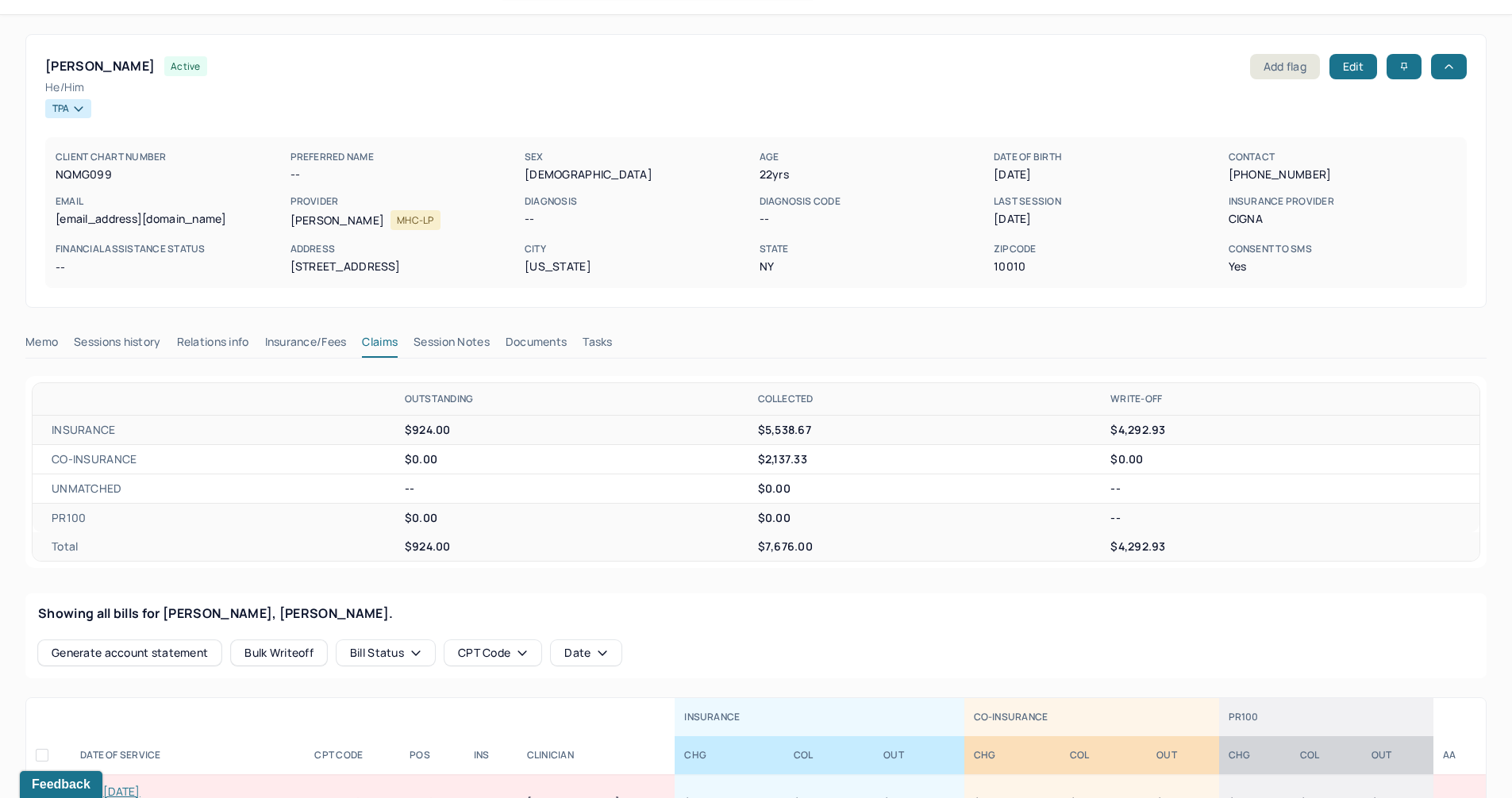 scroll, scrollTop: 79, scrollLeft: 0, axis: vertical 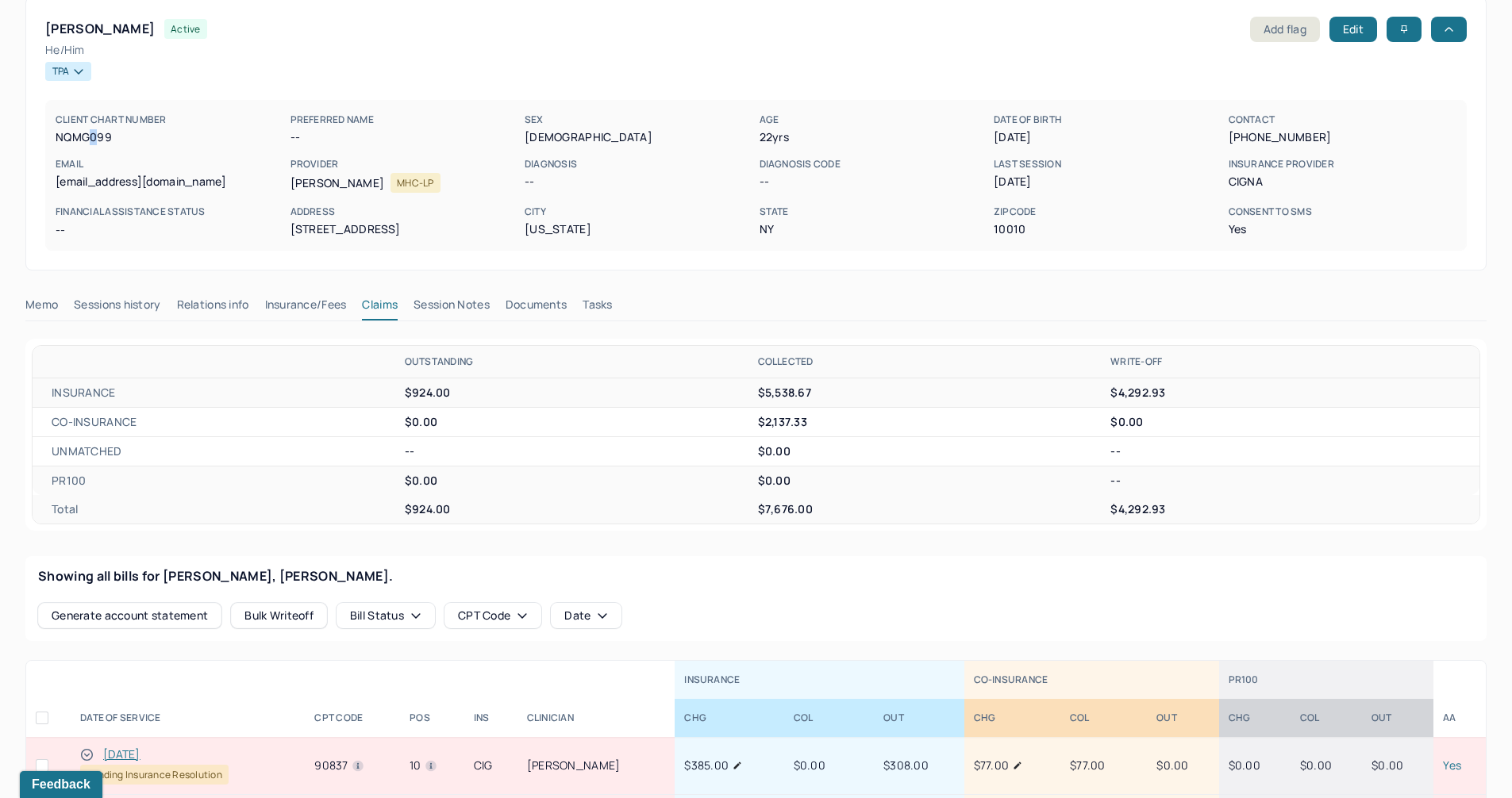 click on "NQMG099" at bounding box center [170, 137] 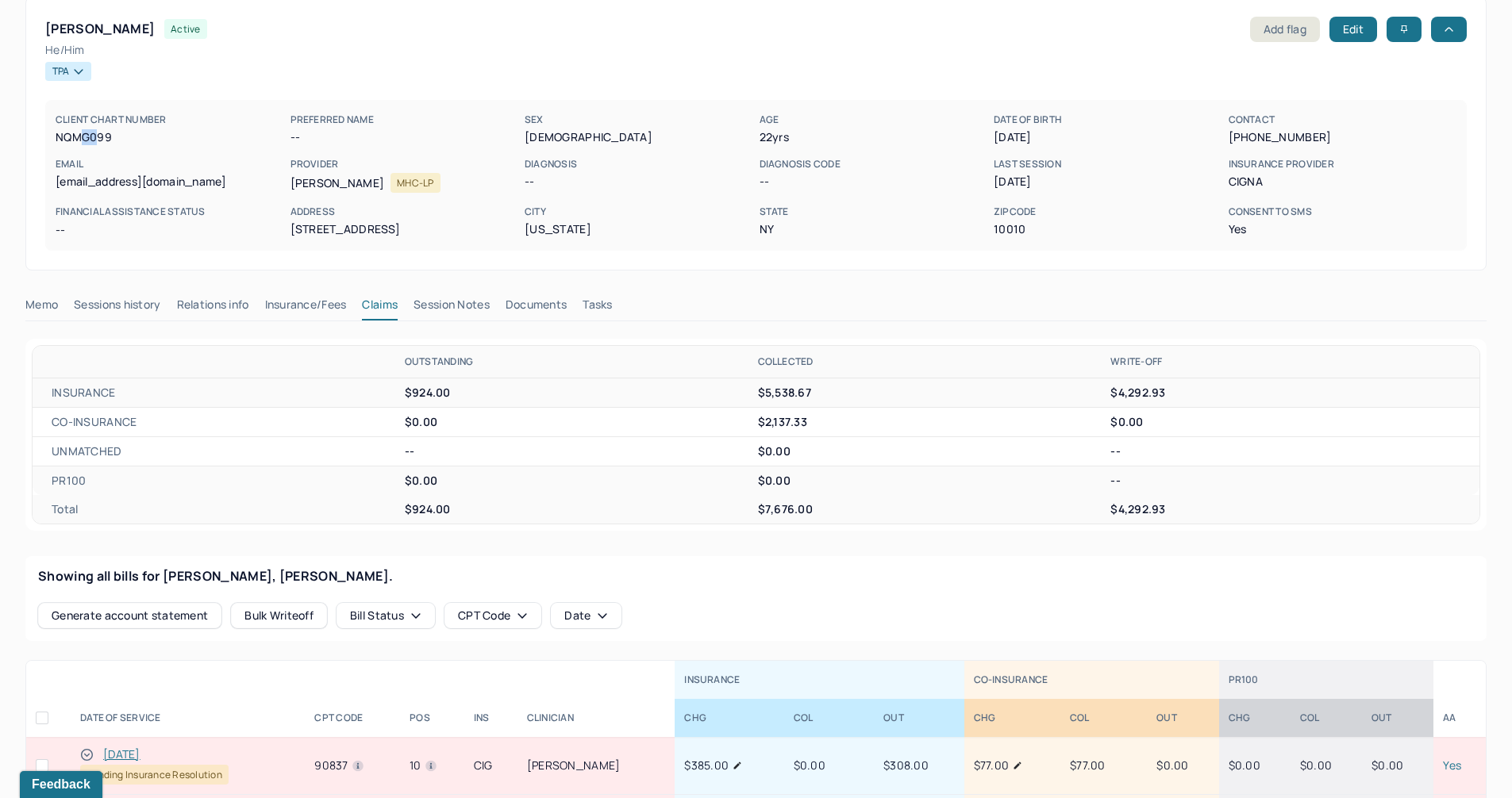 drag, startPoint x: 92, startPoint y: 129, endPoint x: 83, endPoint y: 135, distance: 10.816654 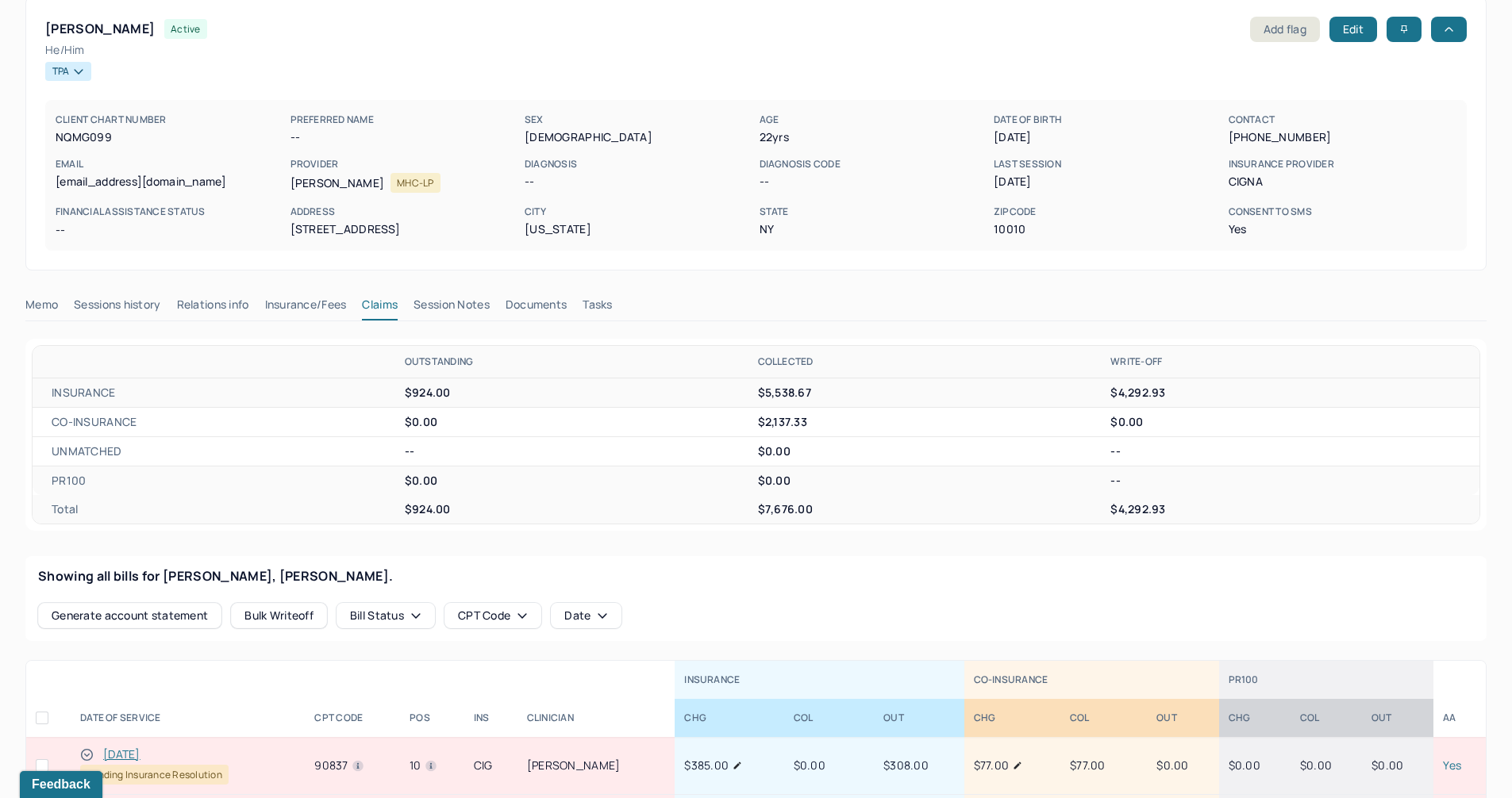 click on "NQMG099" at bounding box center [170, 137] 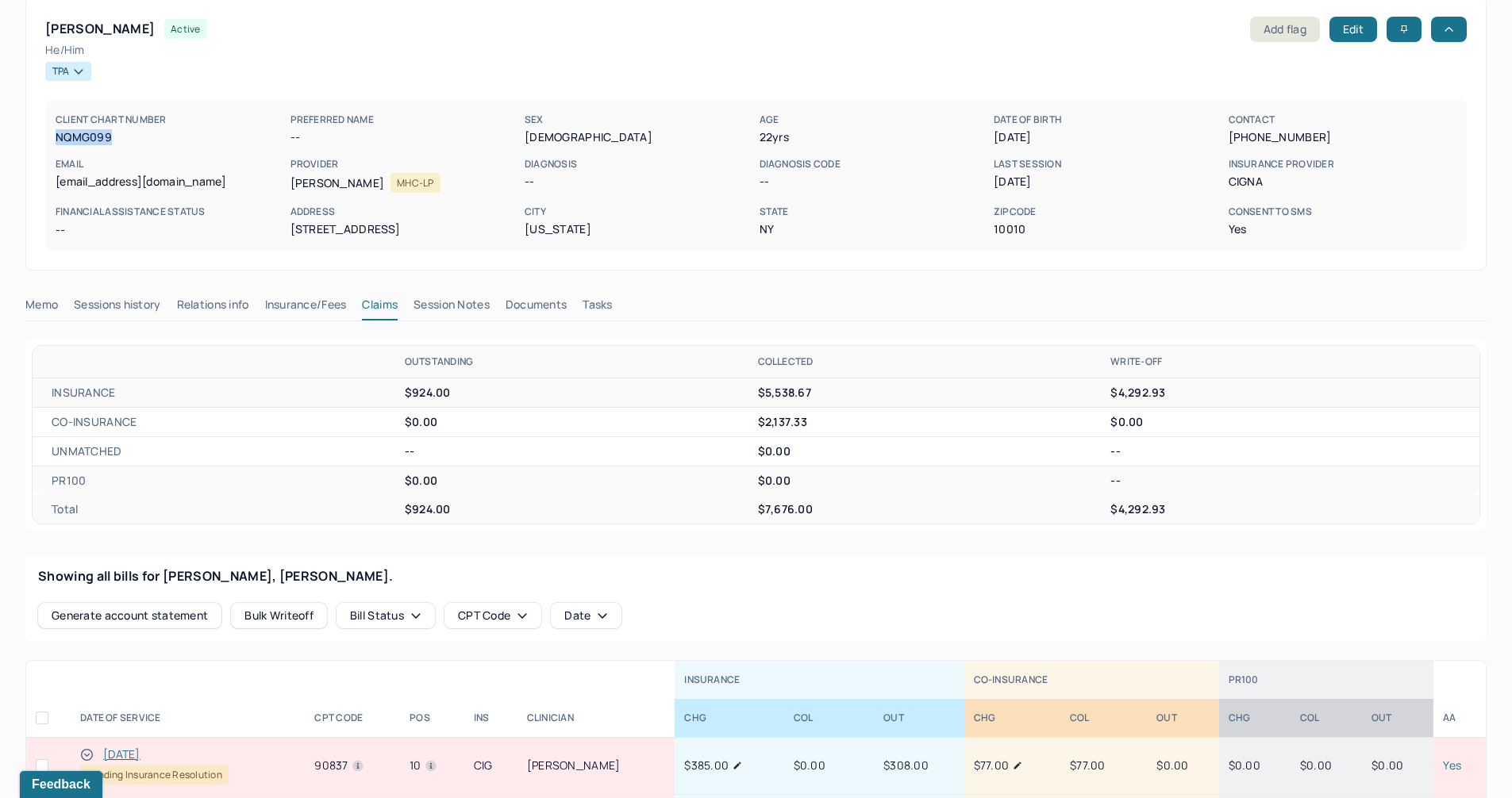 click on "NQMG099" at bounding box center [170, 137] 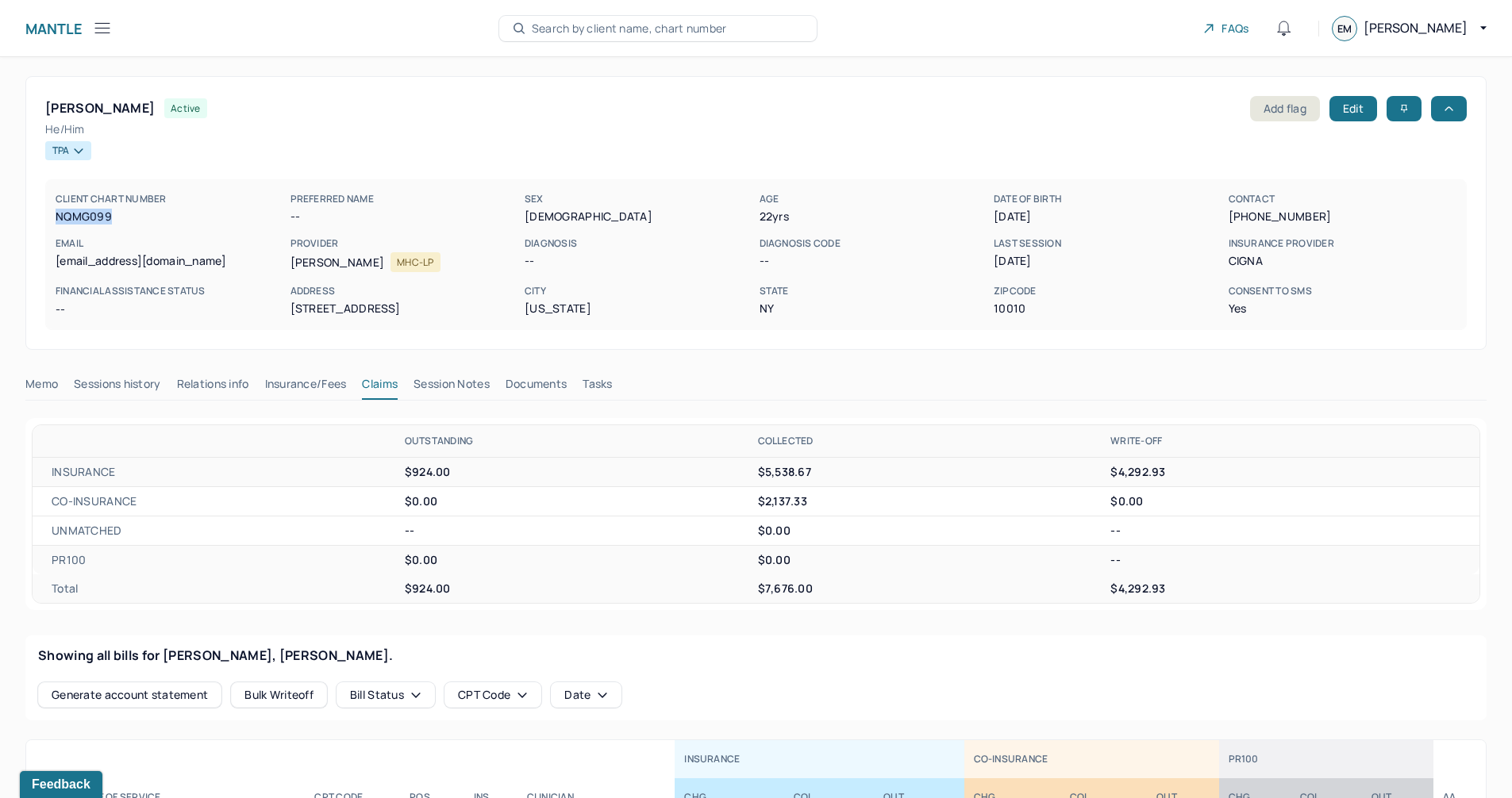 click on "Search by client name, chart number" at bounding box center (629, 29) 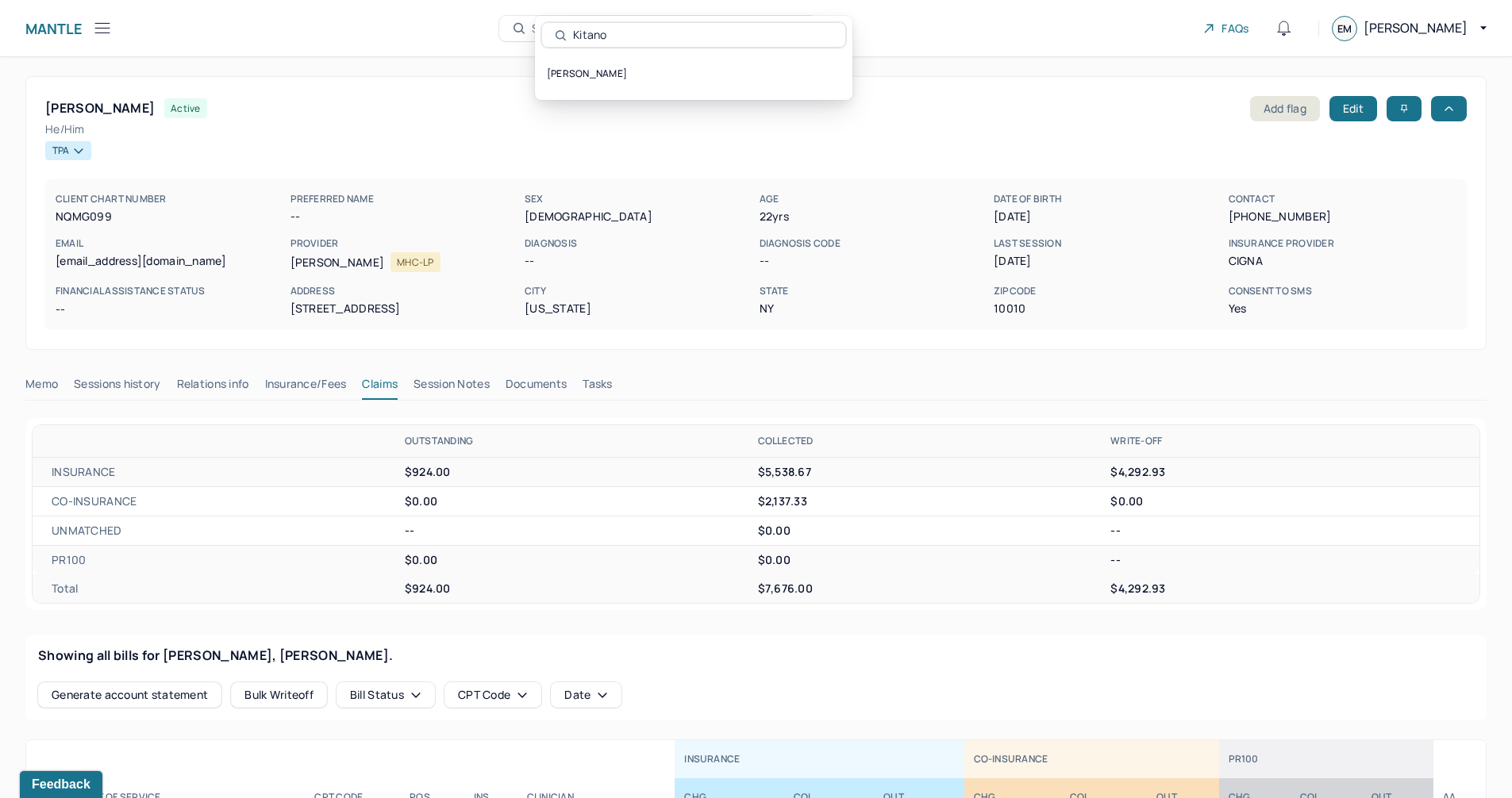 type on "Kitano" 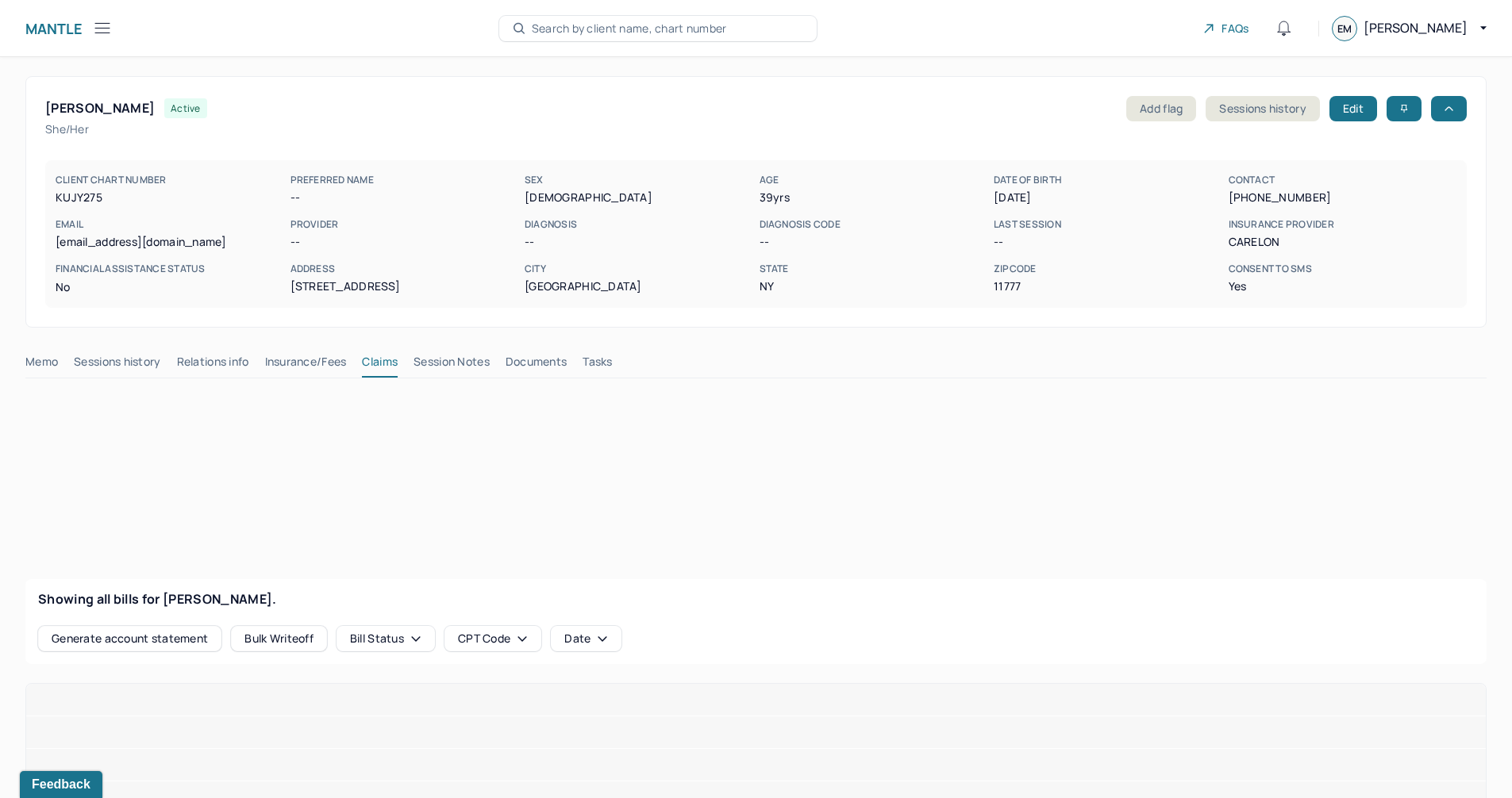 click on "Insurance/Fees" at bounding box center (306, 365) 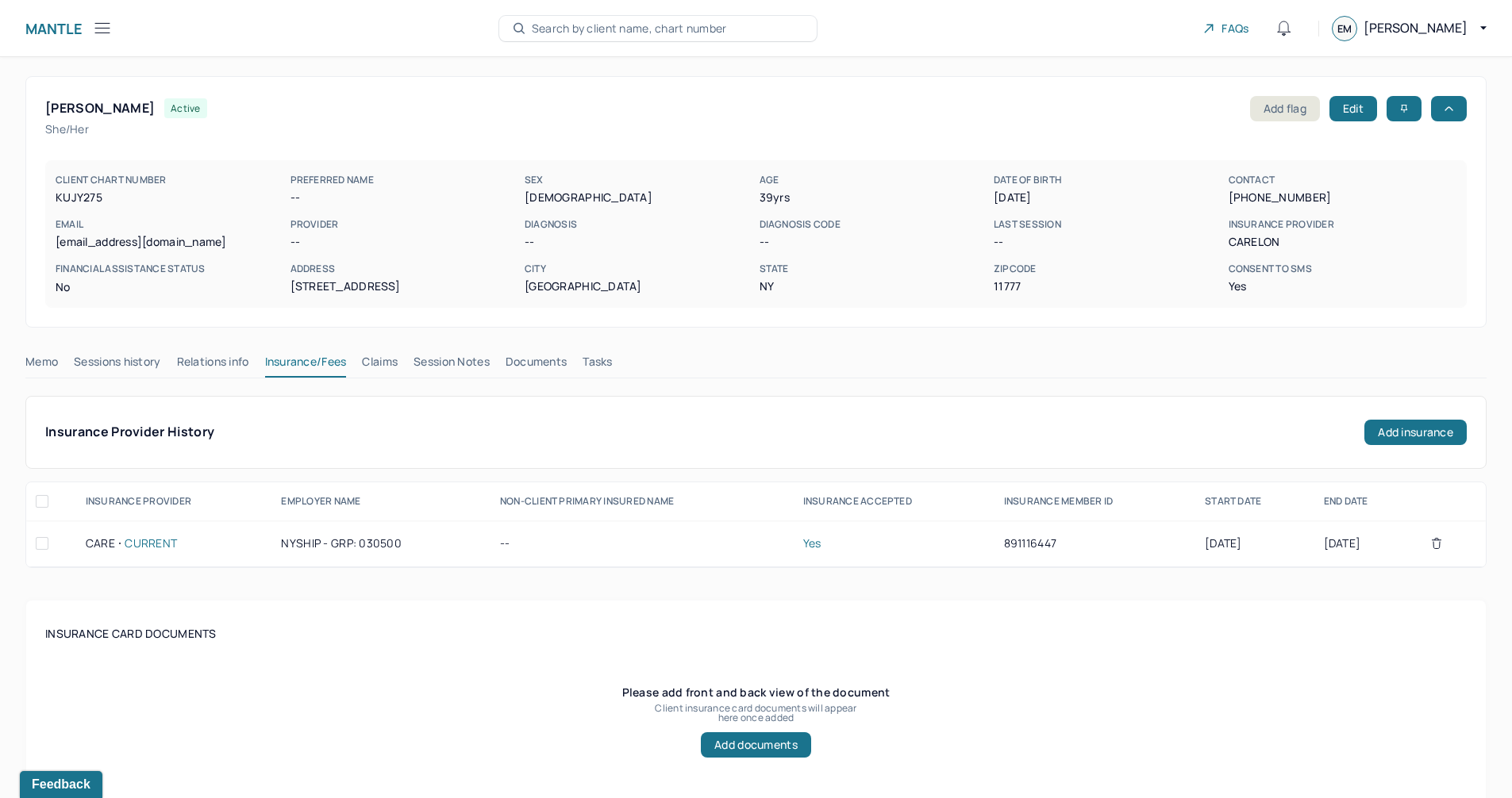 click on "Insurance/Fees" at bounding box center [306, 365] 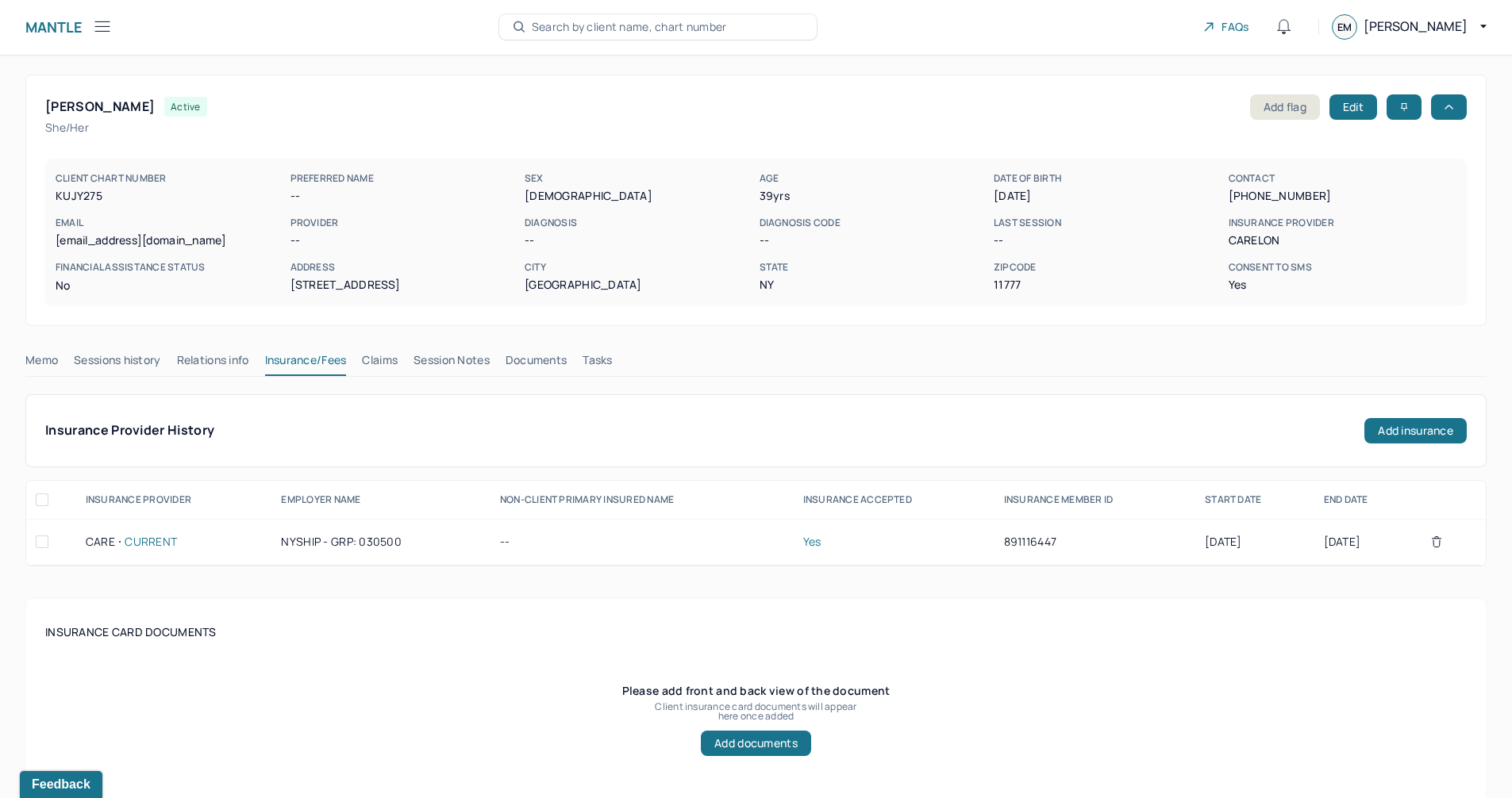 scroll, scrollTop: 0, scrollLeft: 0, axis: both 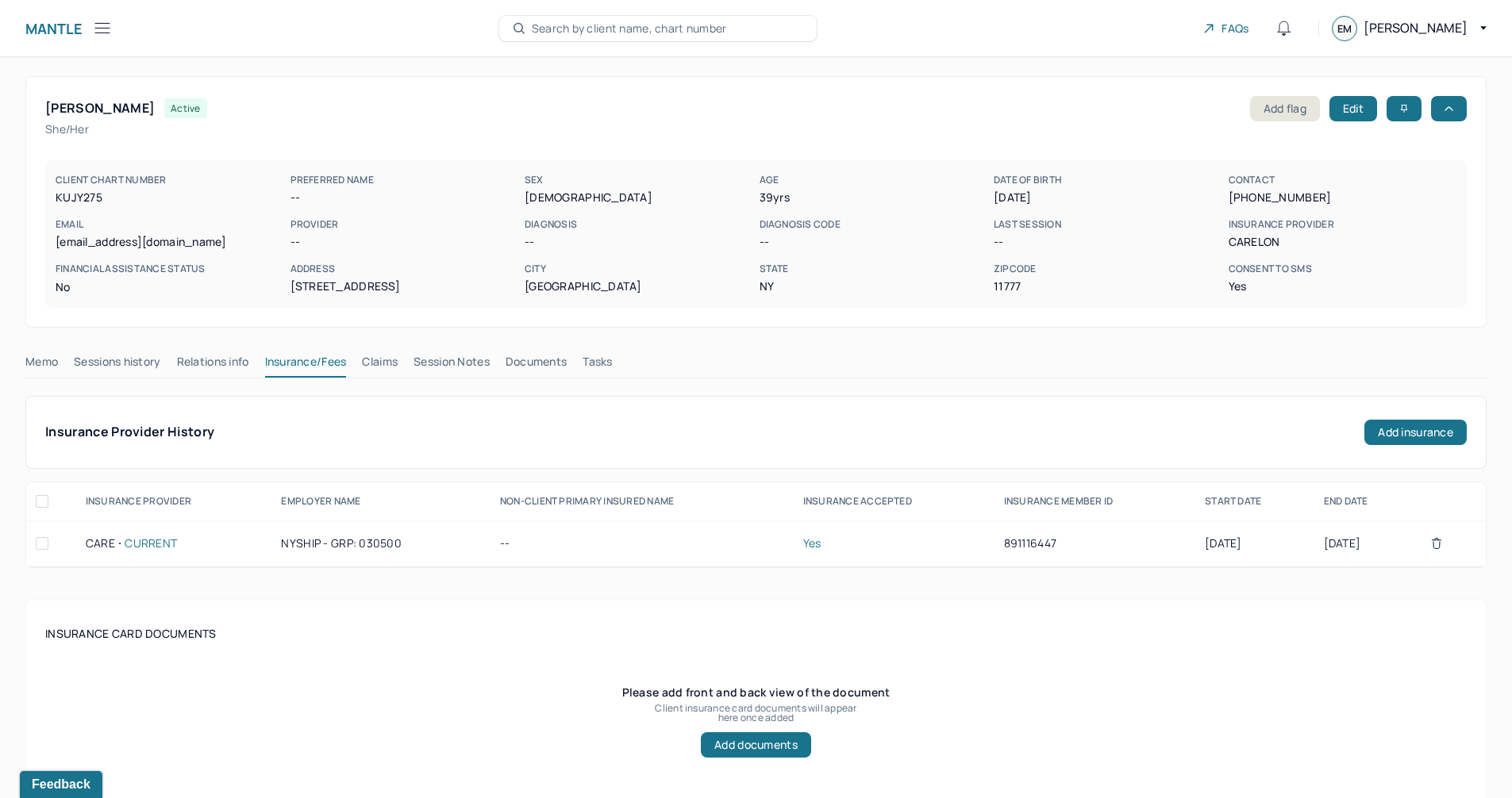 click on "Search by client name, chart number" at bounding box center [629, 29] 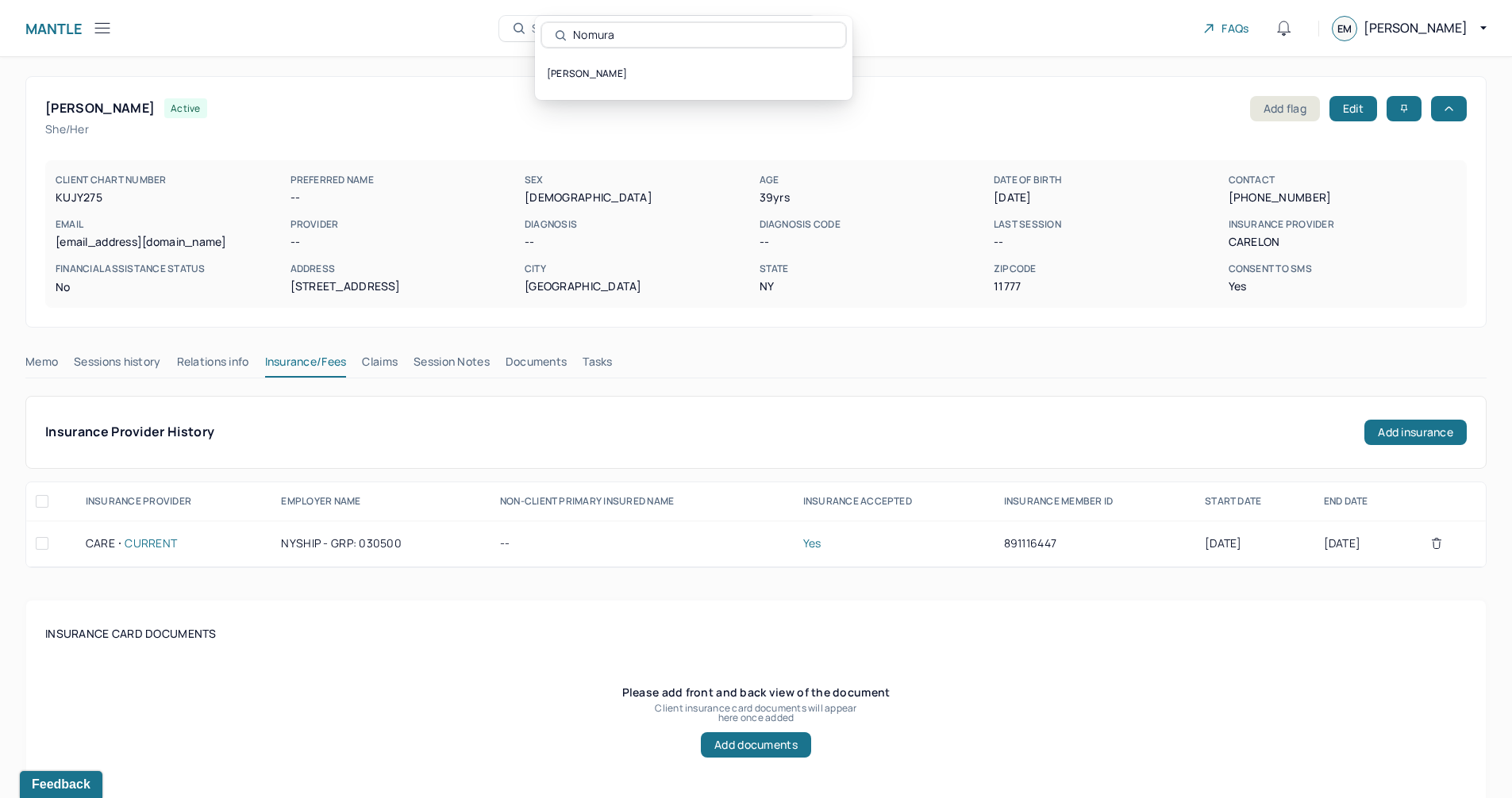type on "Nomura" 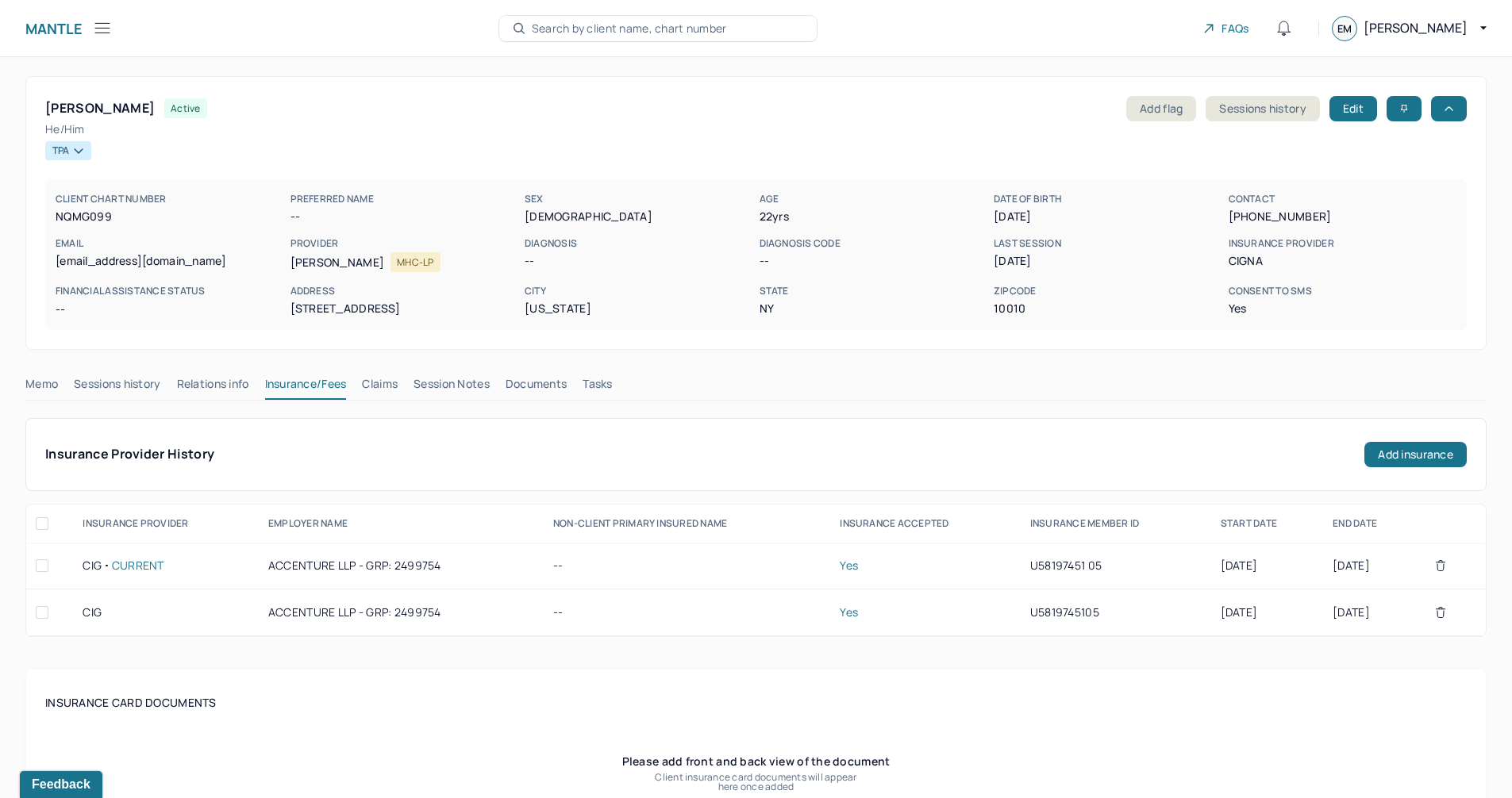 click on "NQMG099" at bounding box center [170, 217] 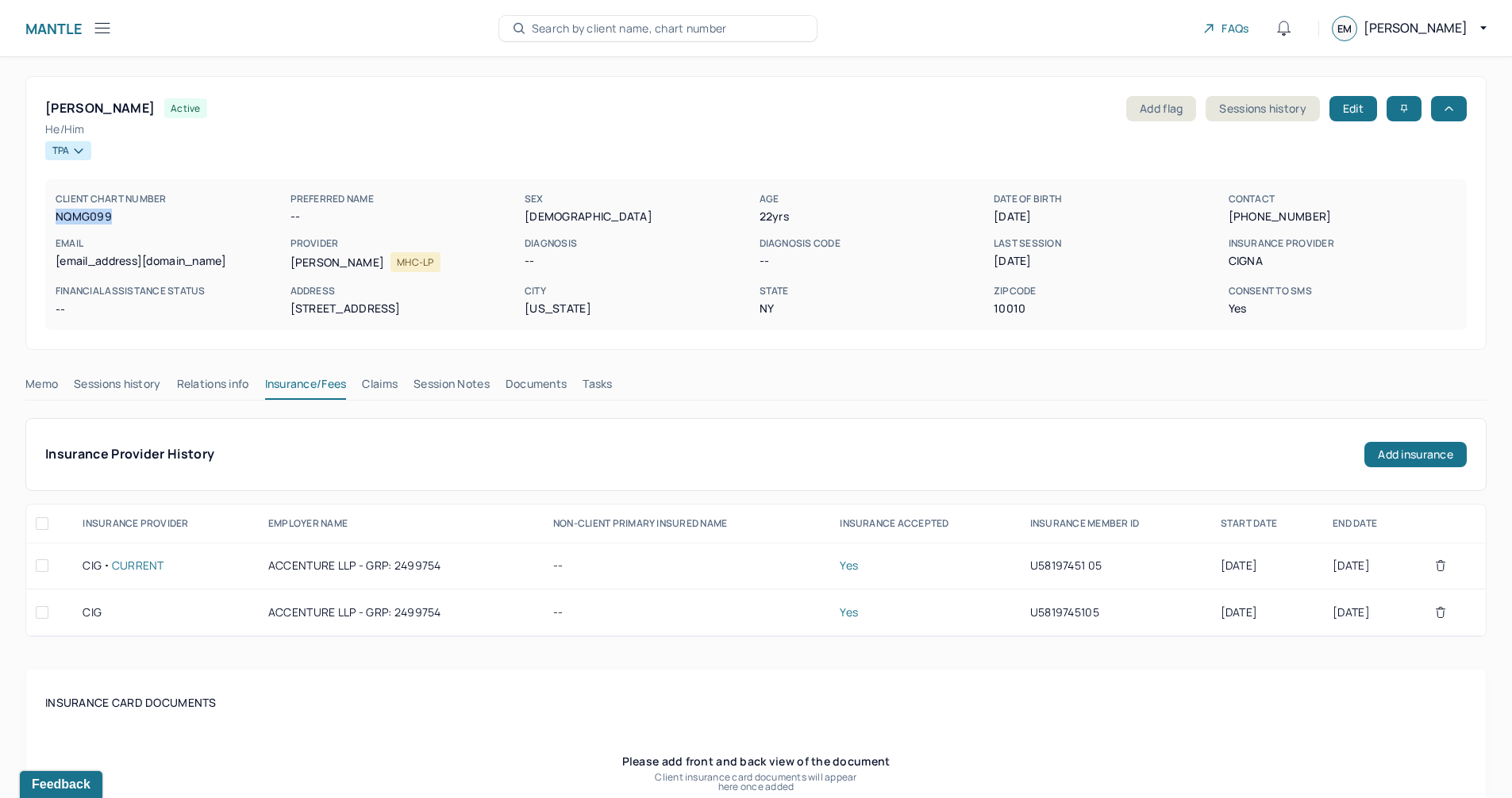 click on "NQMG099" at bounding box center [170, 217] 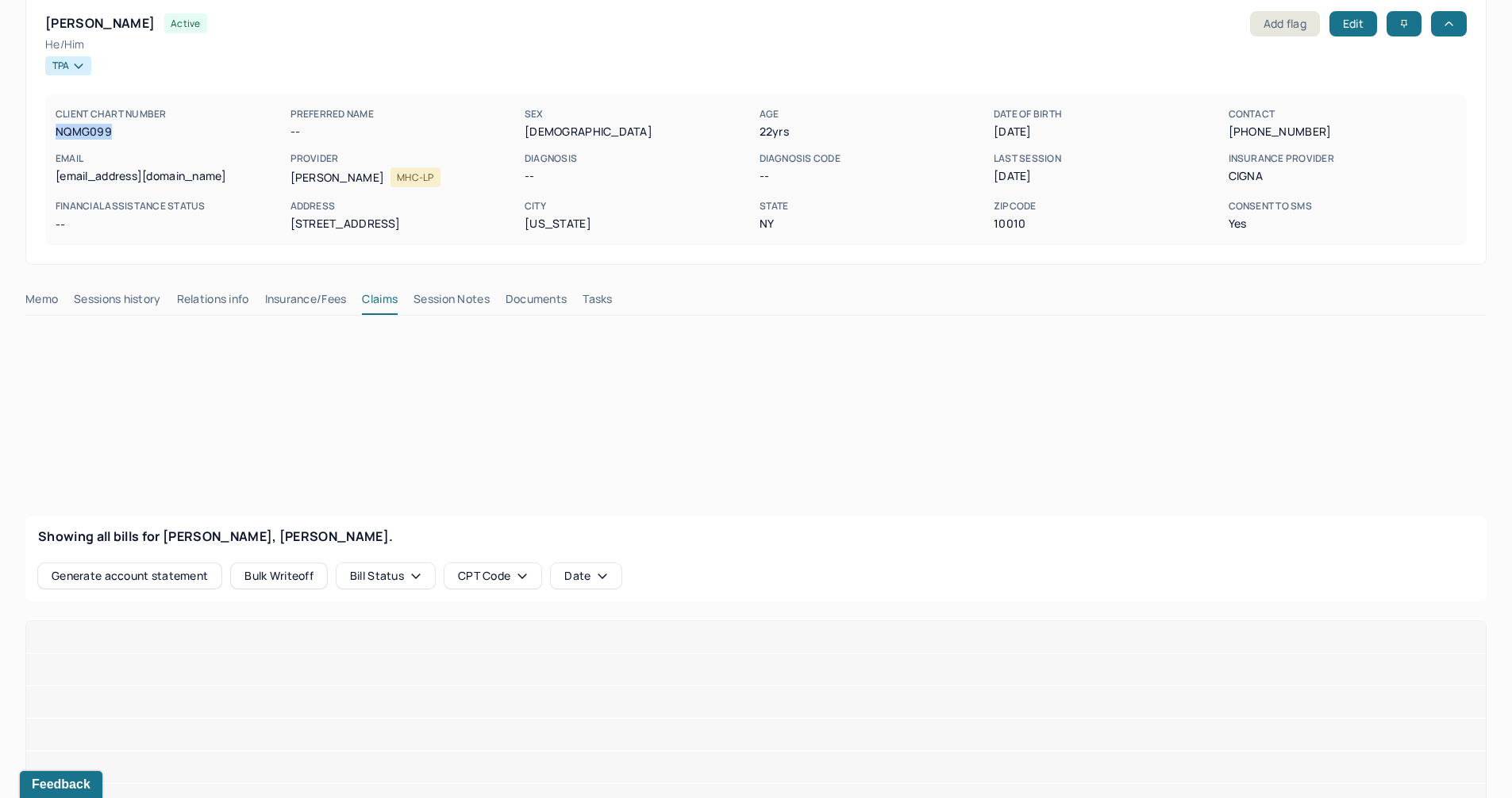 scroll, scrollTop: 238, scrollLeft: 0, axis: vertical 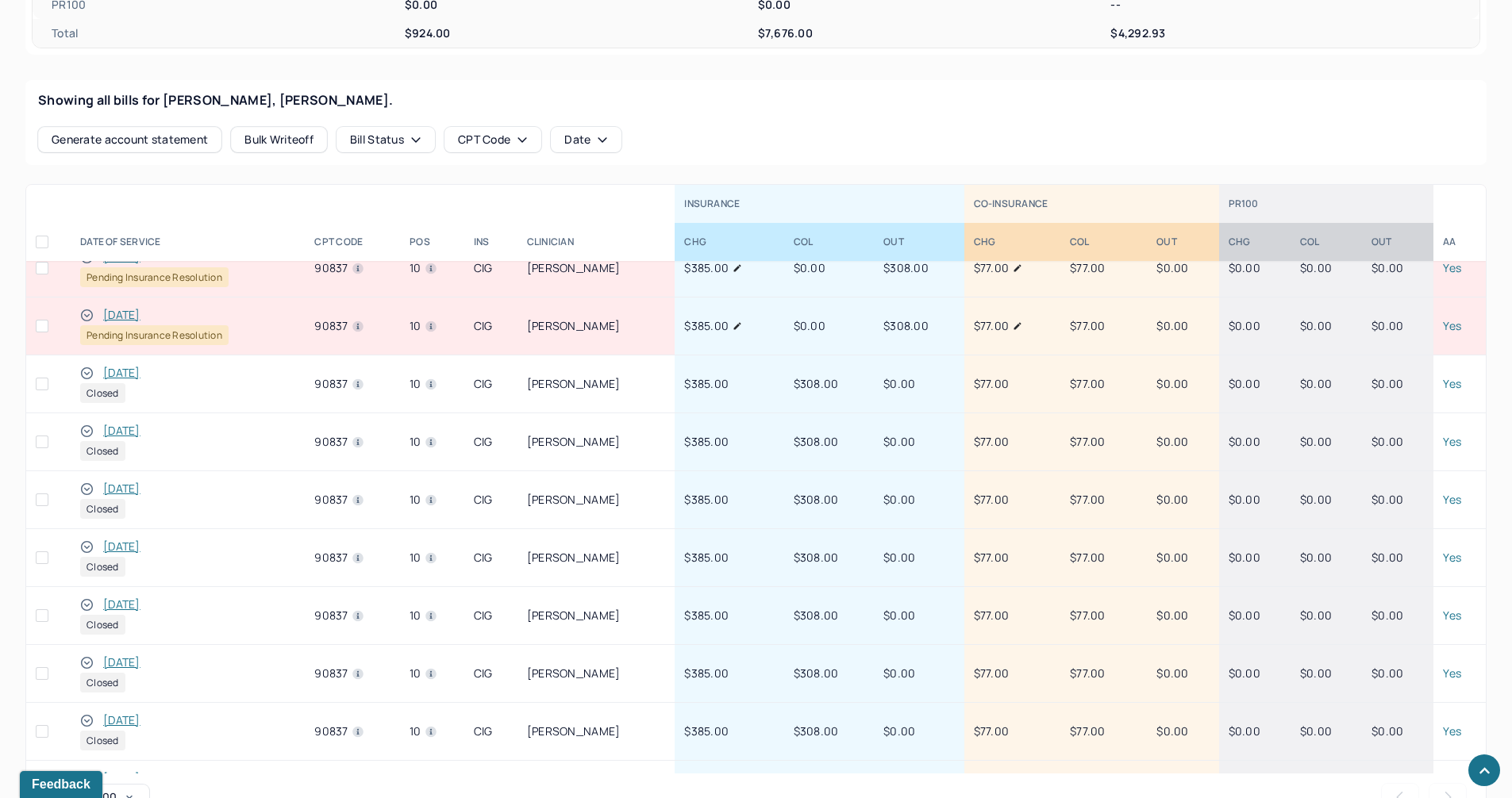 click 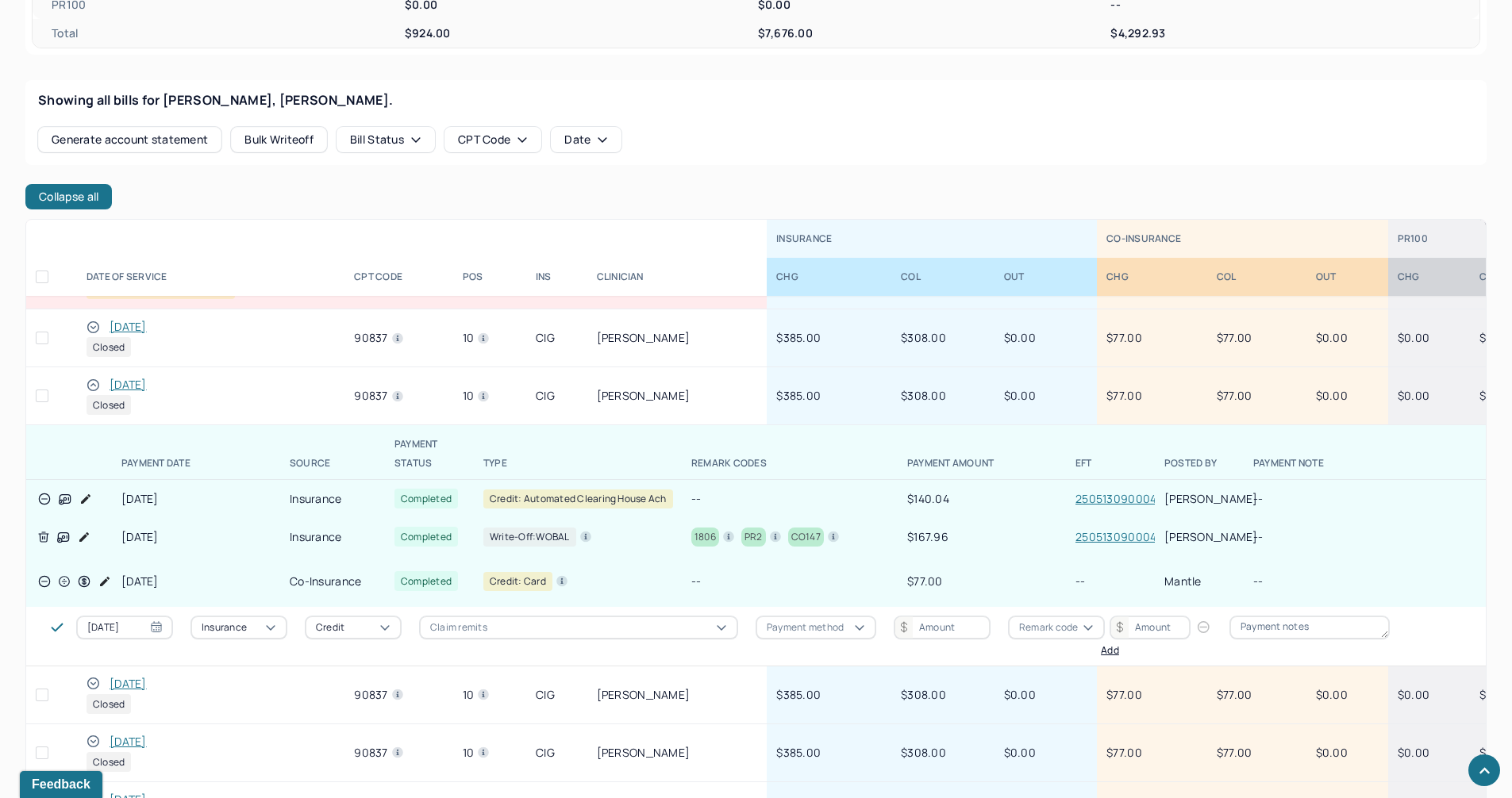 scroll, scrollTop: 159, scrollLeft: 0, axis: vertical 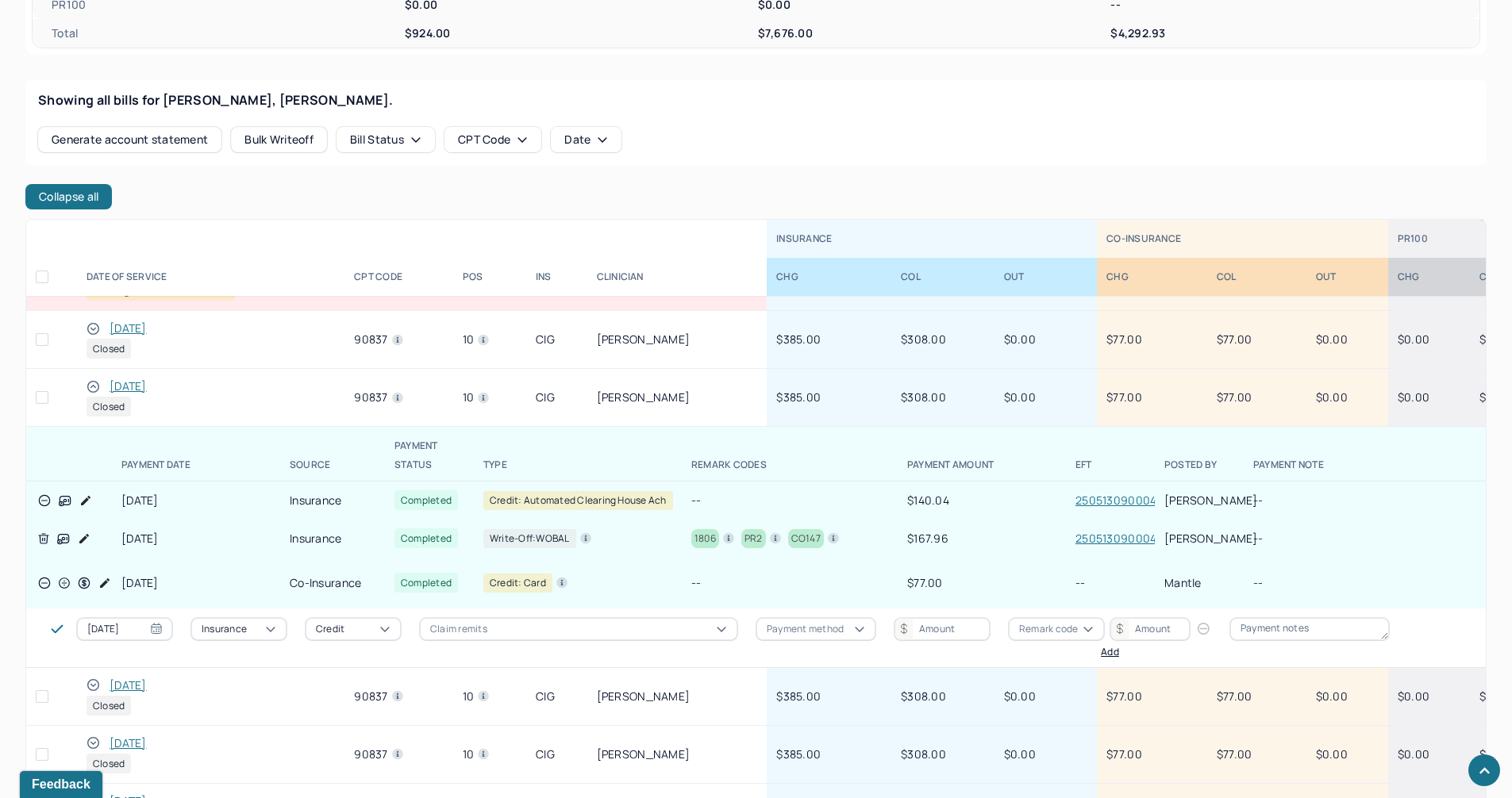 click on "04/23/2025" at bounding box center (128, 386) 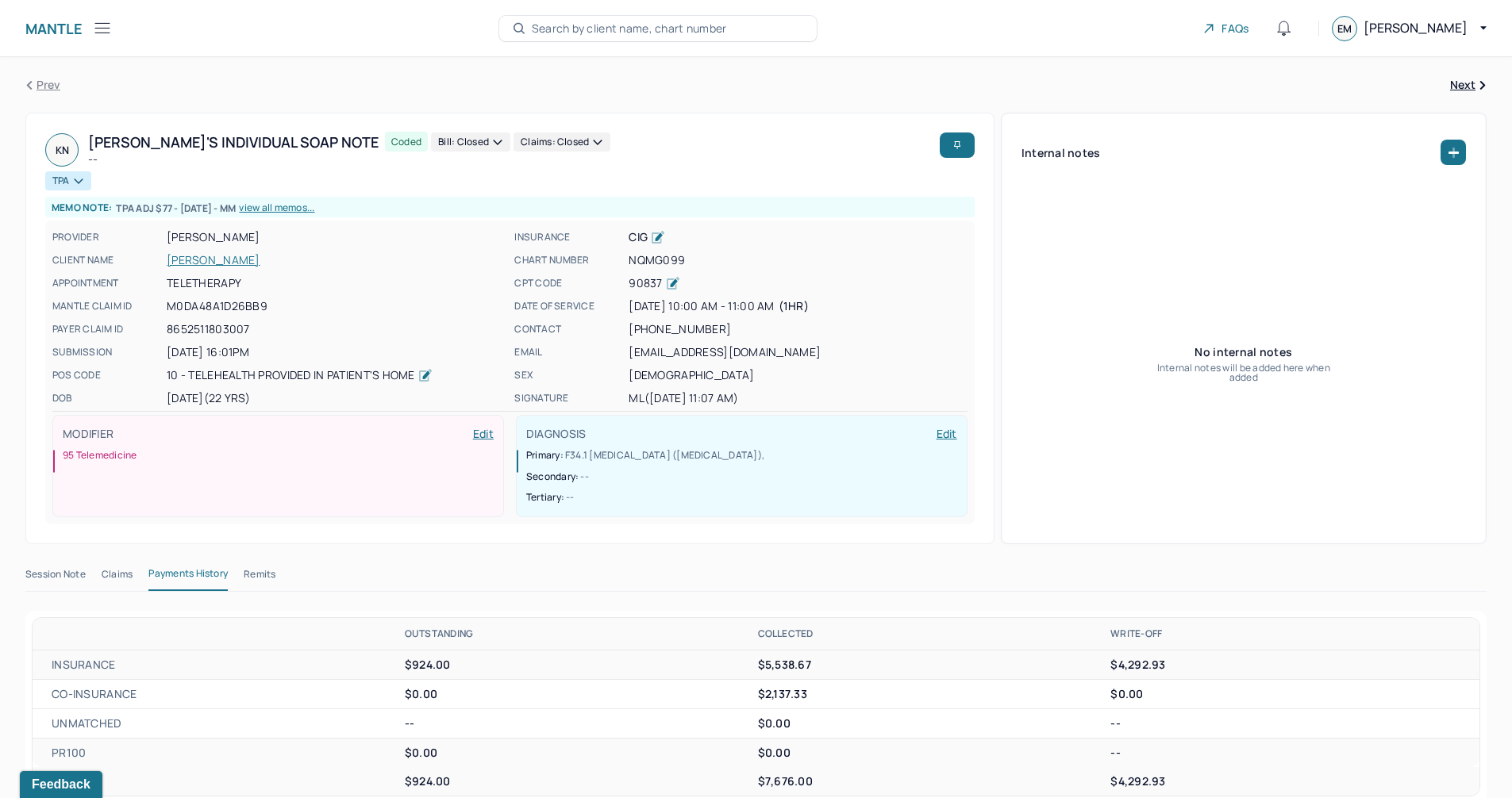 click on "Remits" at bounding box center (260, 577) 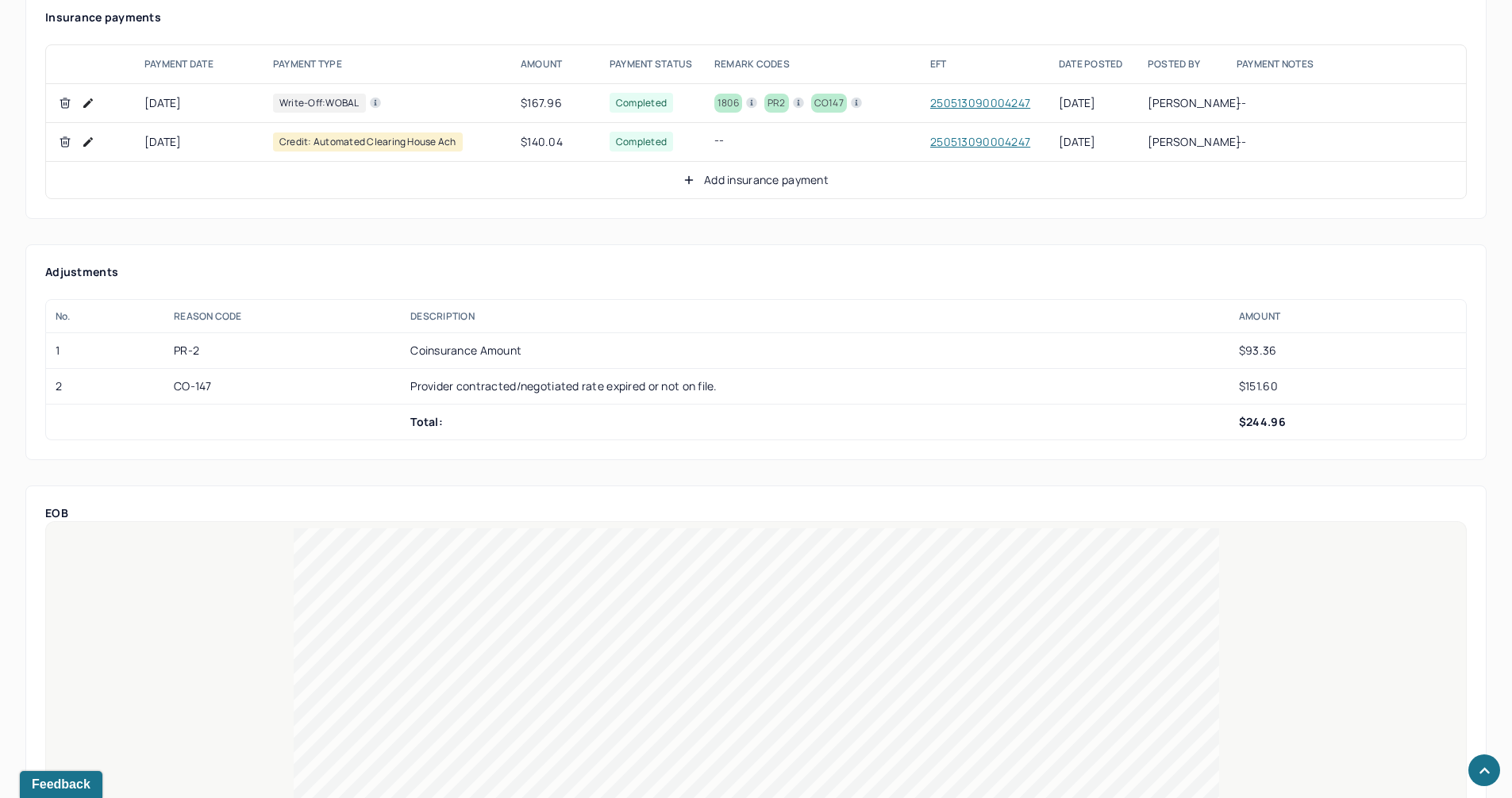 scroll, scrollTop: 1269, scrollLeft: 0, axis: vertical 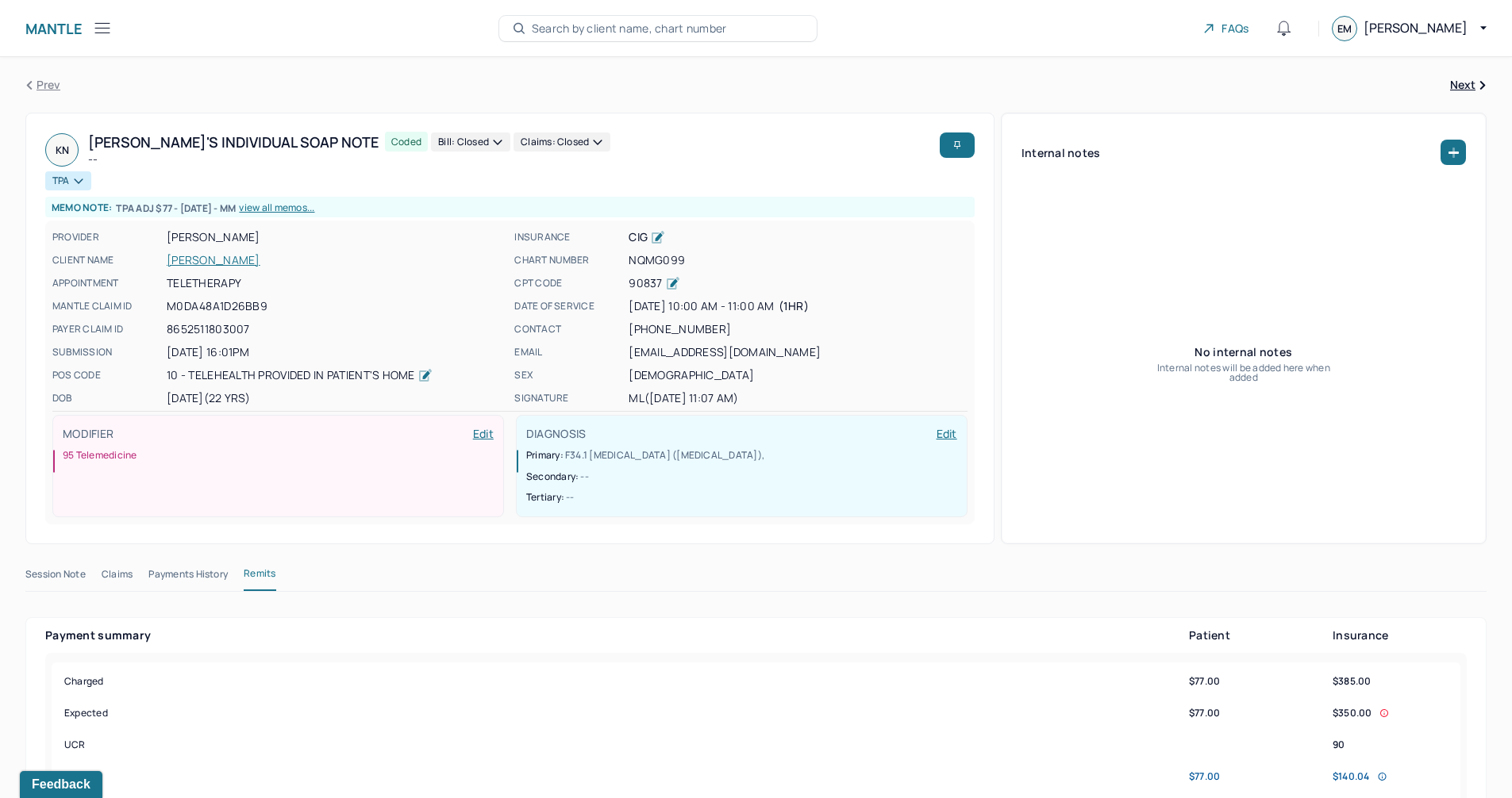 click on "CLIENT NAME NOMURA, KEI" at bounding box center [279, 260] 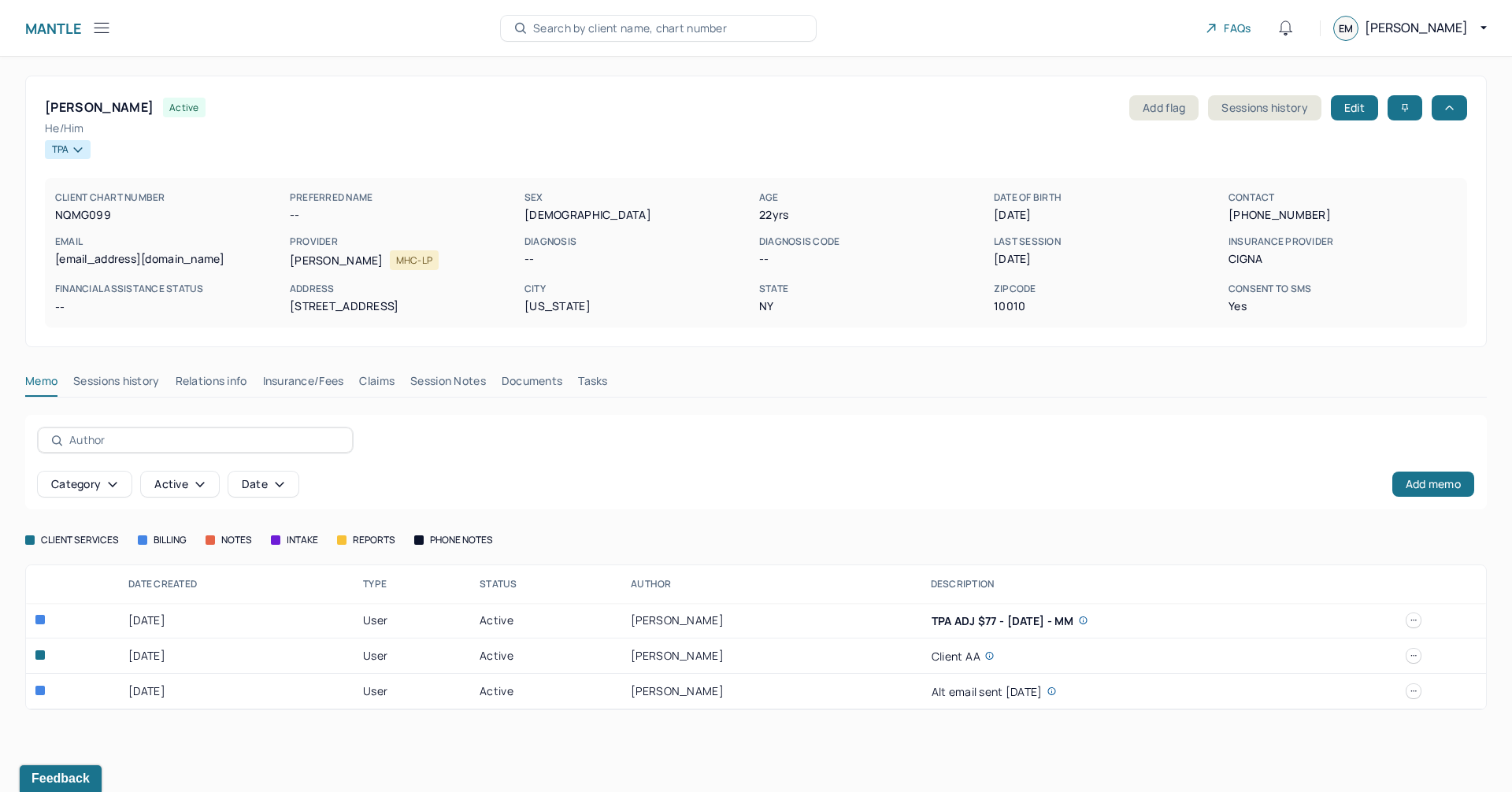 click on "Claims" at bounding box center (376, 384) 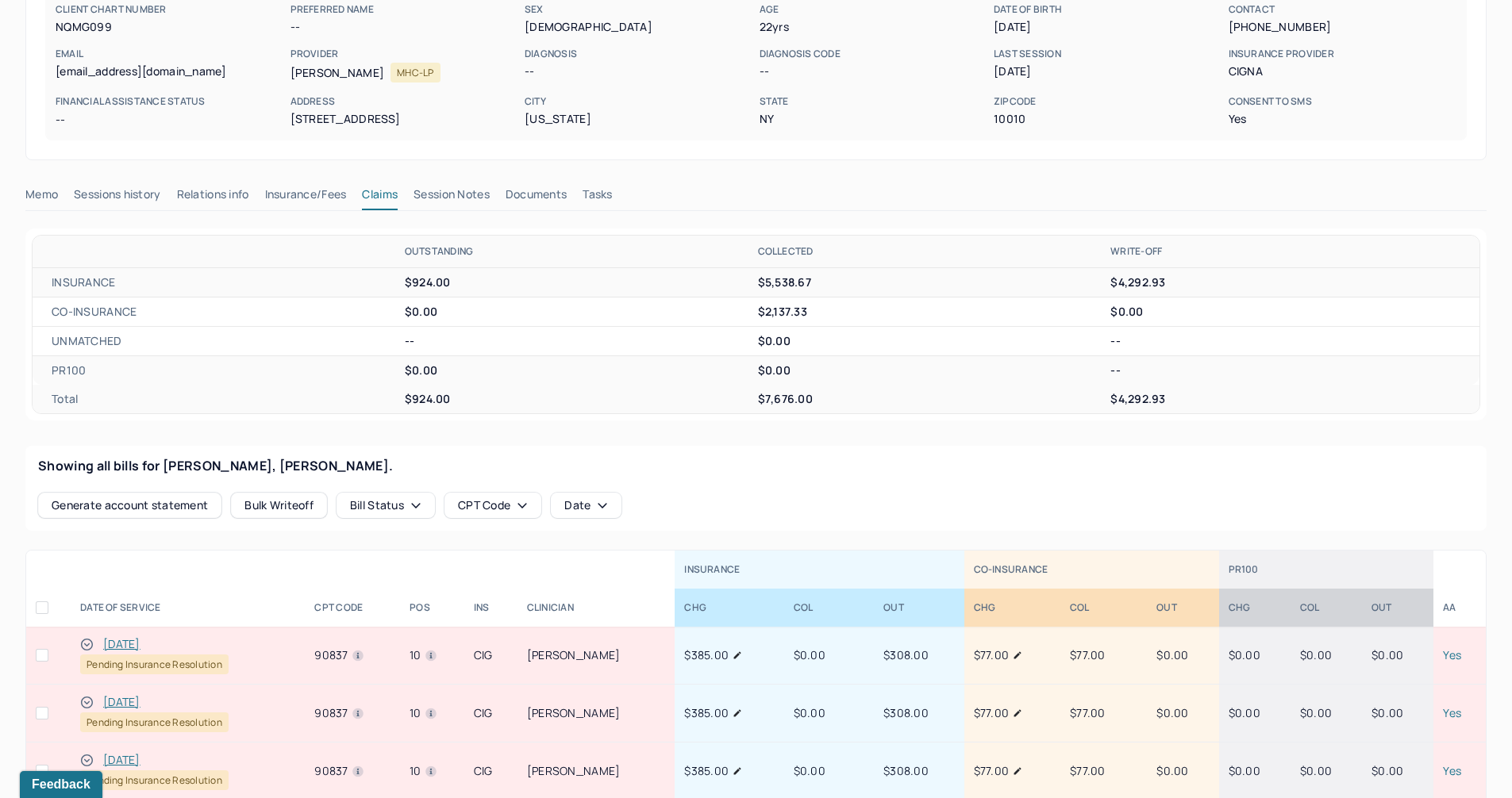 scroll, scrollTop: 397, scrollLeft: 0, axis: vertical 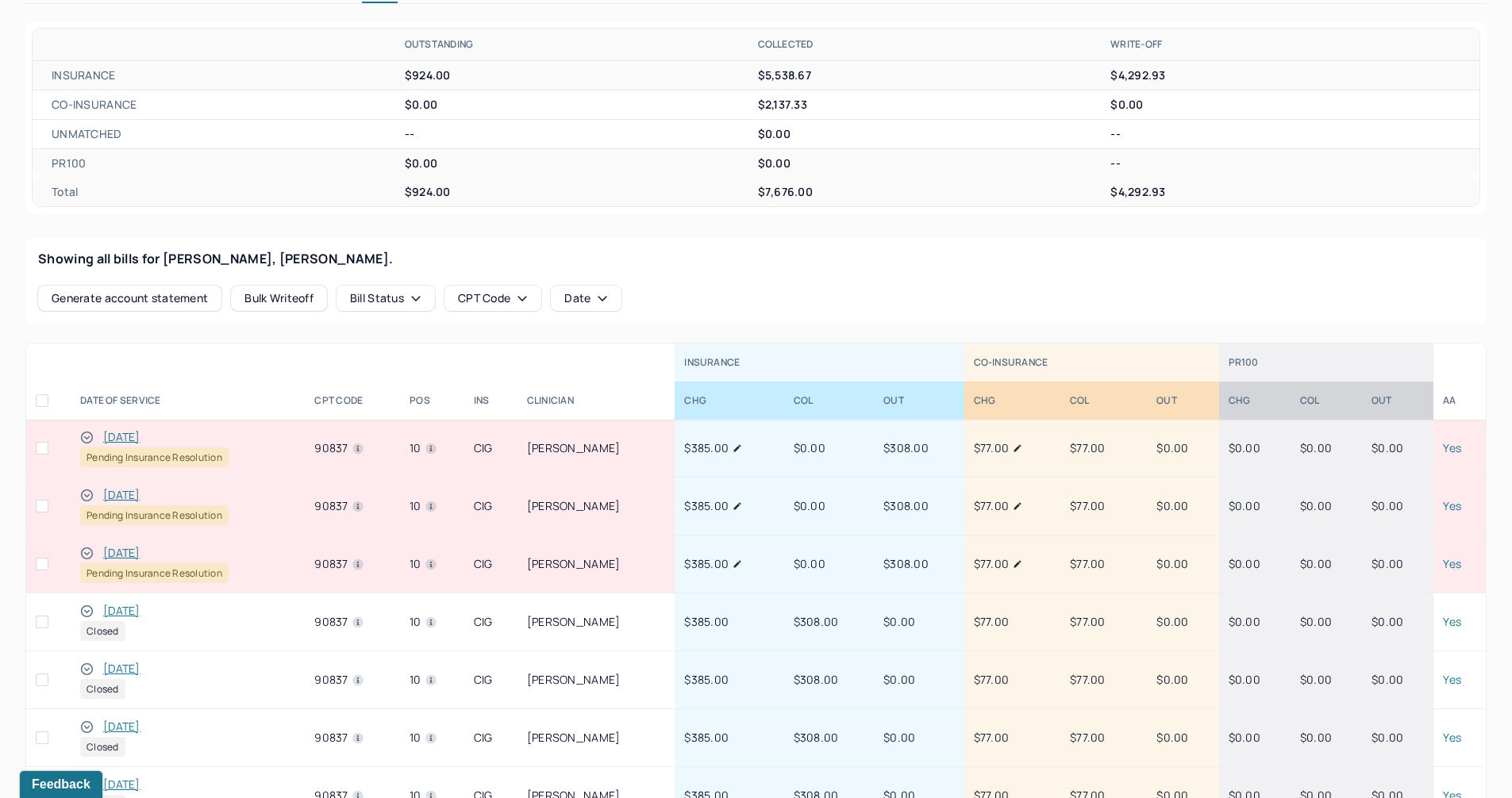 click on "[DATE]" at bounding box center (121, 611) 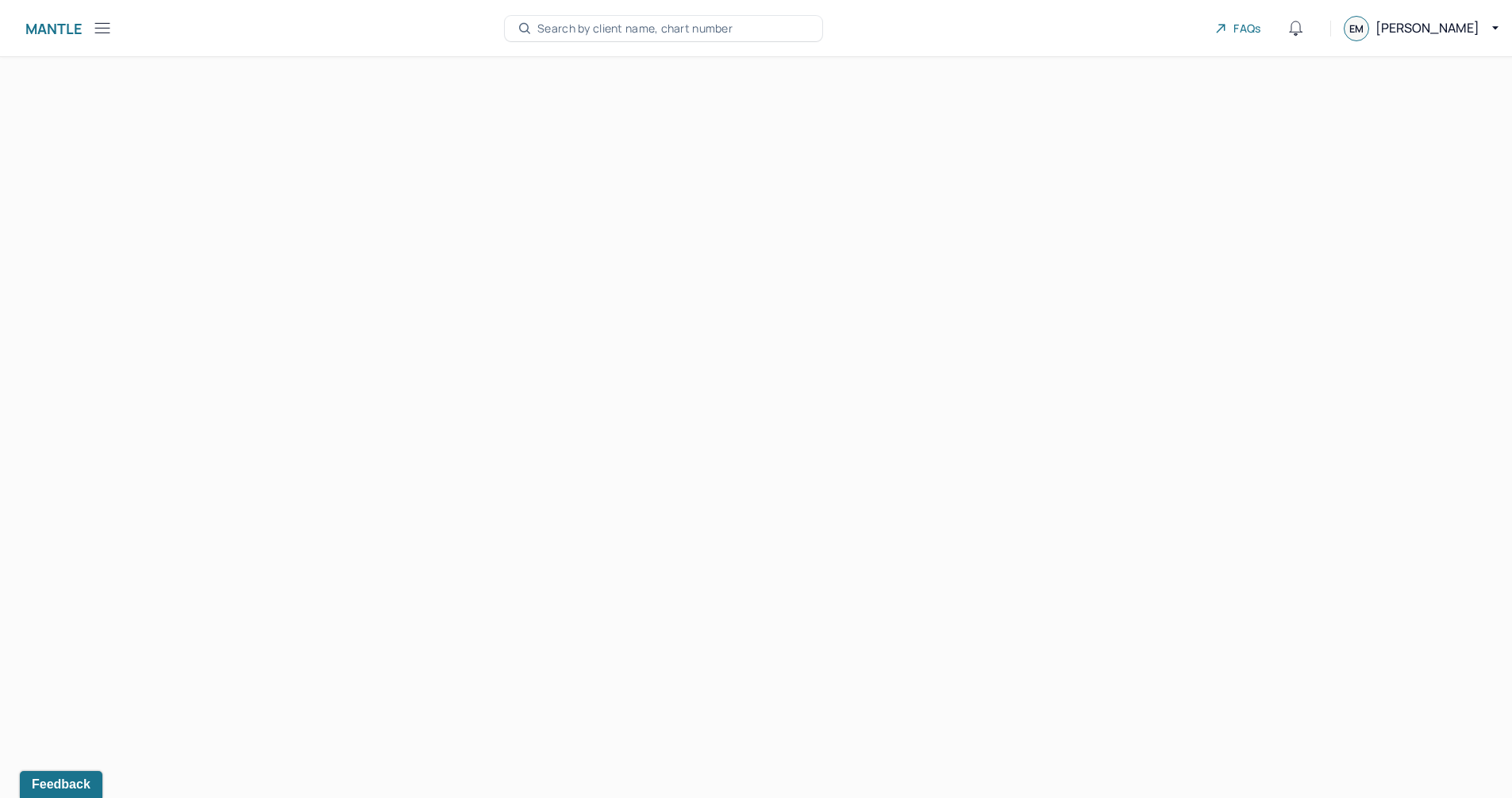 scroll, scrollTop: 0, scrollLeft: 0, axis: both 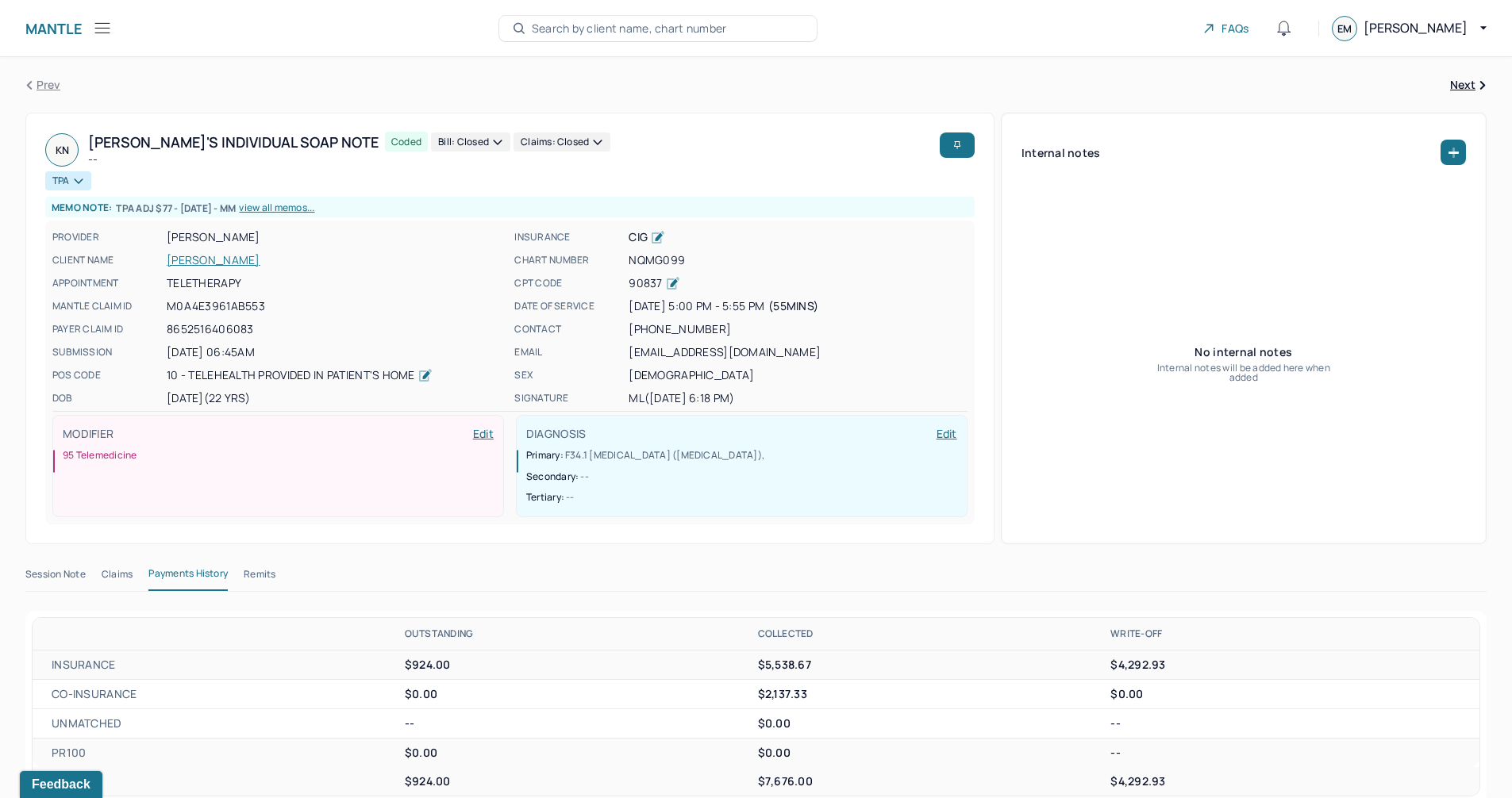 click on "Remits" at bounding box center (260, 577) 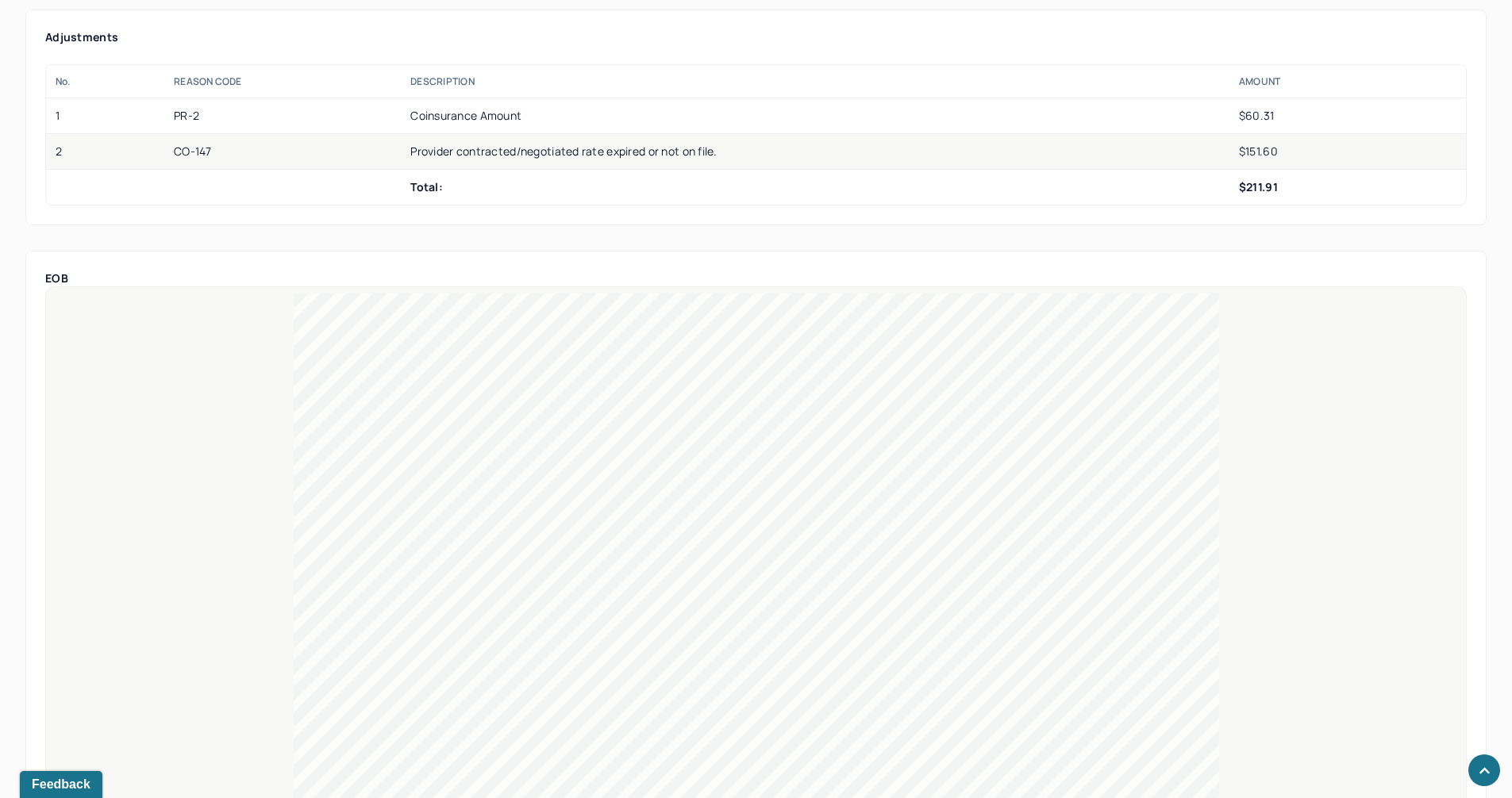 scroll, scrollTop: 1428, scrollLeft: 0, axis: vertical 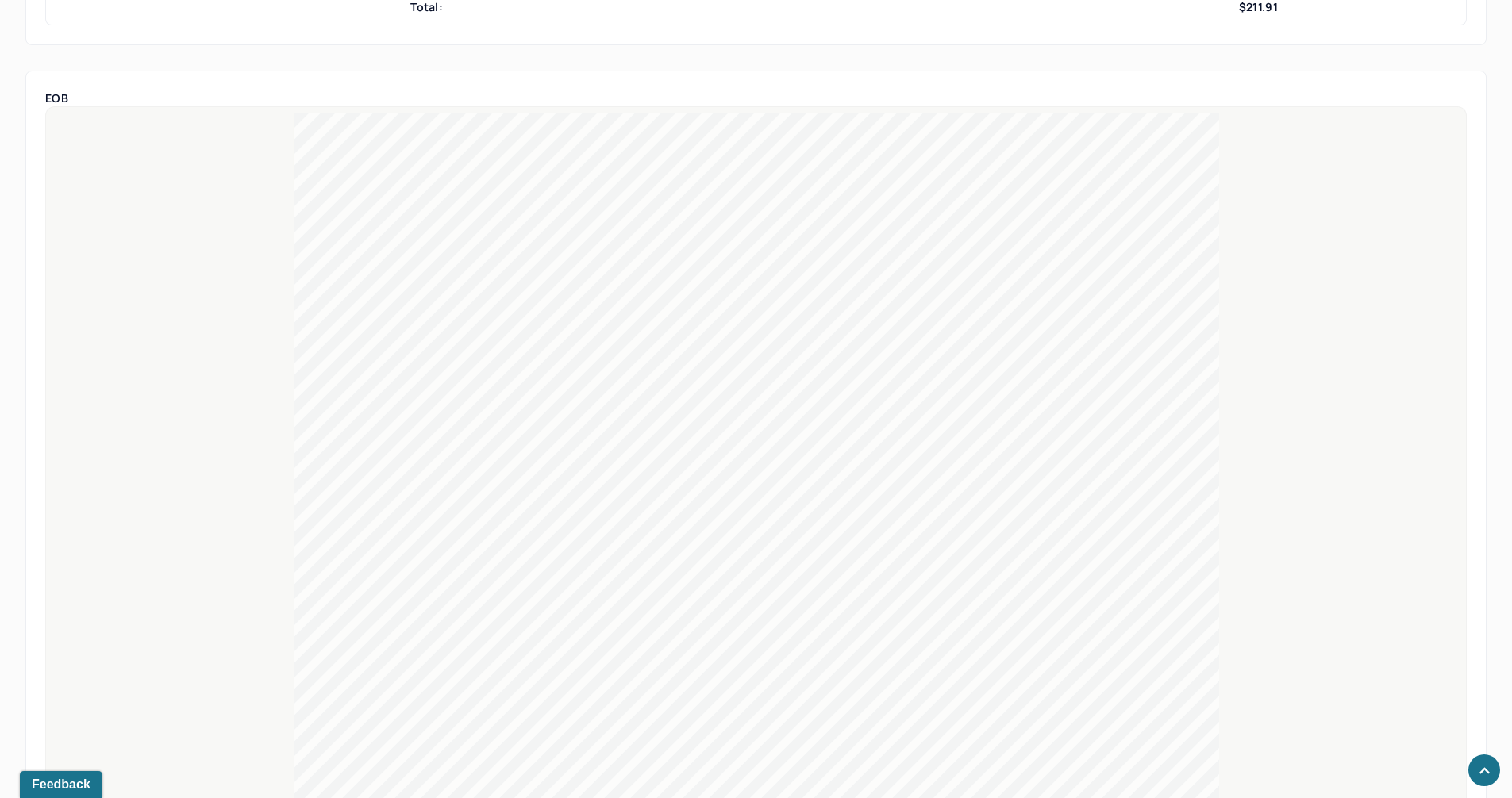 click on "233.40" at bounding box center [852, 378] 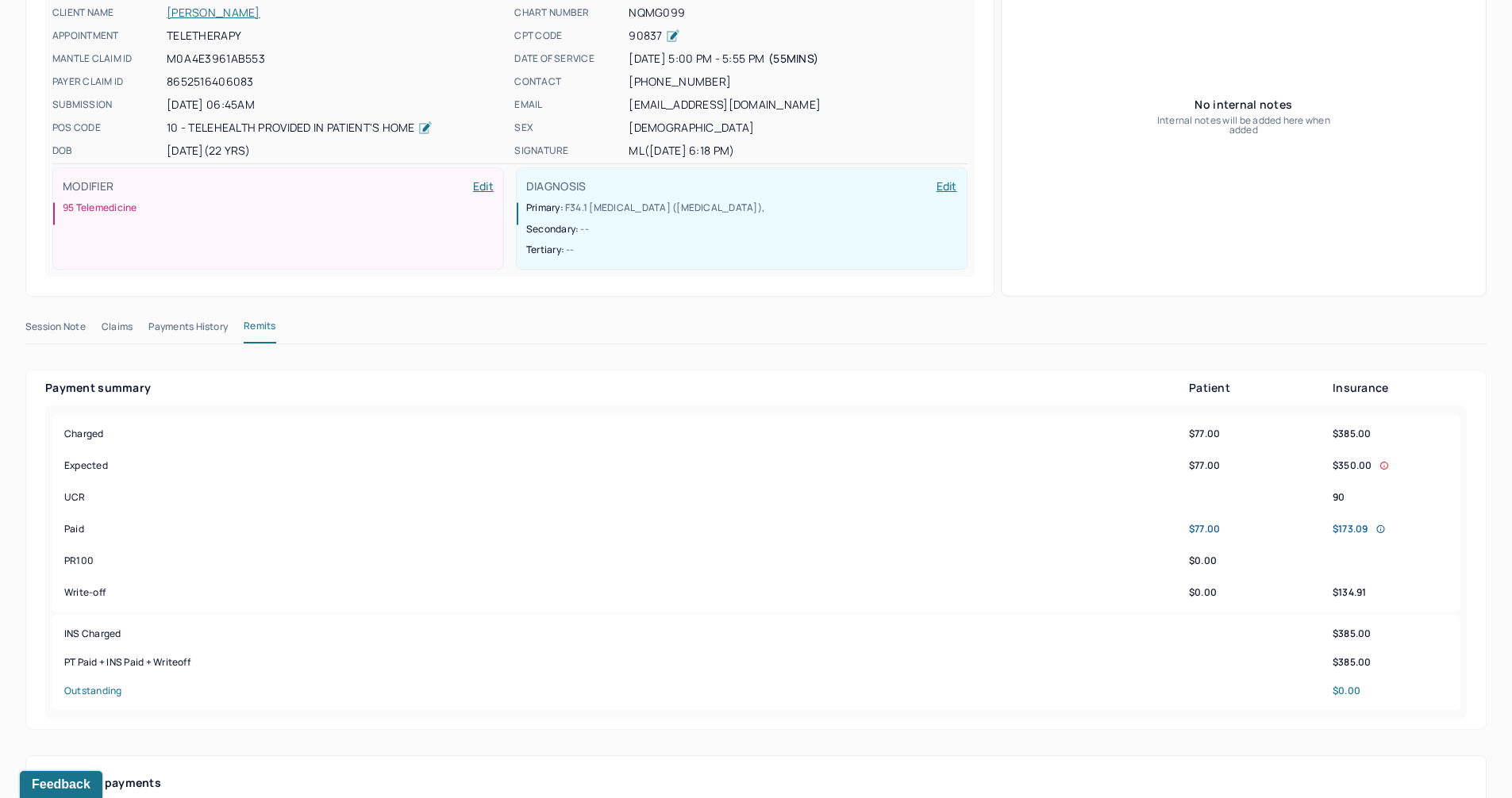 scroll, scrollTop: 0, scrollLeft: 0, axis: both 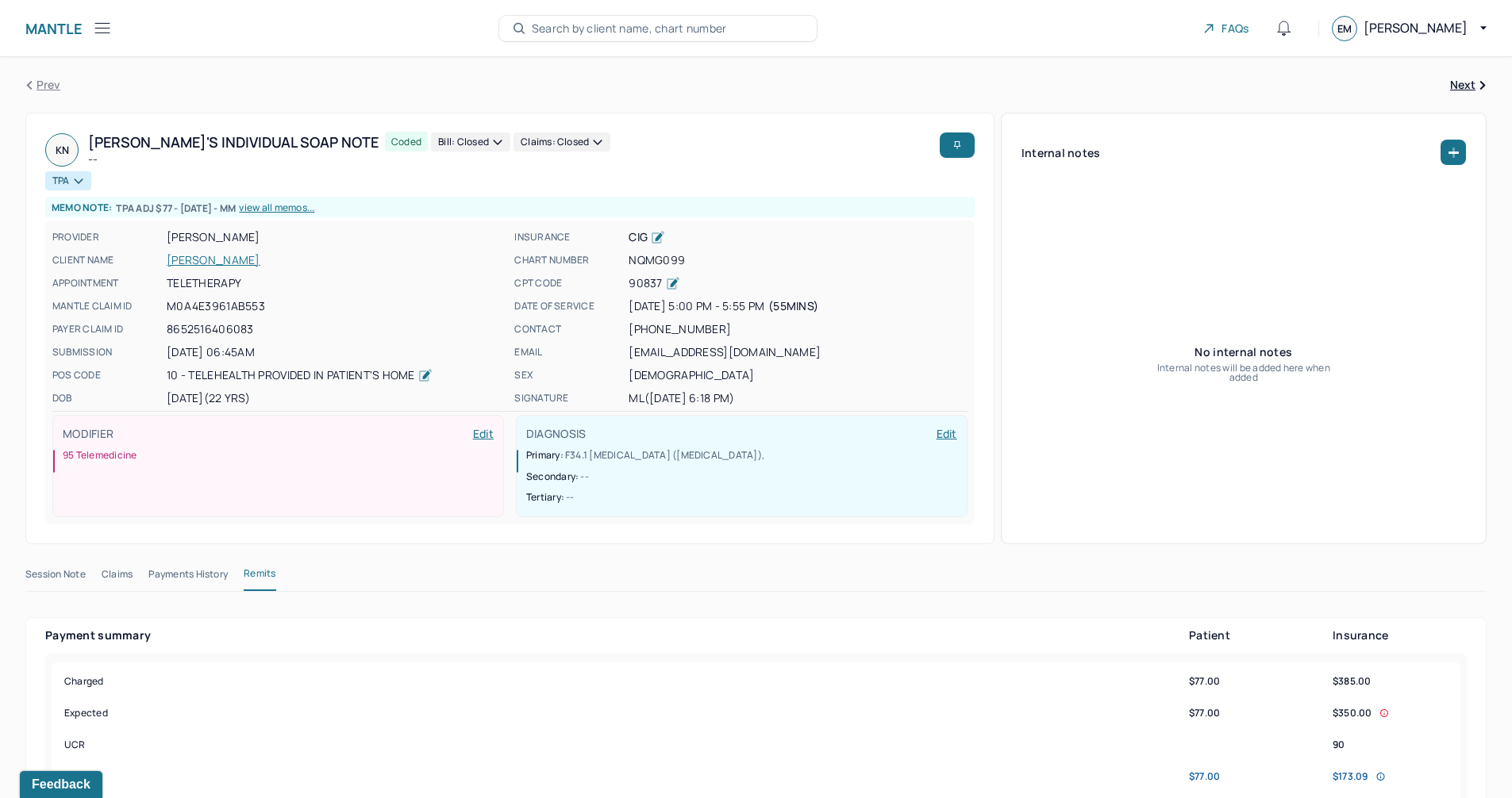 click on "NOMURA, KEI" at bounding box center (336, 260) 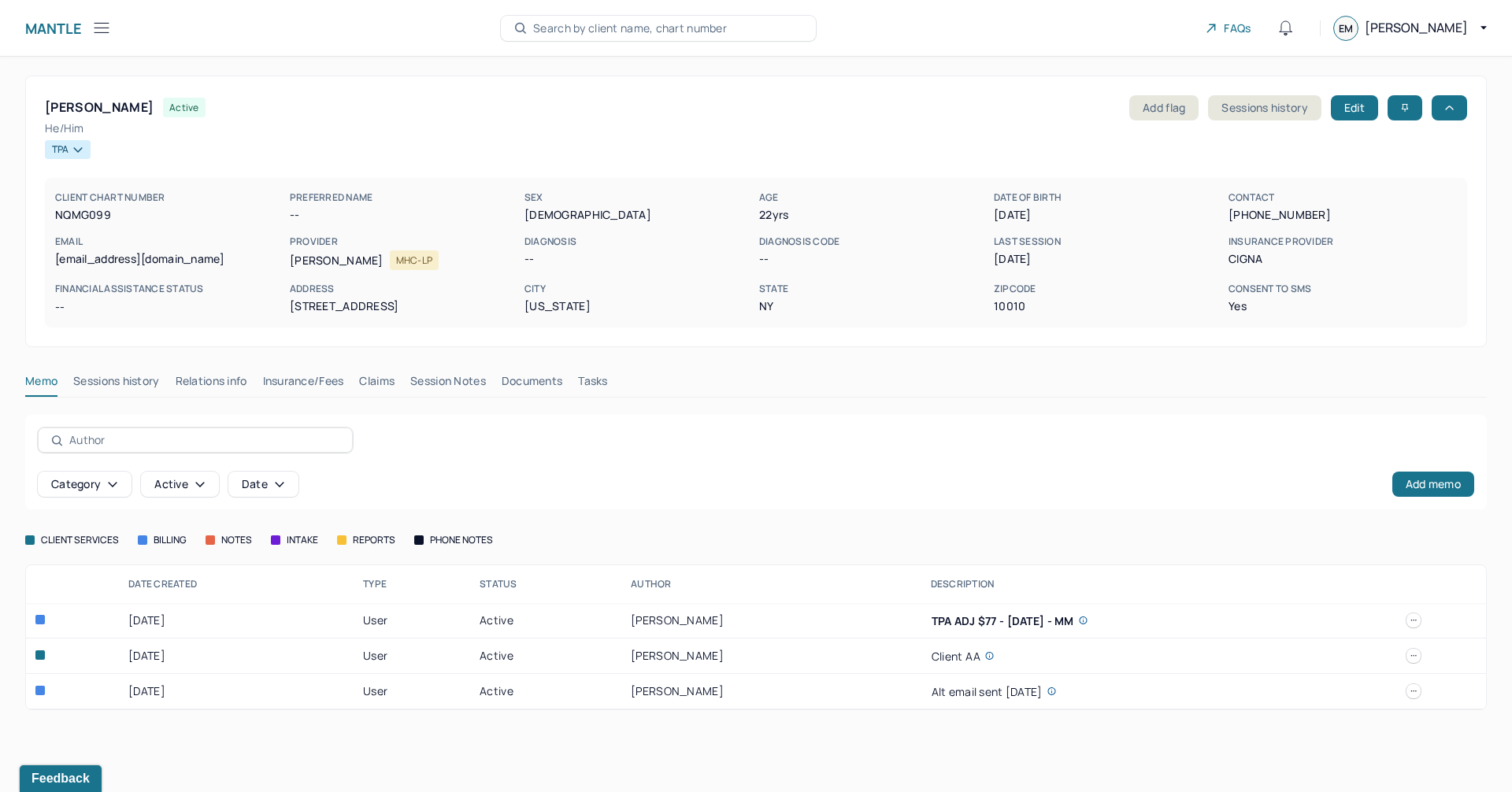 click on "Sessions history" at bounding box center [116, 384] 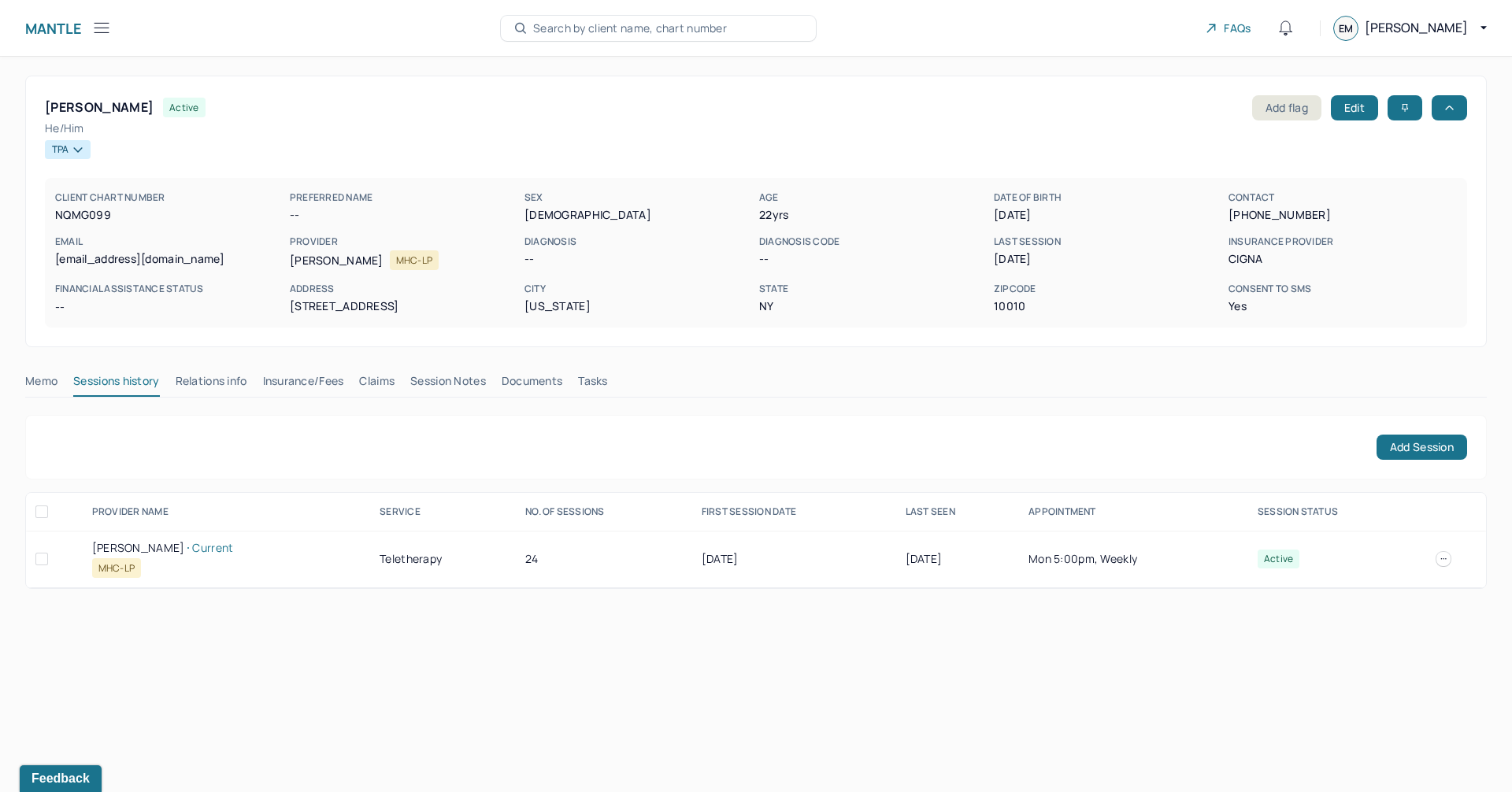 click on "LIU, MELISSA Current" at bounding box center (226, 548) 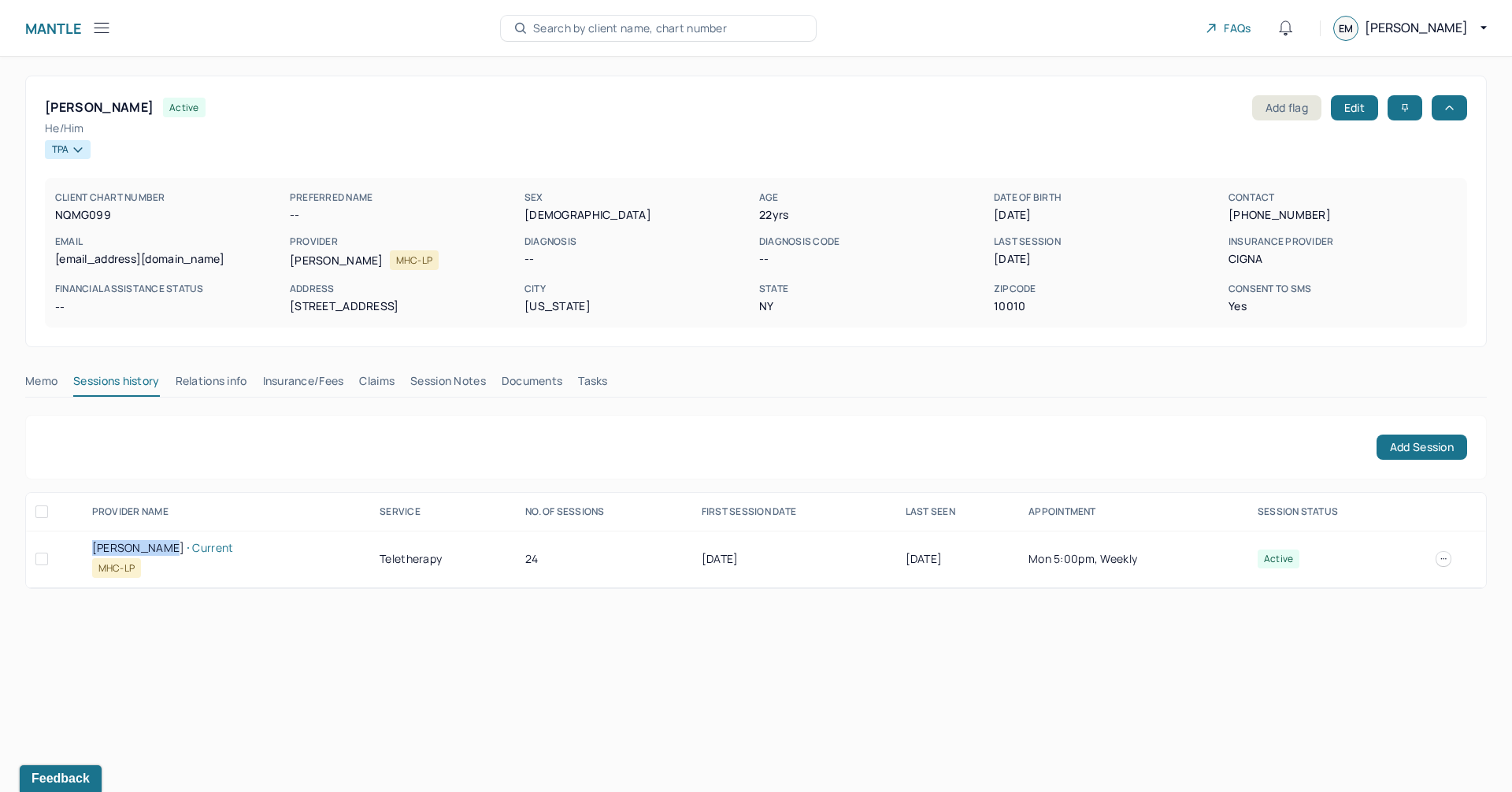 drag, startPoint x: 101, startPoint y: 550, endPoint x: 125, endPoint y: 551, distance: 24.02082 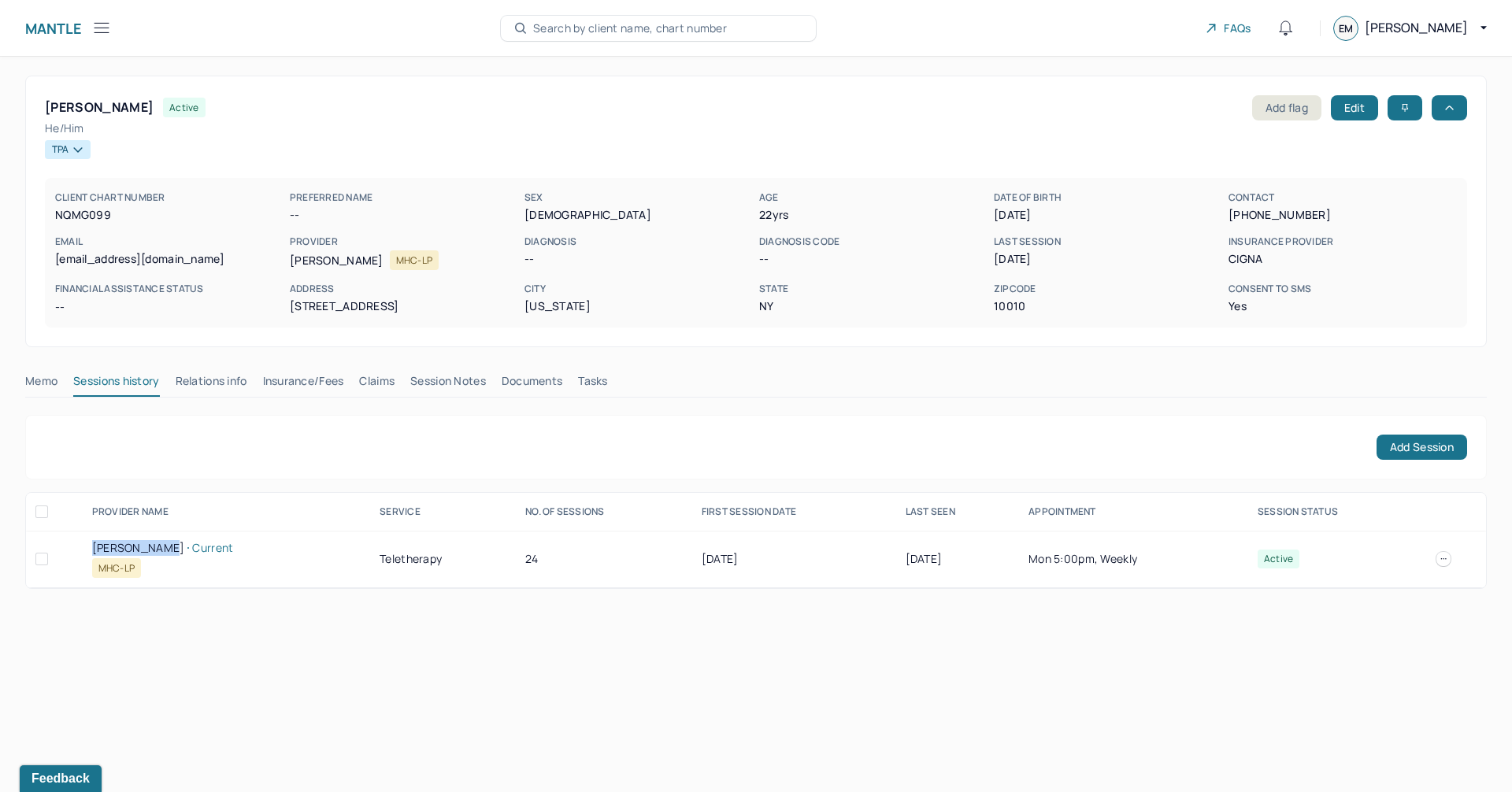 copy on "LIU, MELISSA" 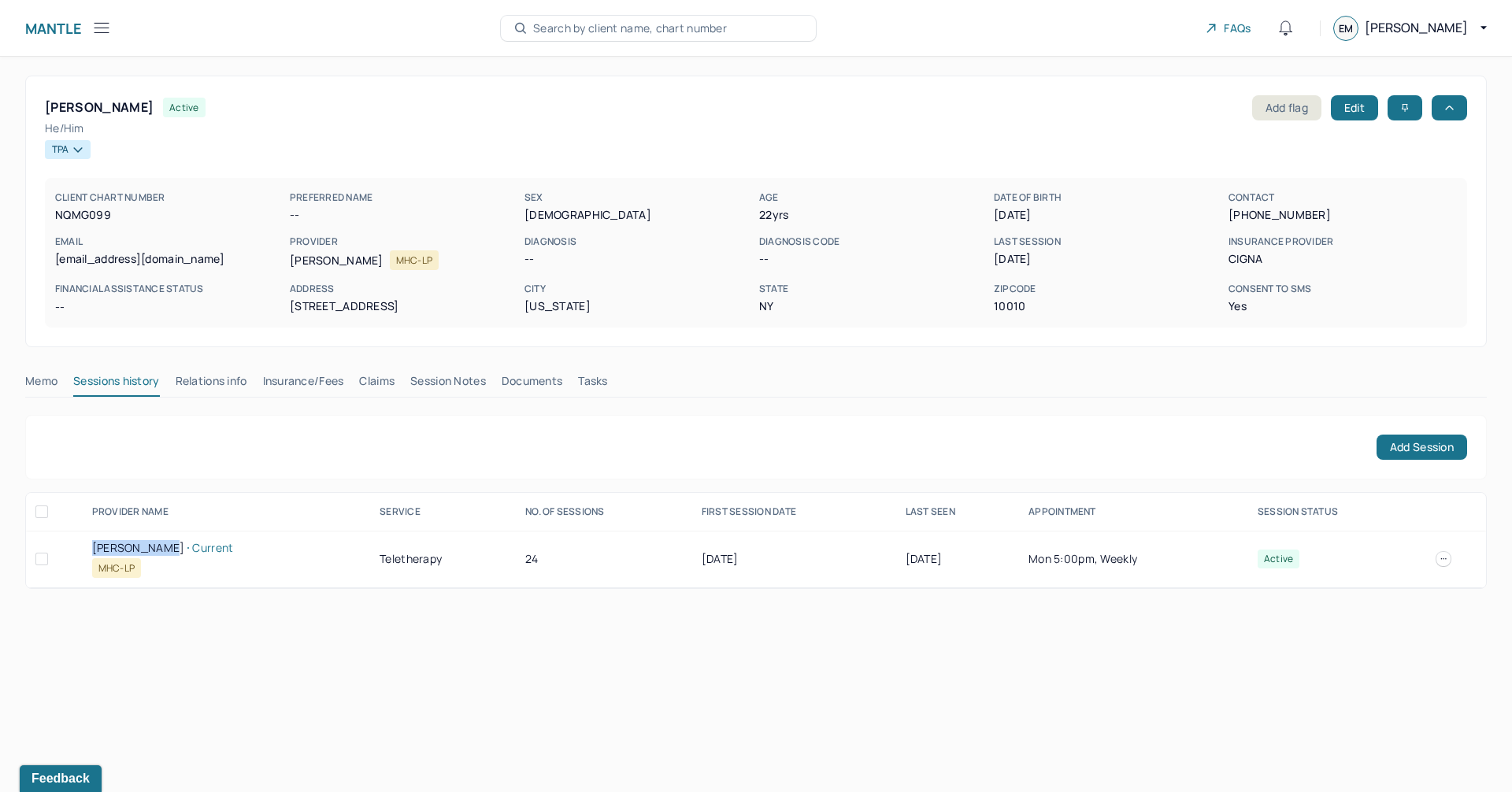 click on "Insurance/Fees" at bounding box center (303, 384) 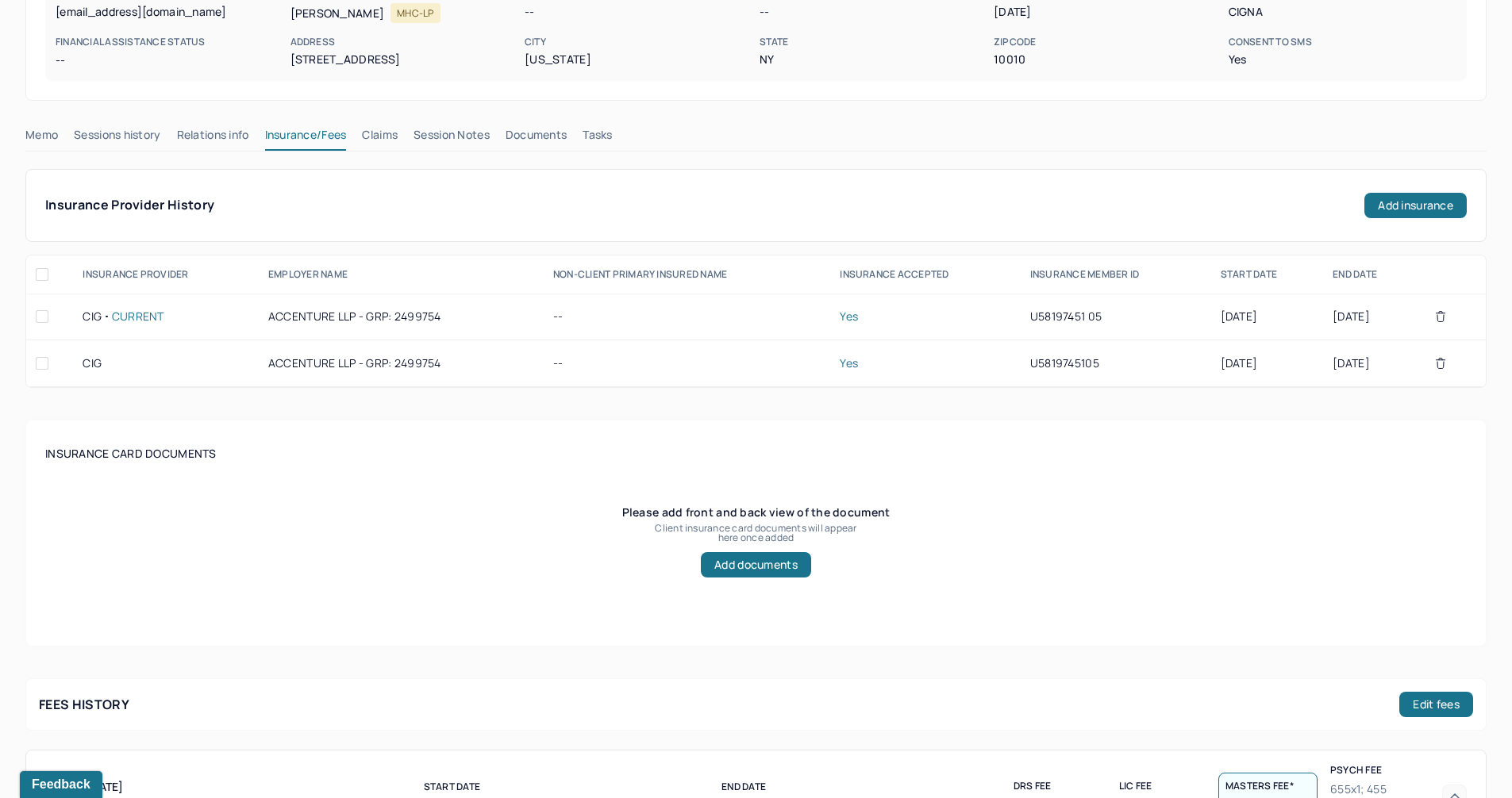 scroll, scrollTop: 0, scrollLeft: 0, axis: both 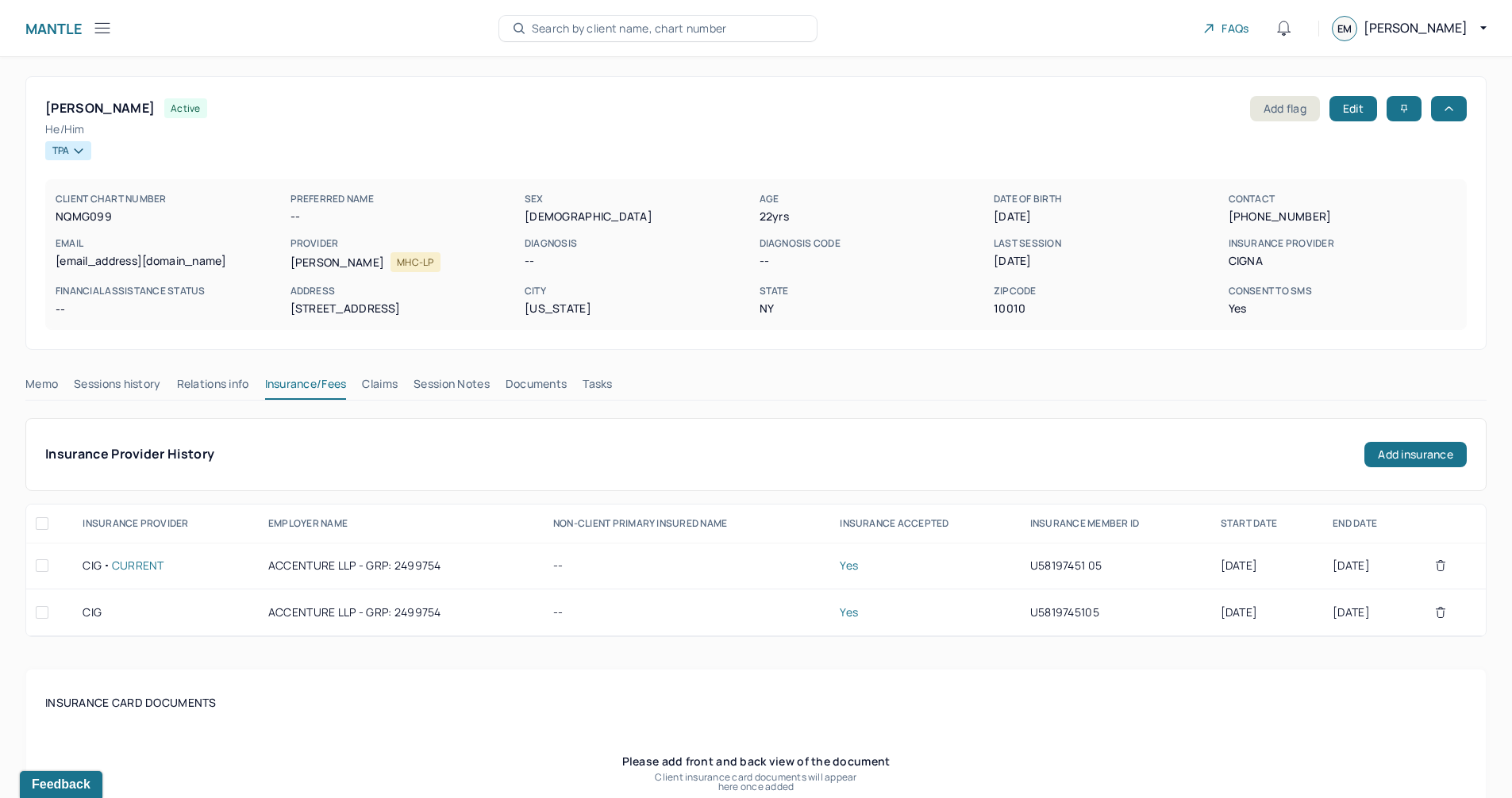 click on "Claims" at bounding box center [379, 387] 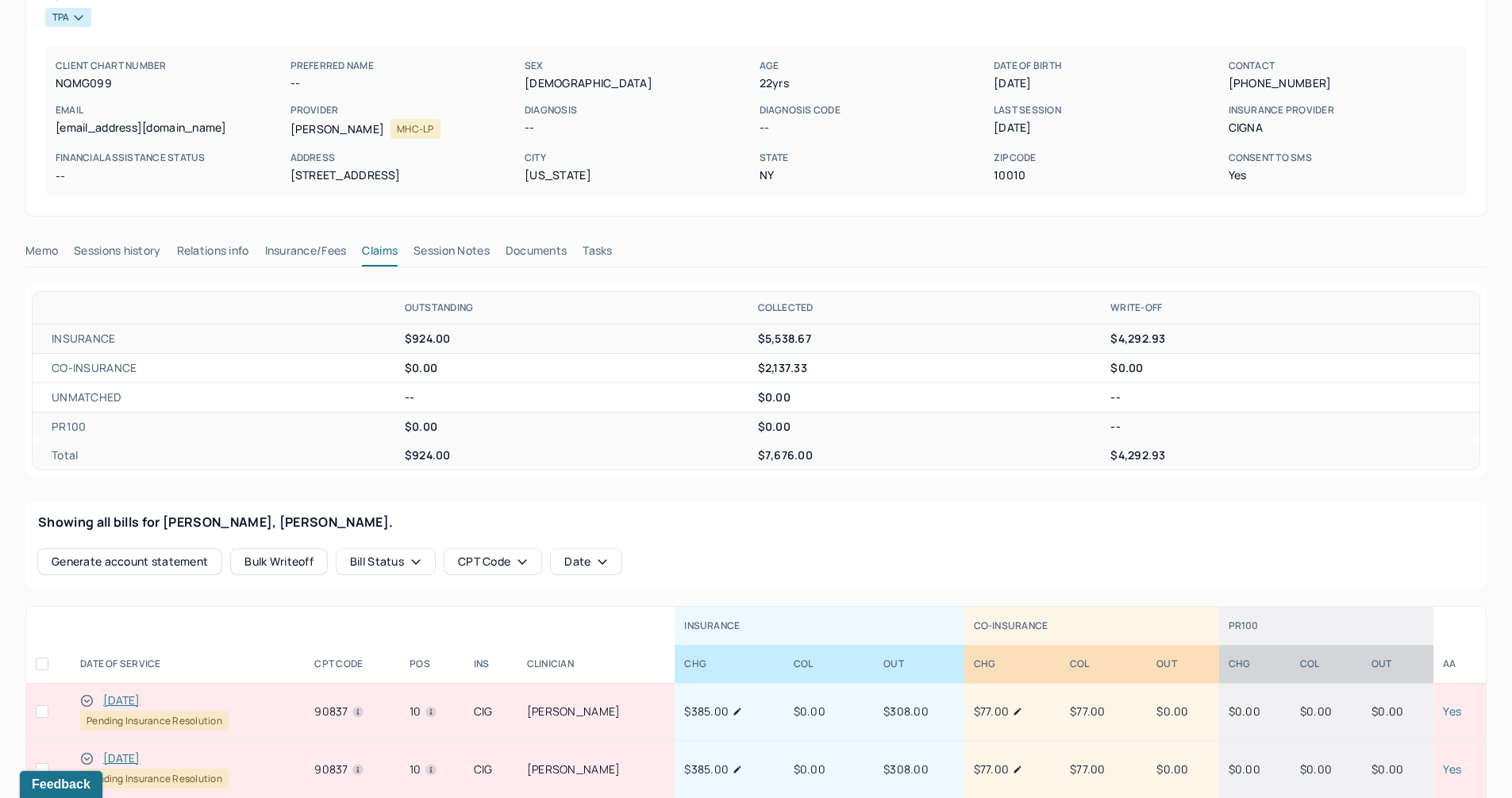 scroll, scrollTop: 317, scrollLeft: 0, axis: vertical 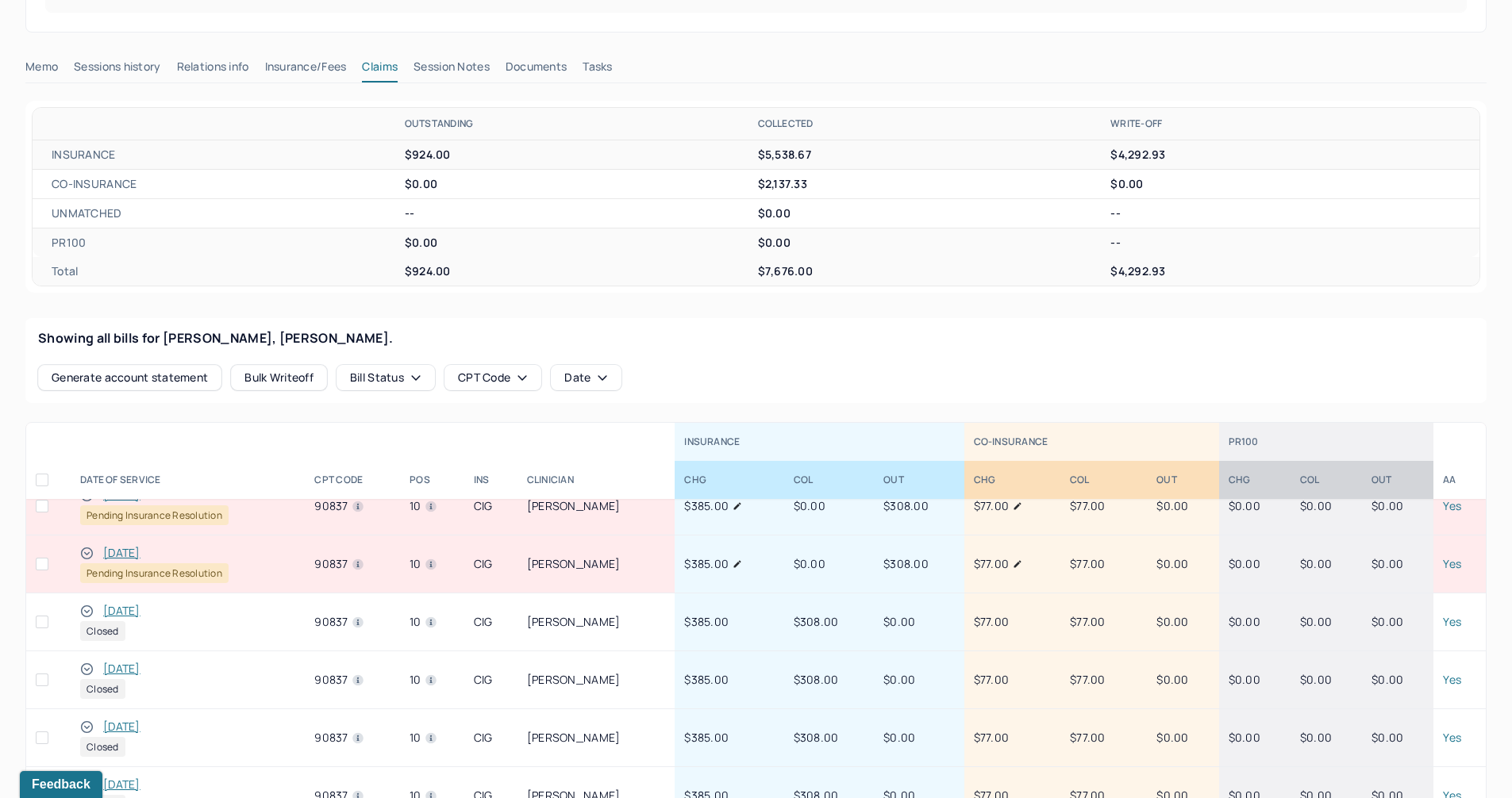 click on "[DATE]" at bounding box center [121, 611] 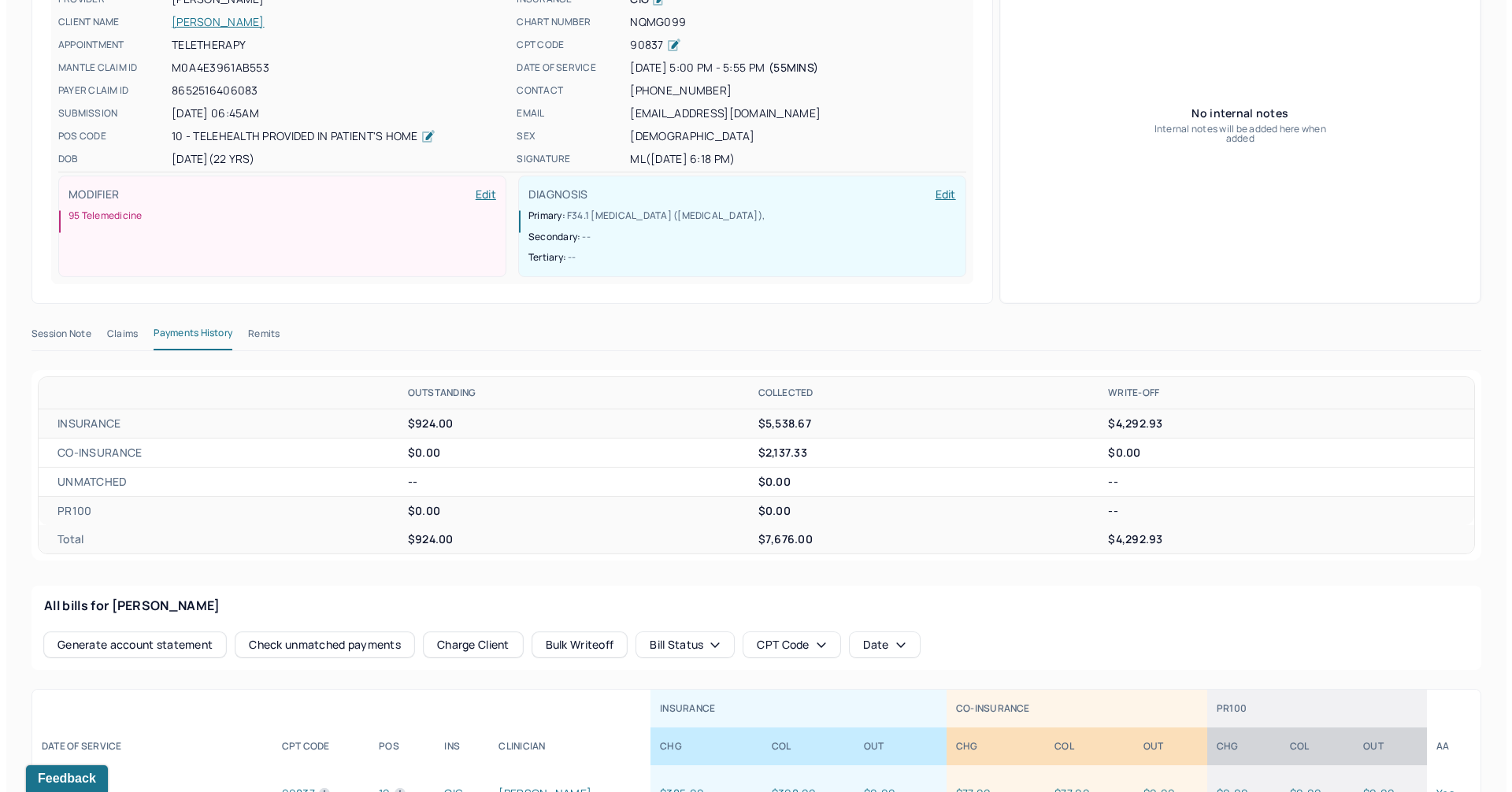 scroll, scrollTop: 0, scrollLeft: 0, axis: both 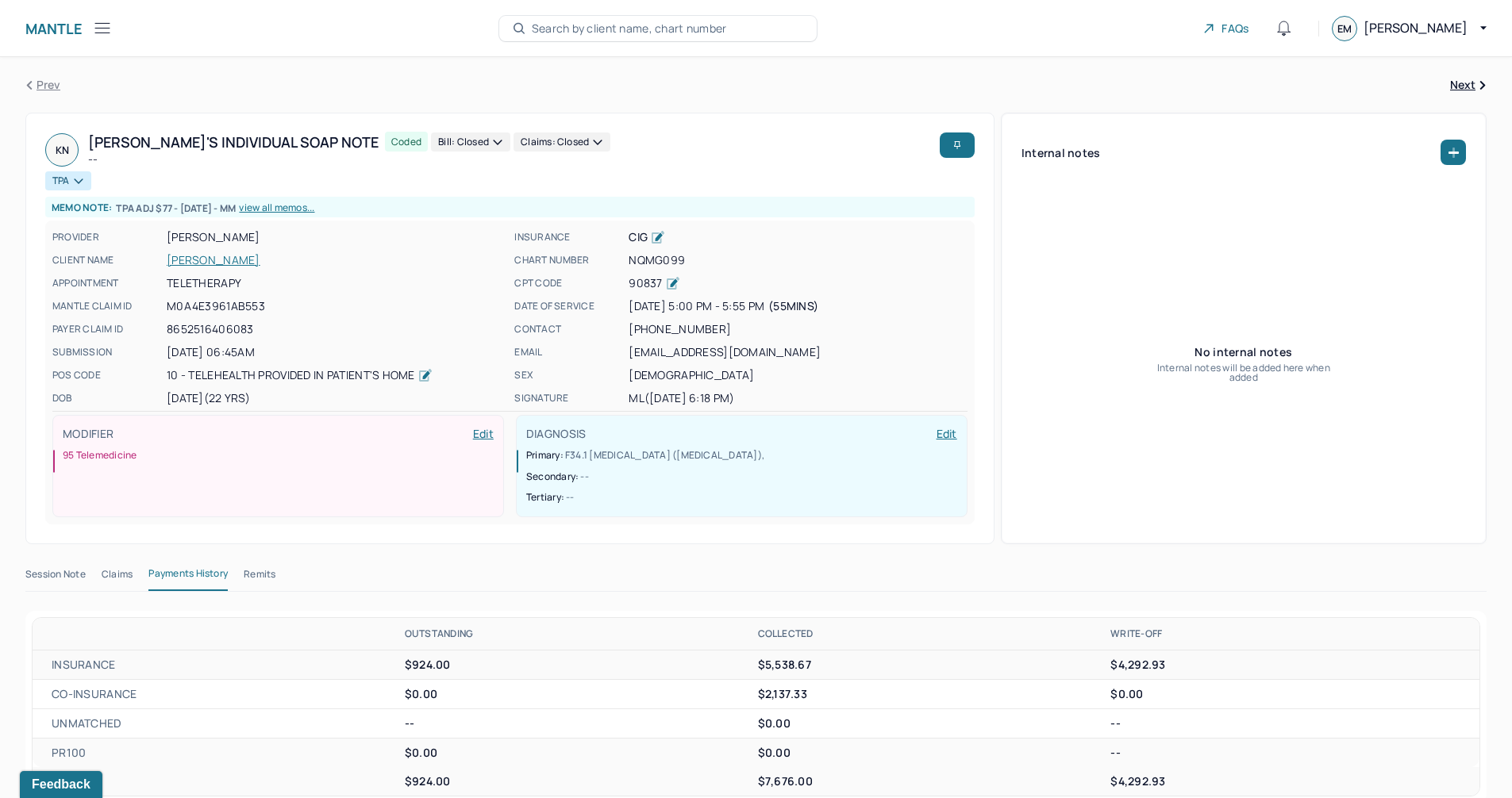click on "Search by client name, chart number" at bounding box center (629, 29) 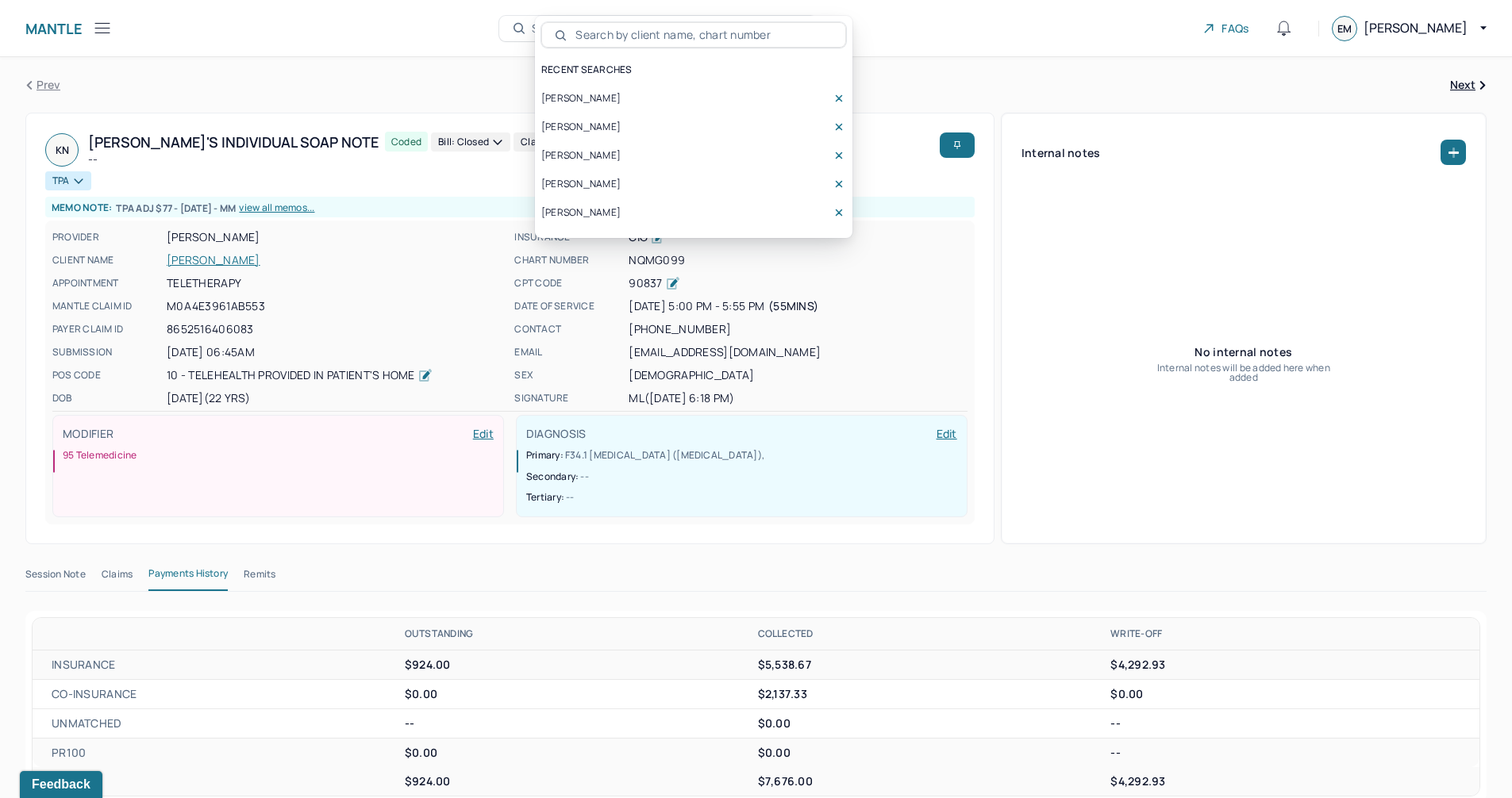 type on "GFMY665" 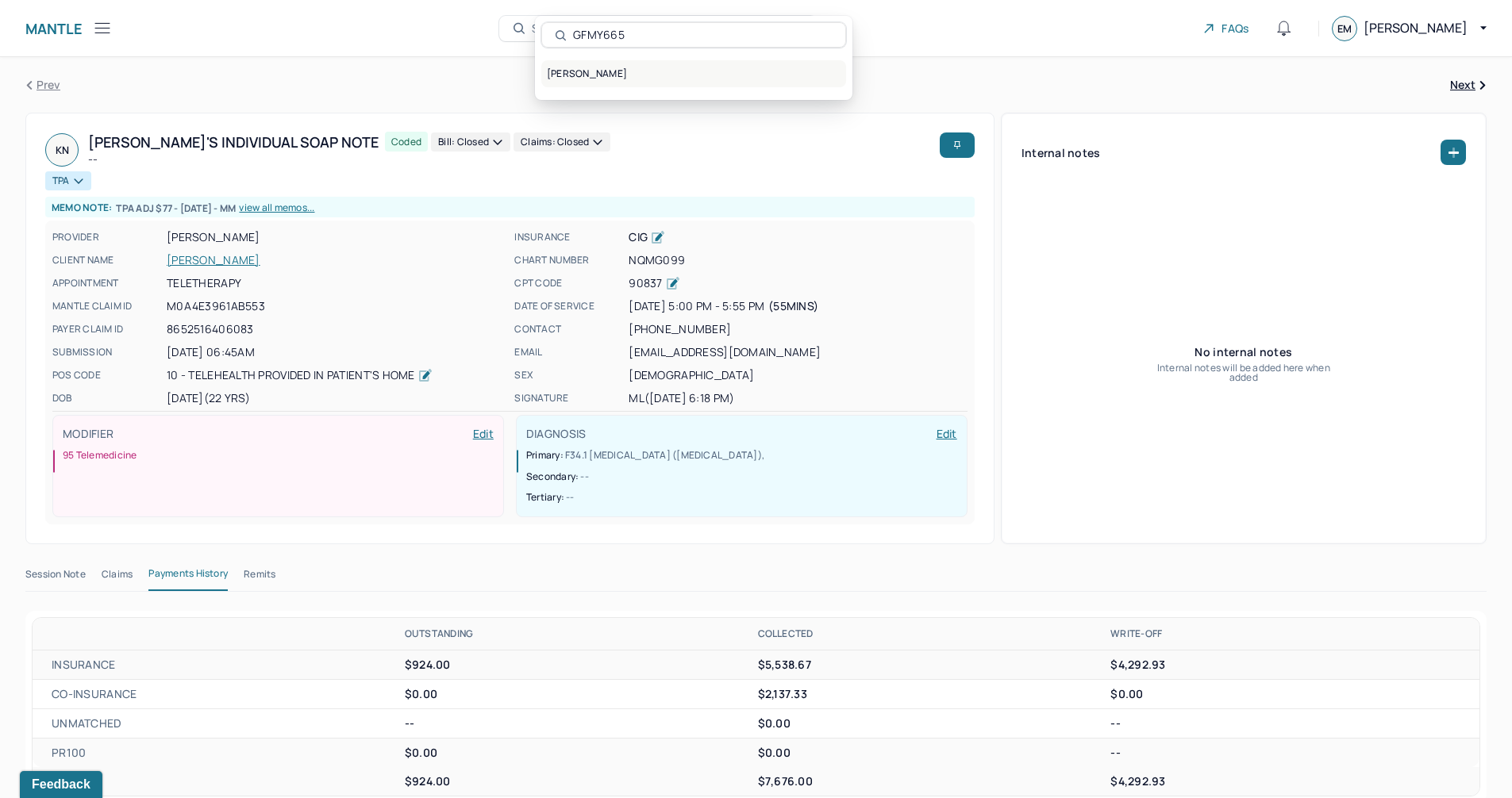 click on "GIKOW, DAVID" at bounding box center (694, 74) 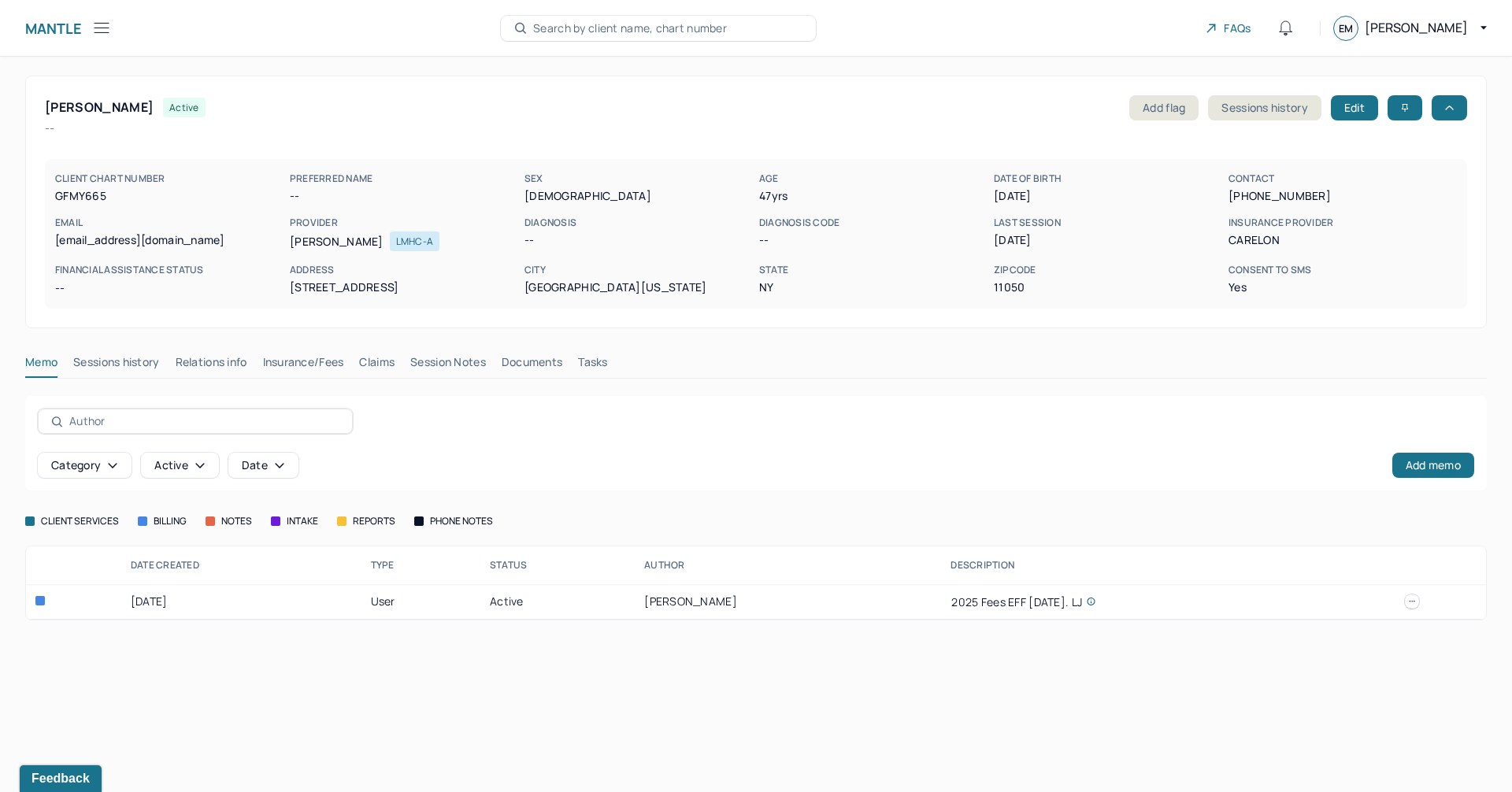 click on "Sessions history" at bounding box center (116, 365) 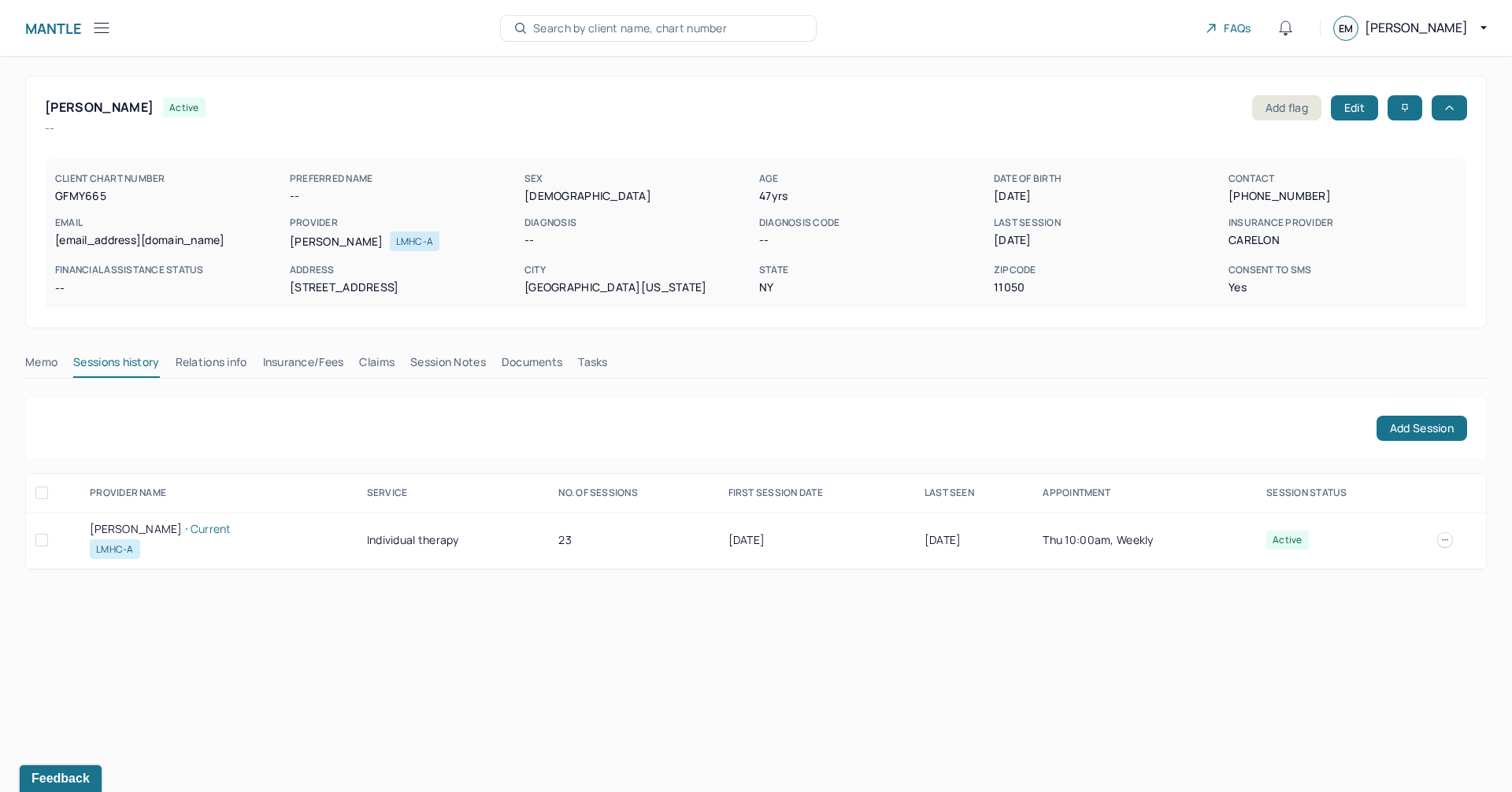 click on "VEINTIMILLA, KAREN Current" at bounding box center [219, 529] 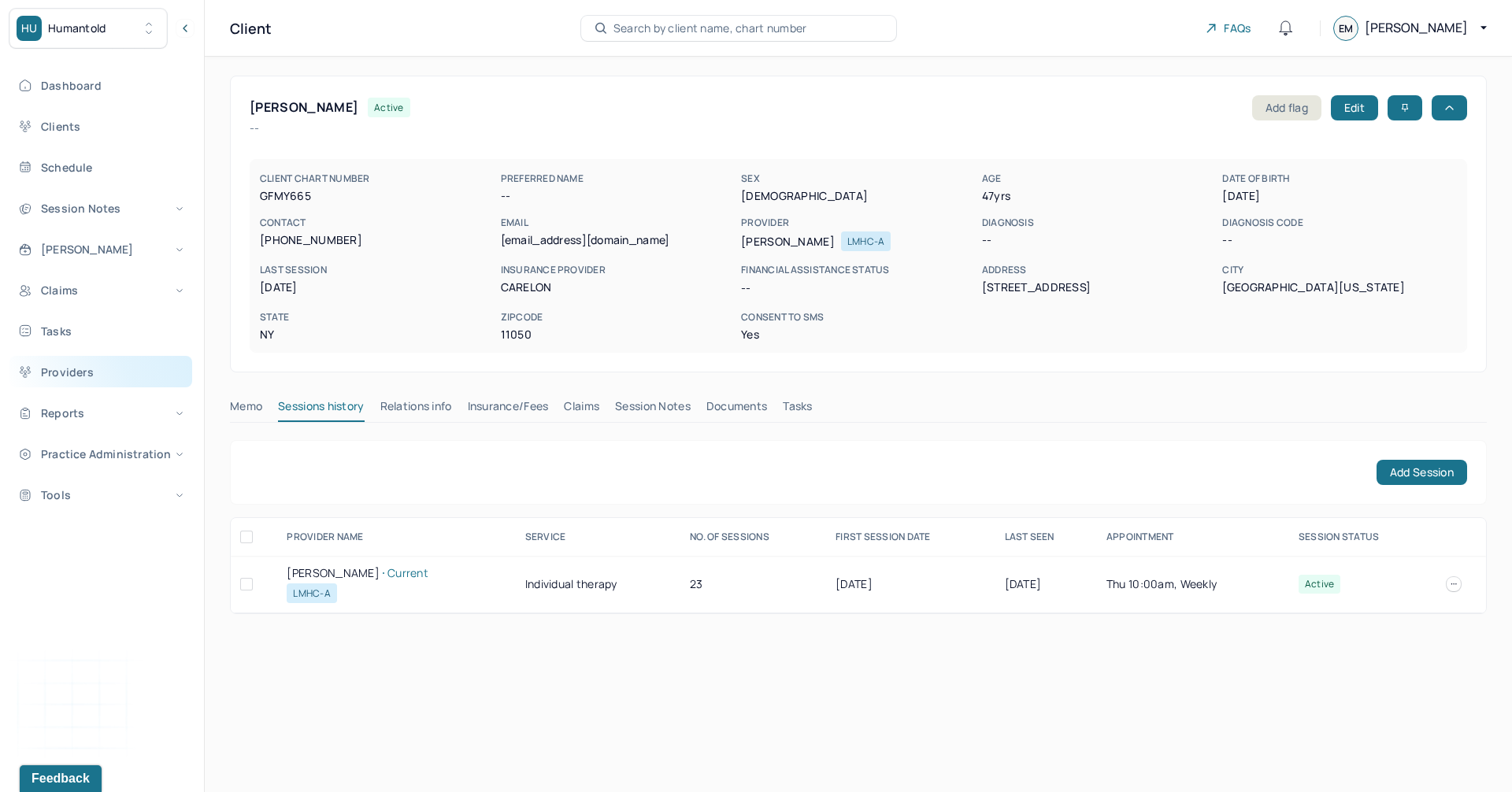 click on "Providers" at bounding box center [101, 372] 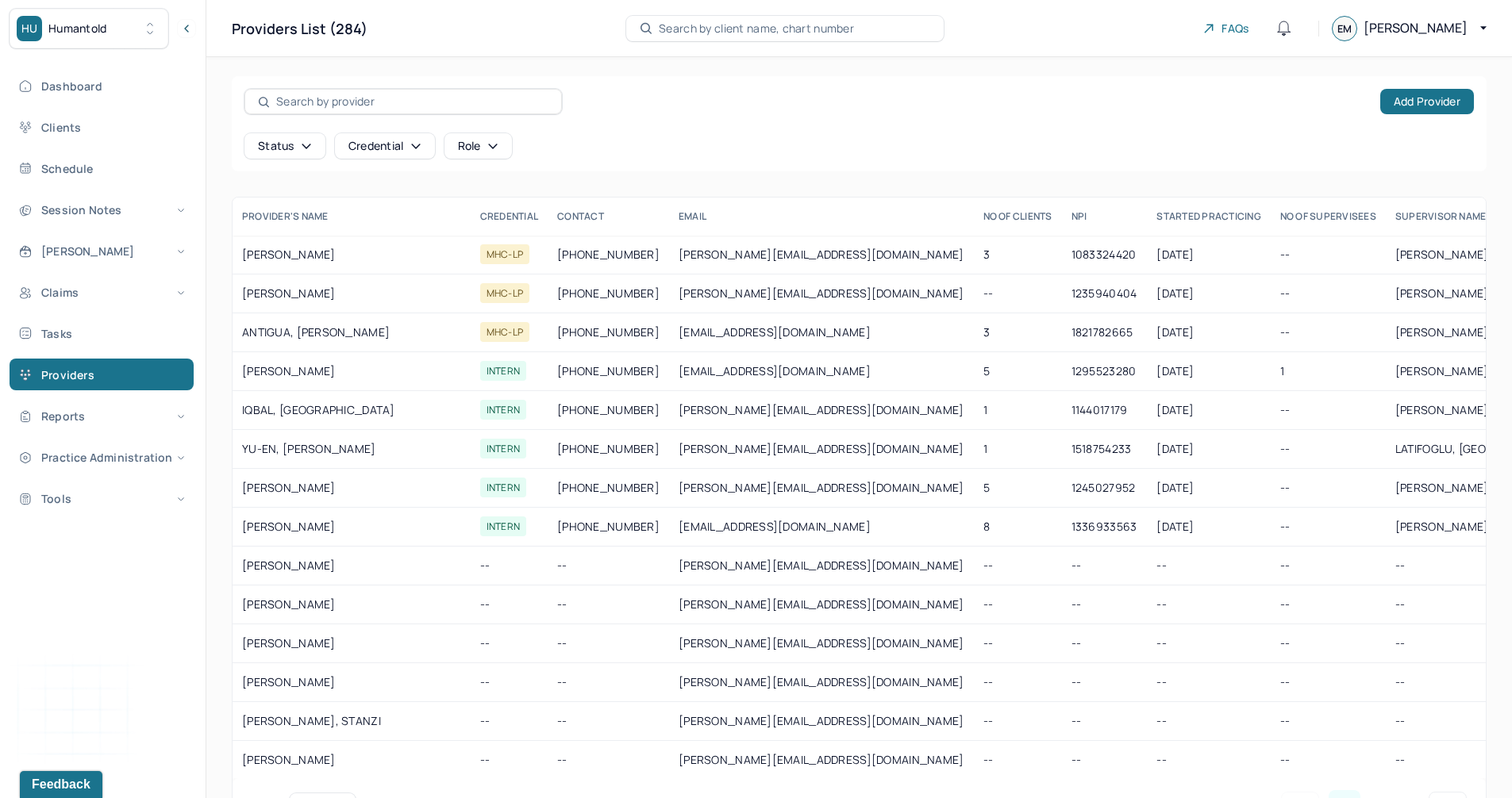 click on "Add Provider     Status     Credential     Role" at bounding box center [859, 124] 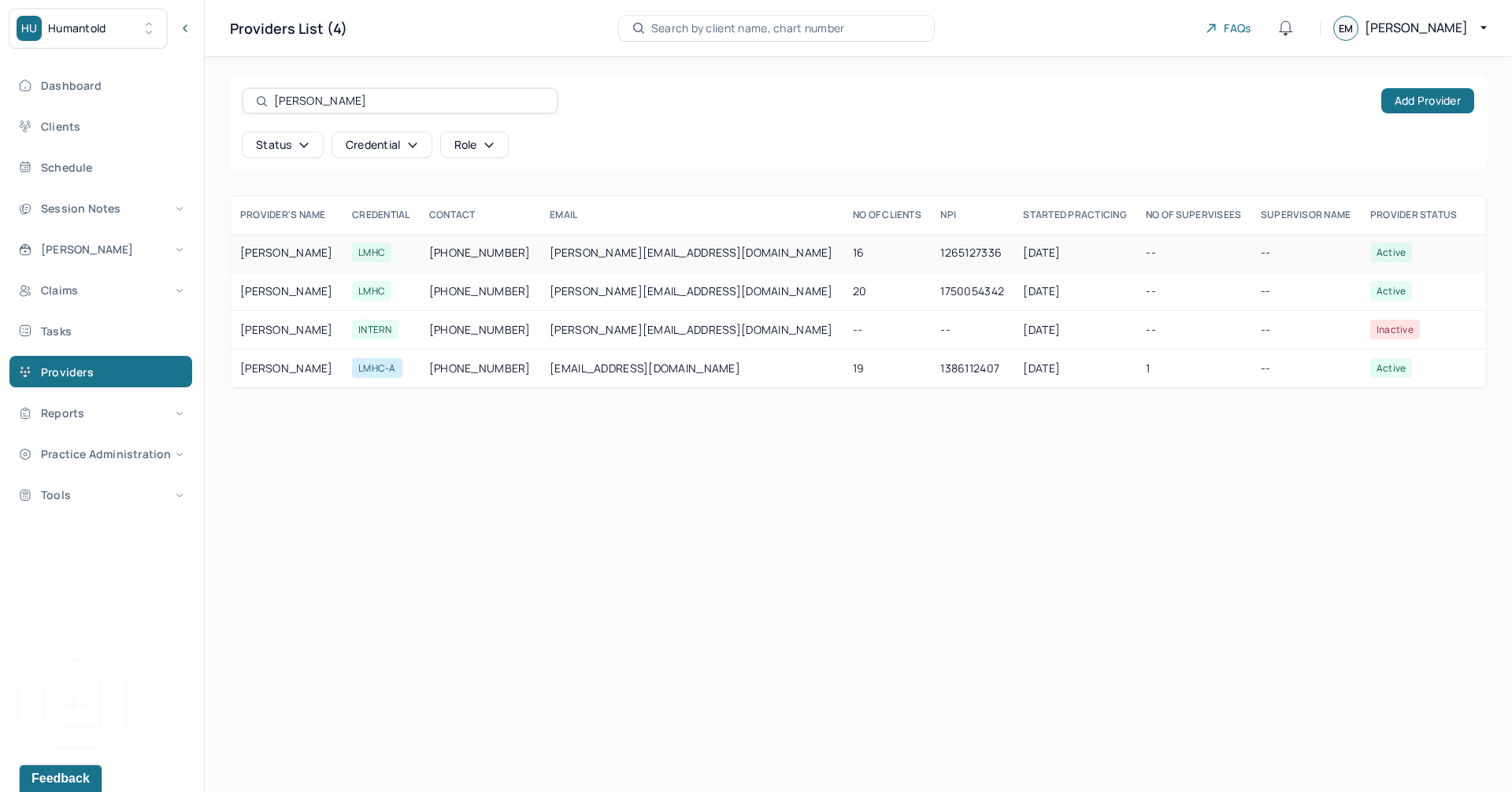 type on "YAN" 